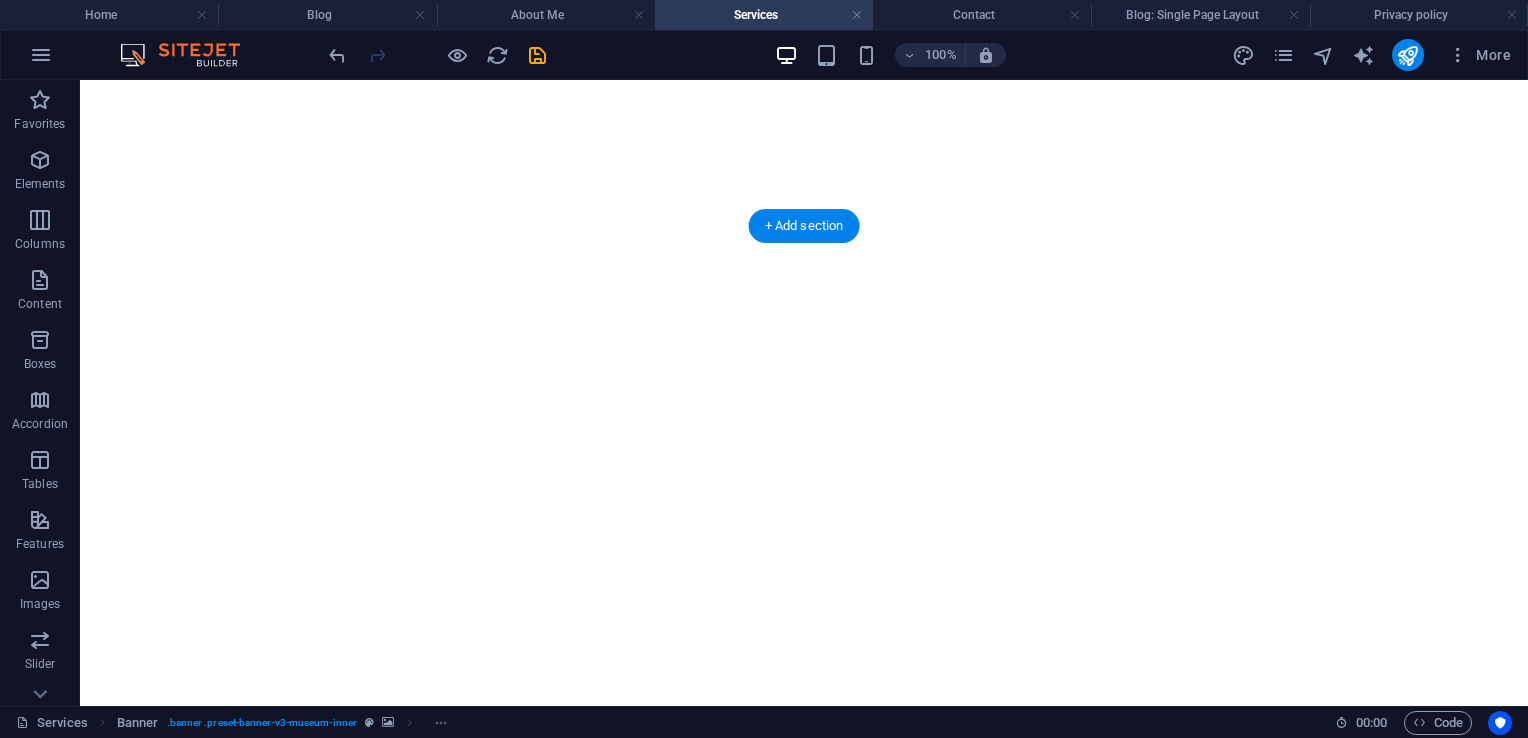 scroll, scrollTop: 0, scrollLeft: 0, axis: both 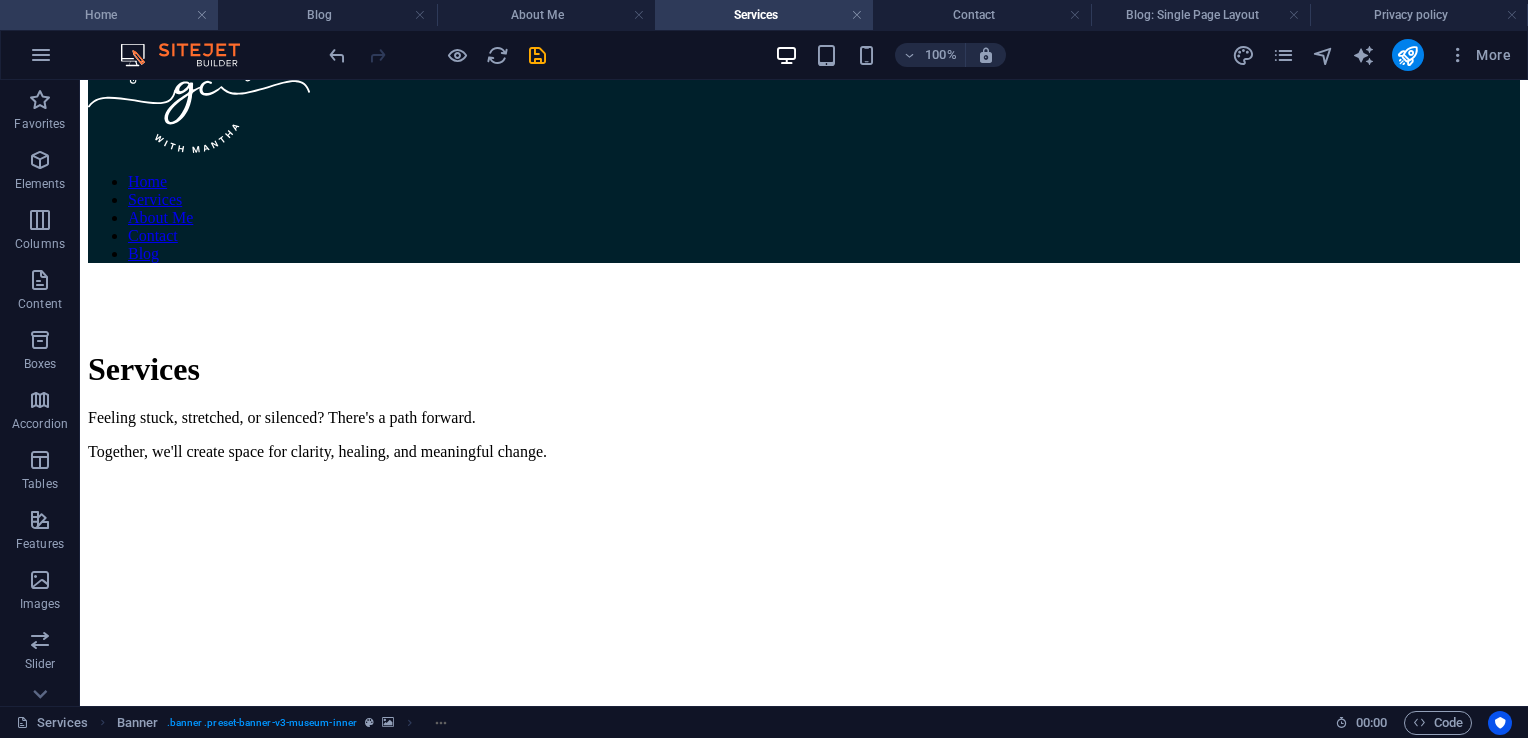 click on "Home" at bounding box center (109, 15) 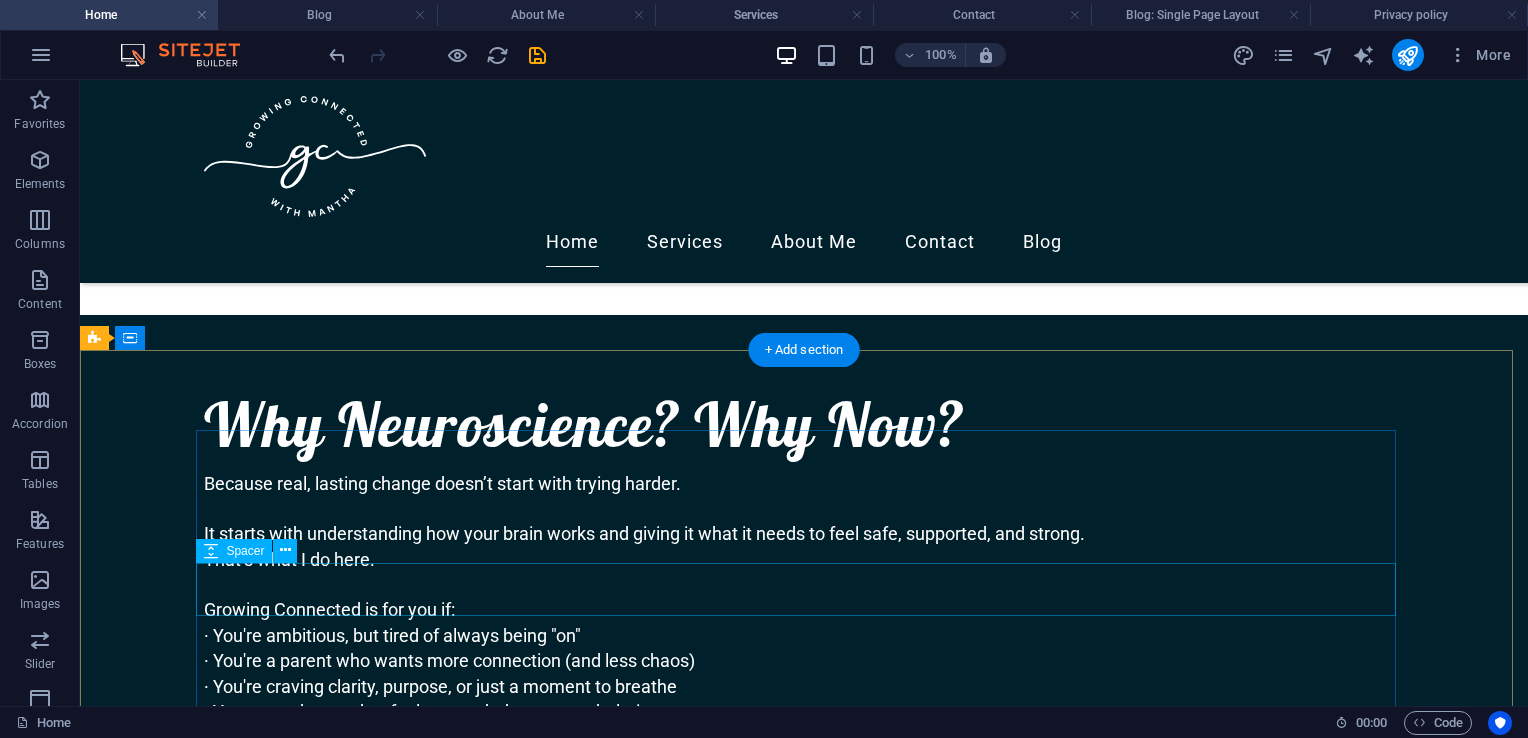 scroll, scrollTop: 2216, scrollLeft: 0, axis: vertical 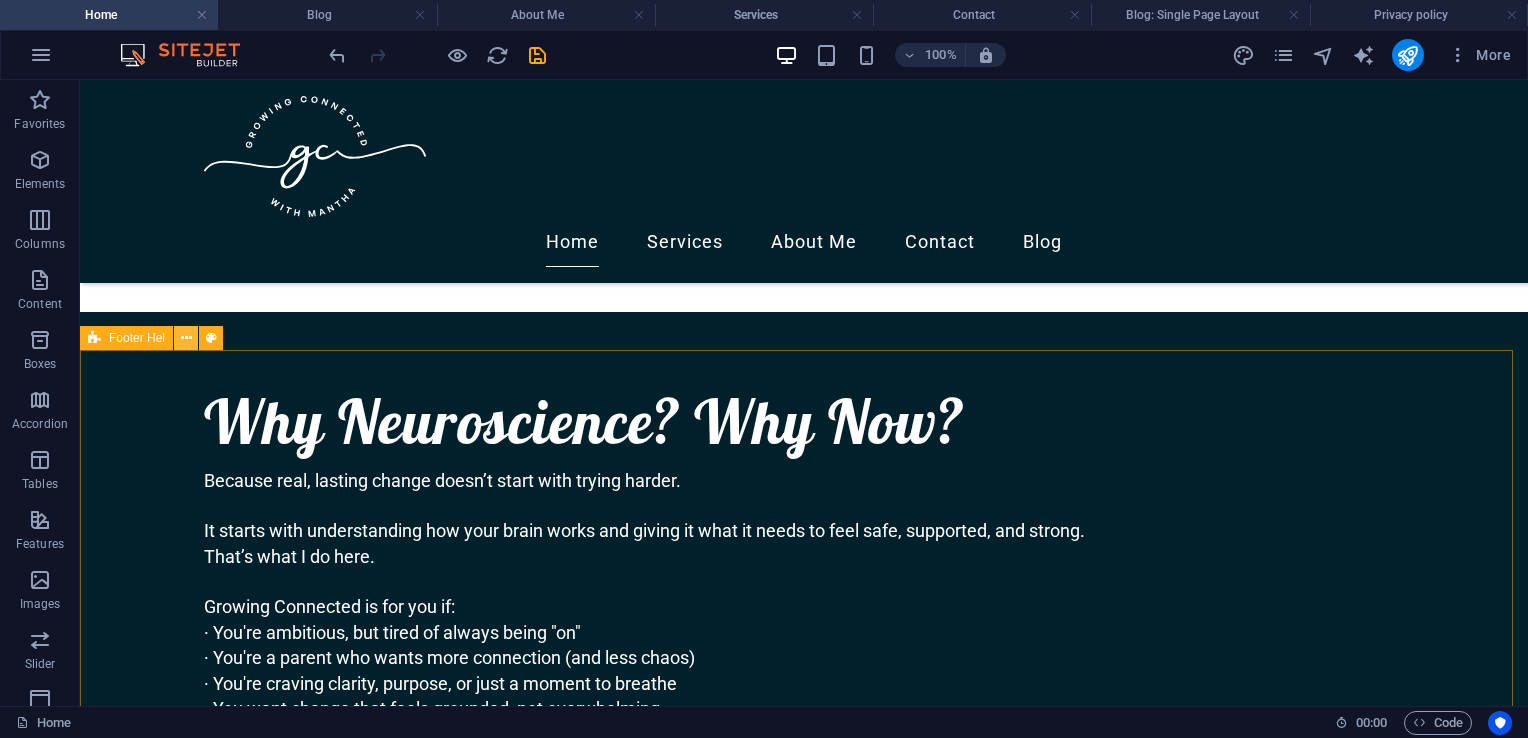click at bounding box center [186, 338] 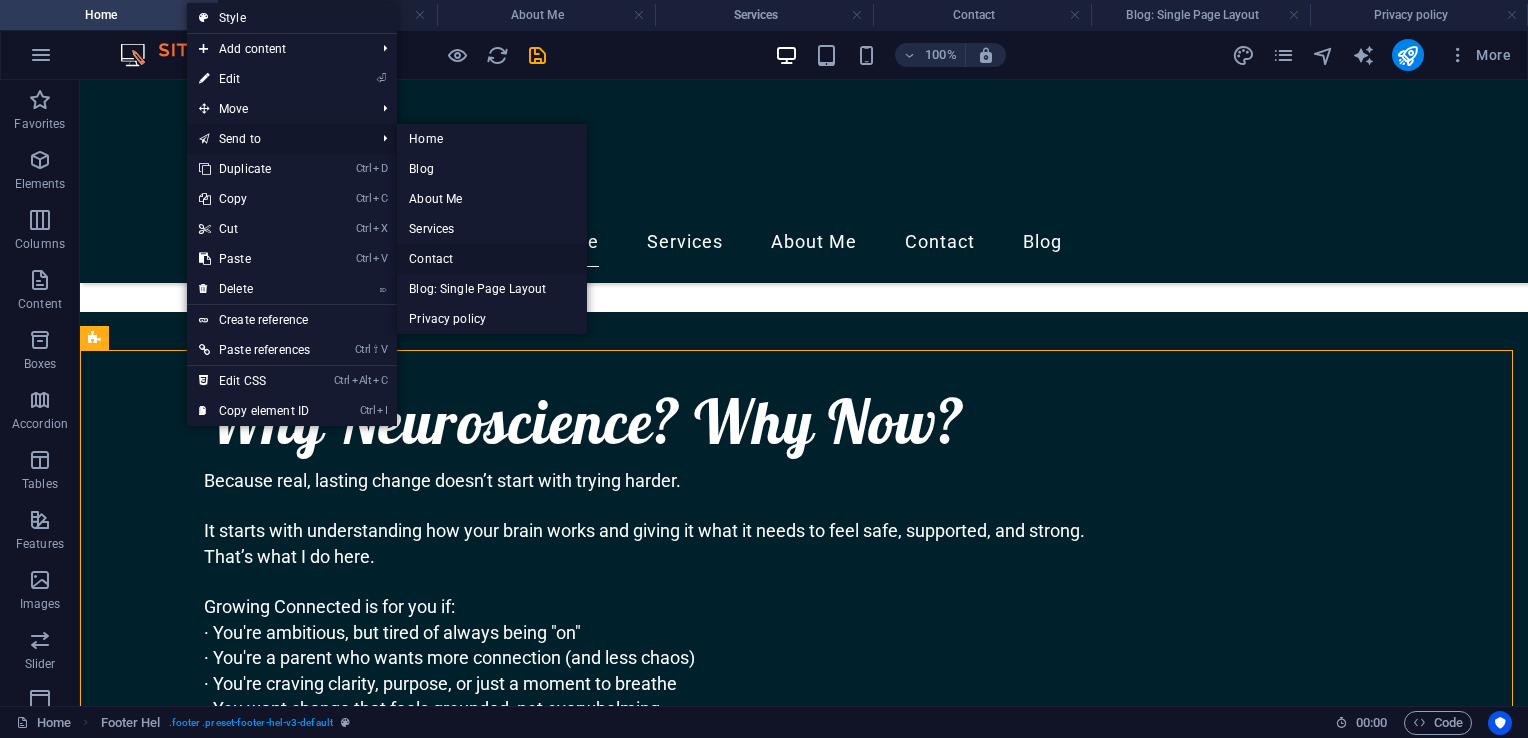 click on "Contact" at bounding box center [491, 259] 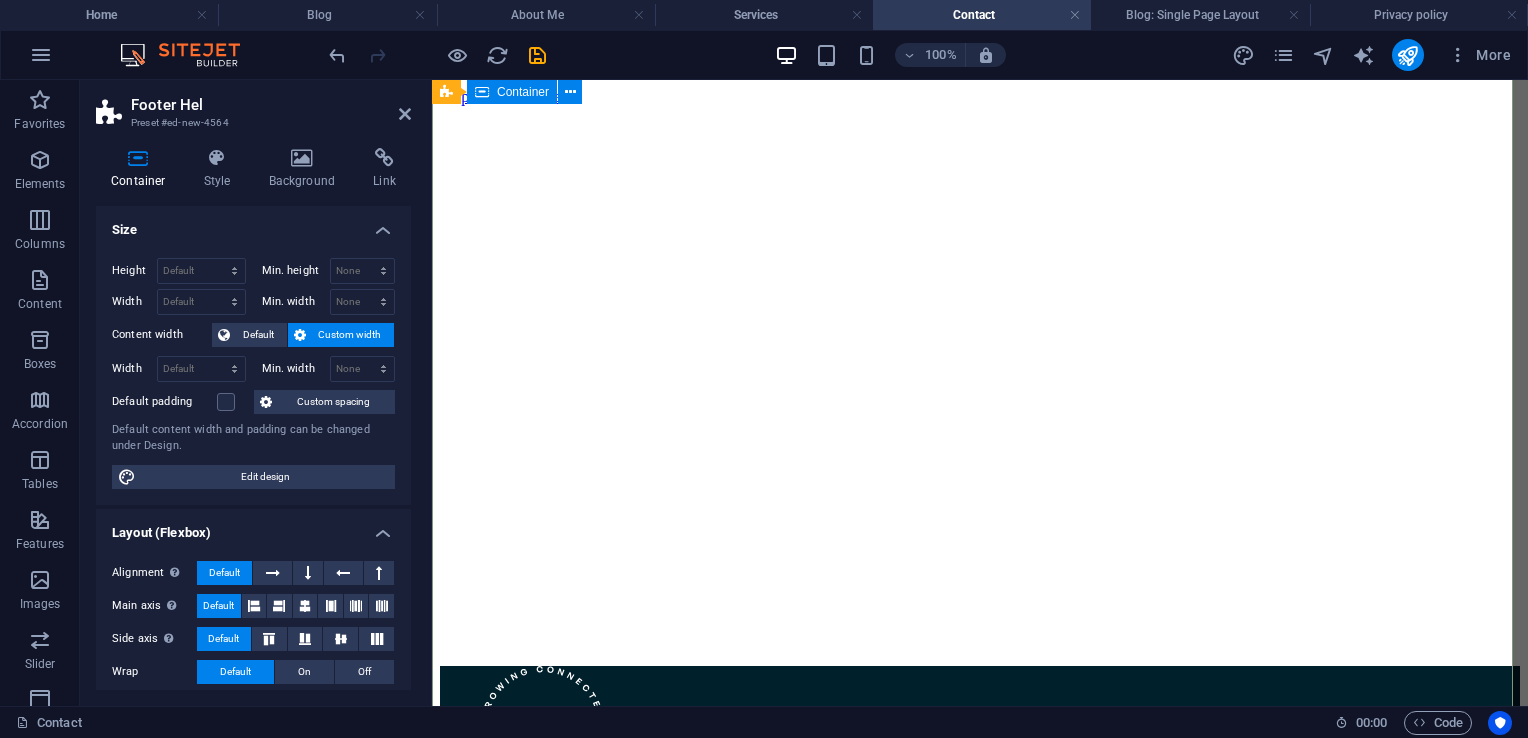 scroll, scrollTop: 1952, scrollLeft: 0, axis: vertical 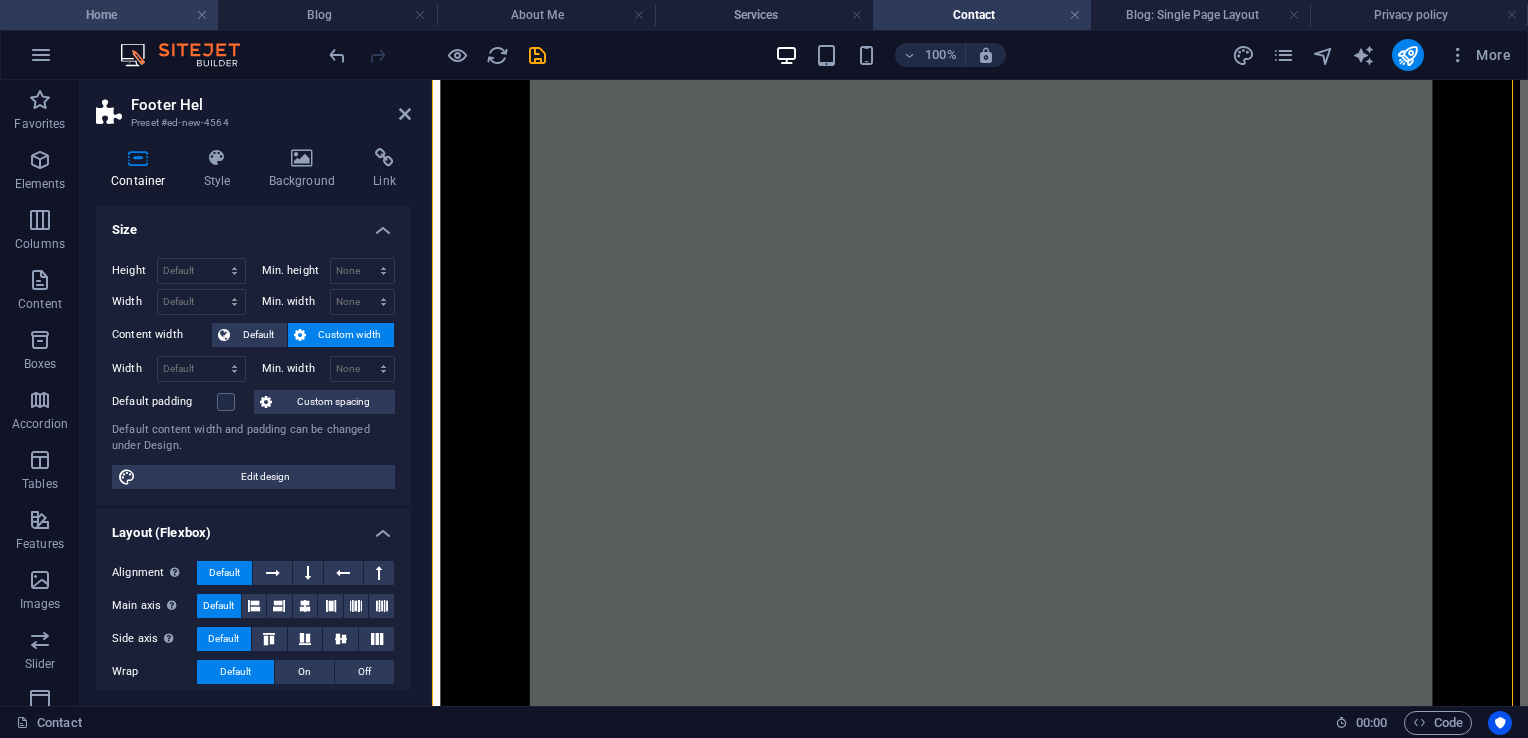 click on "Home" at bounding box center [109, 15] 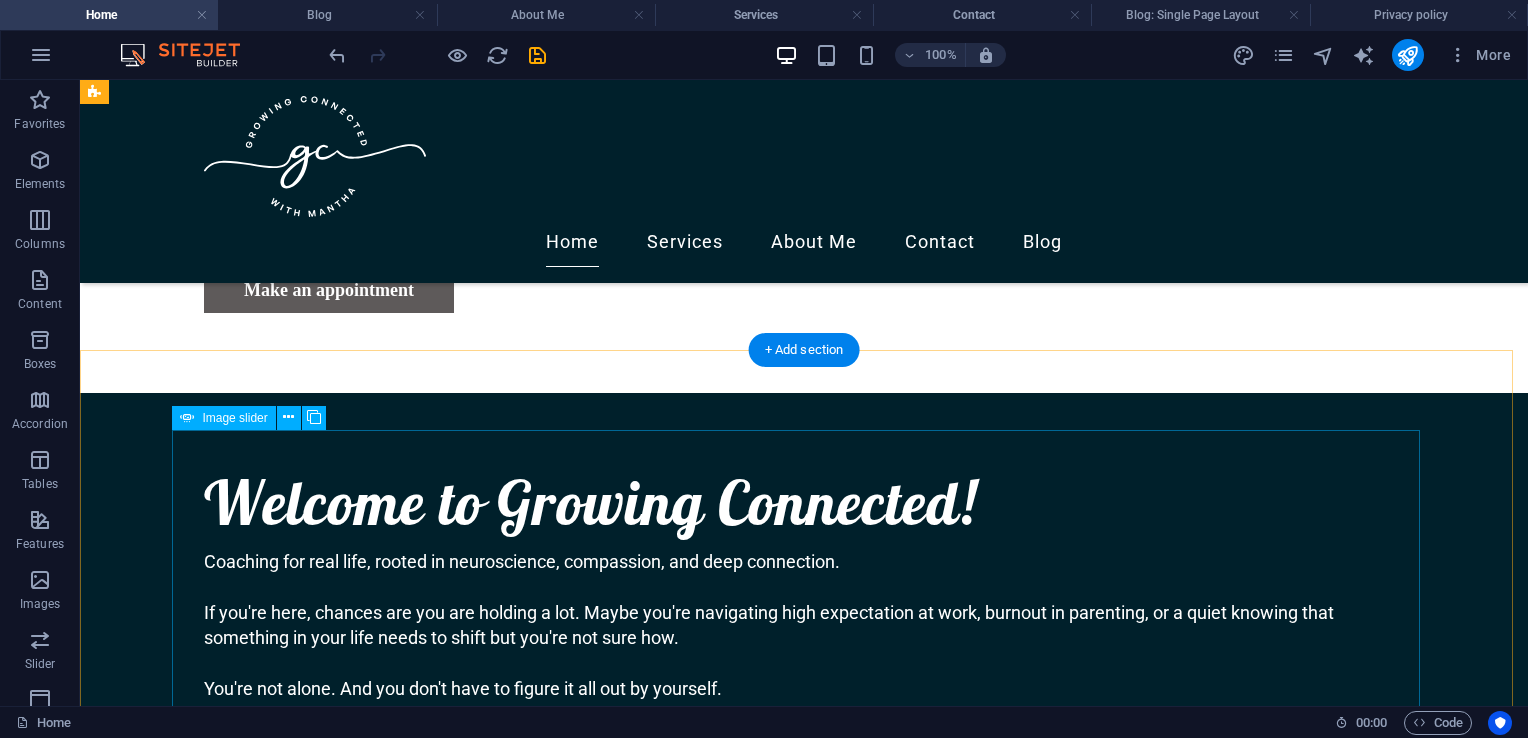 scroll, scrollTop: 905, scrollLeft: 0, axis: vertical 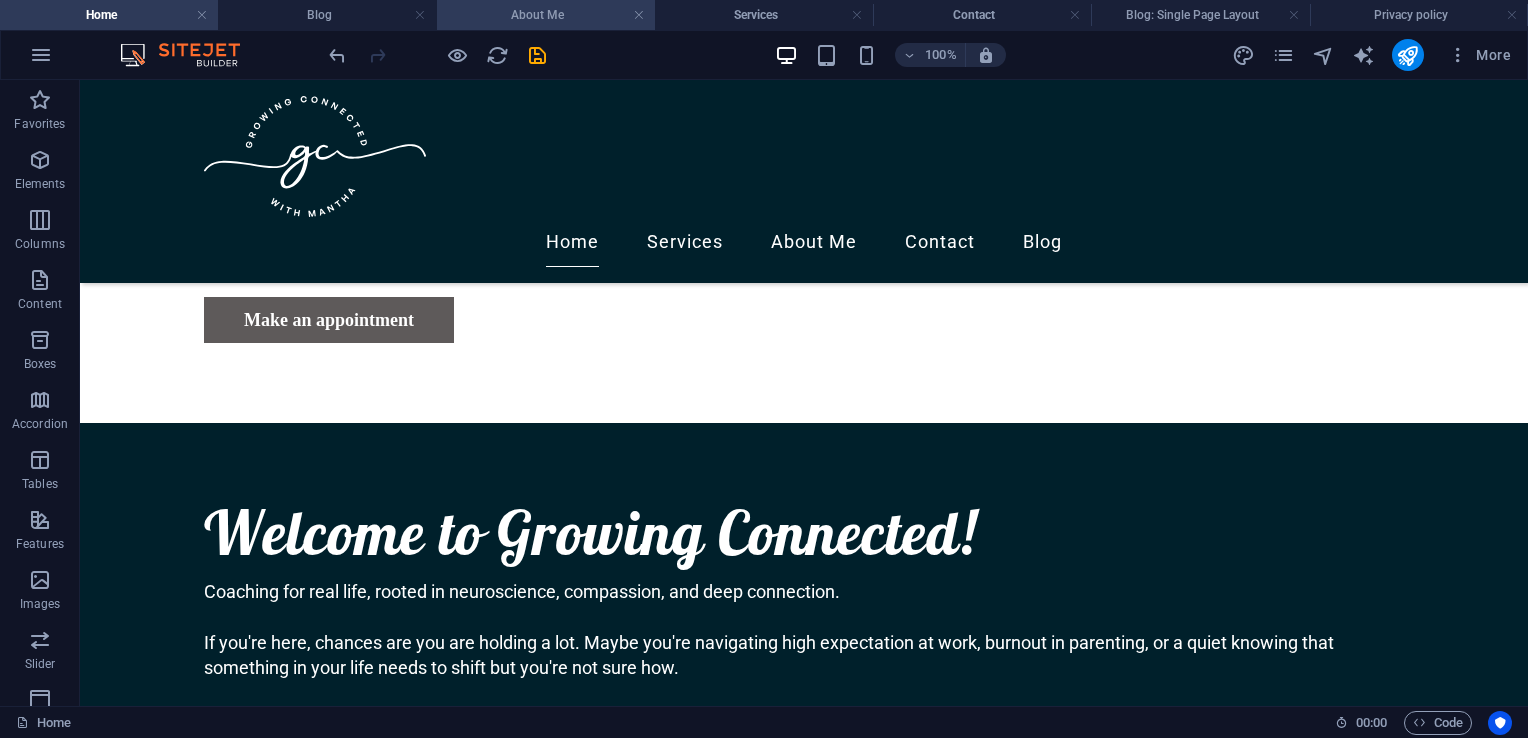click on "About Me" at bounding box center [546, 15] 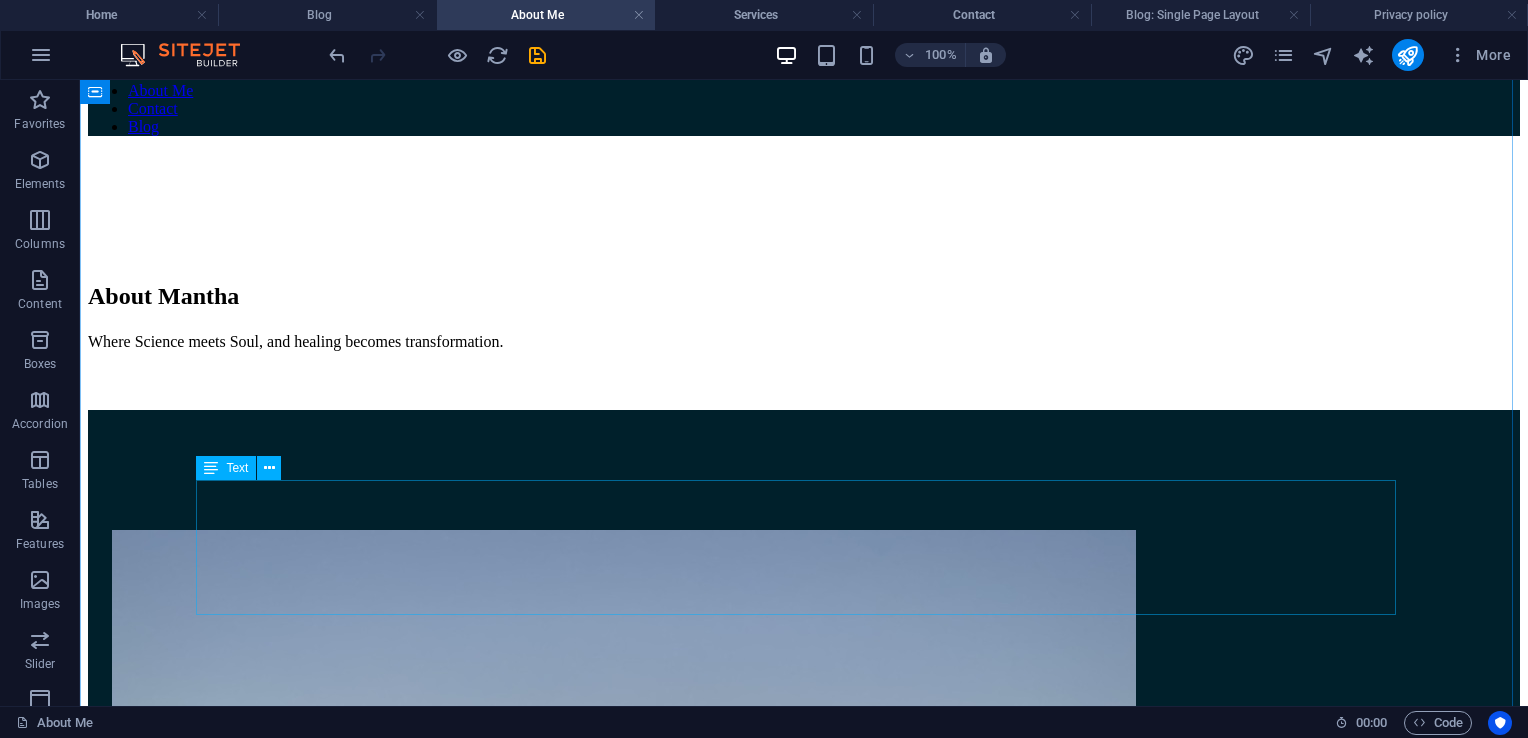 scroll, scrollTop: 864, scrollLeft: 0, axis: vertical 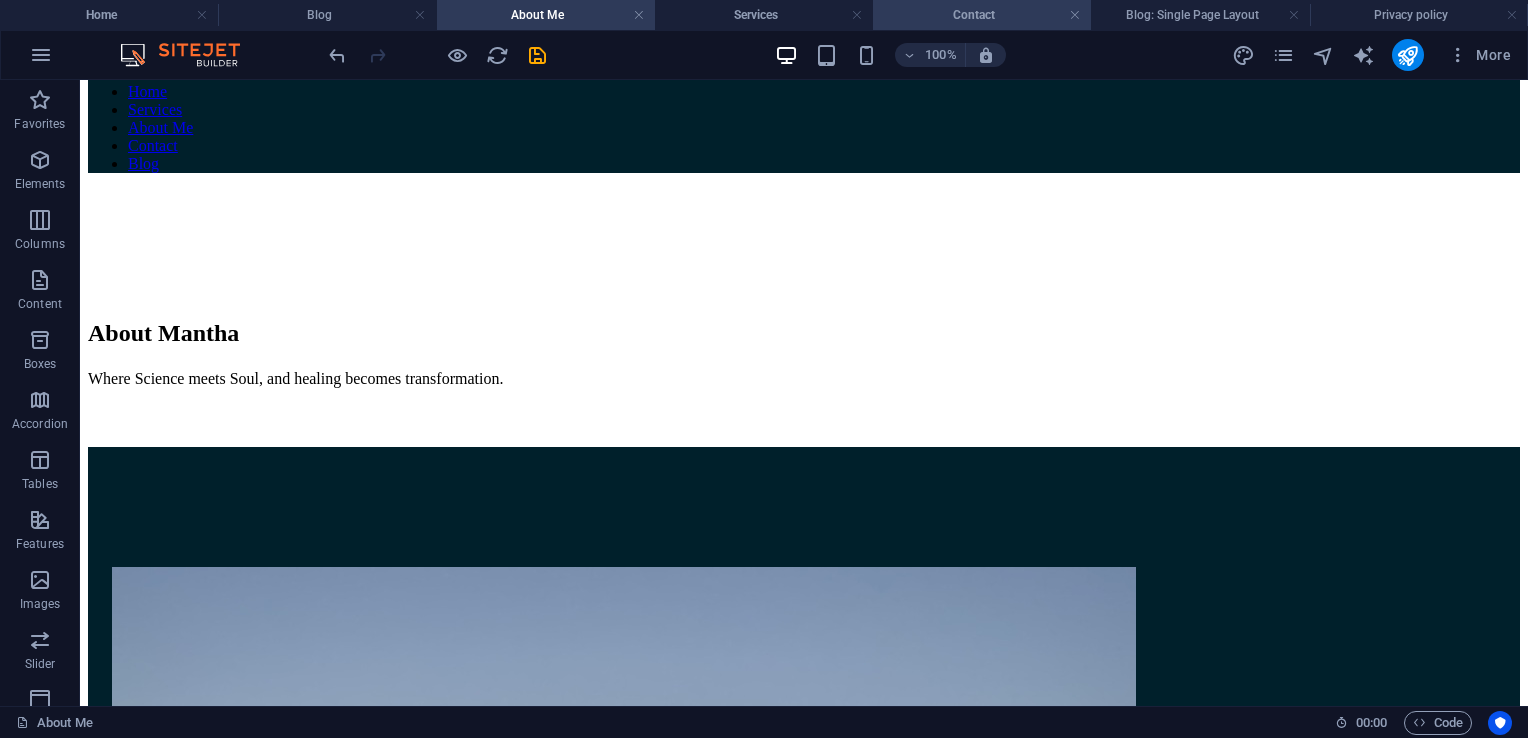 click on "Contact" at bounding box center [982, 15] 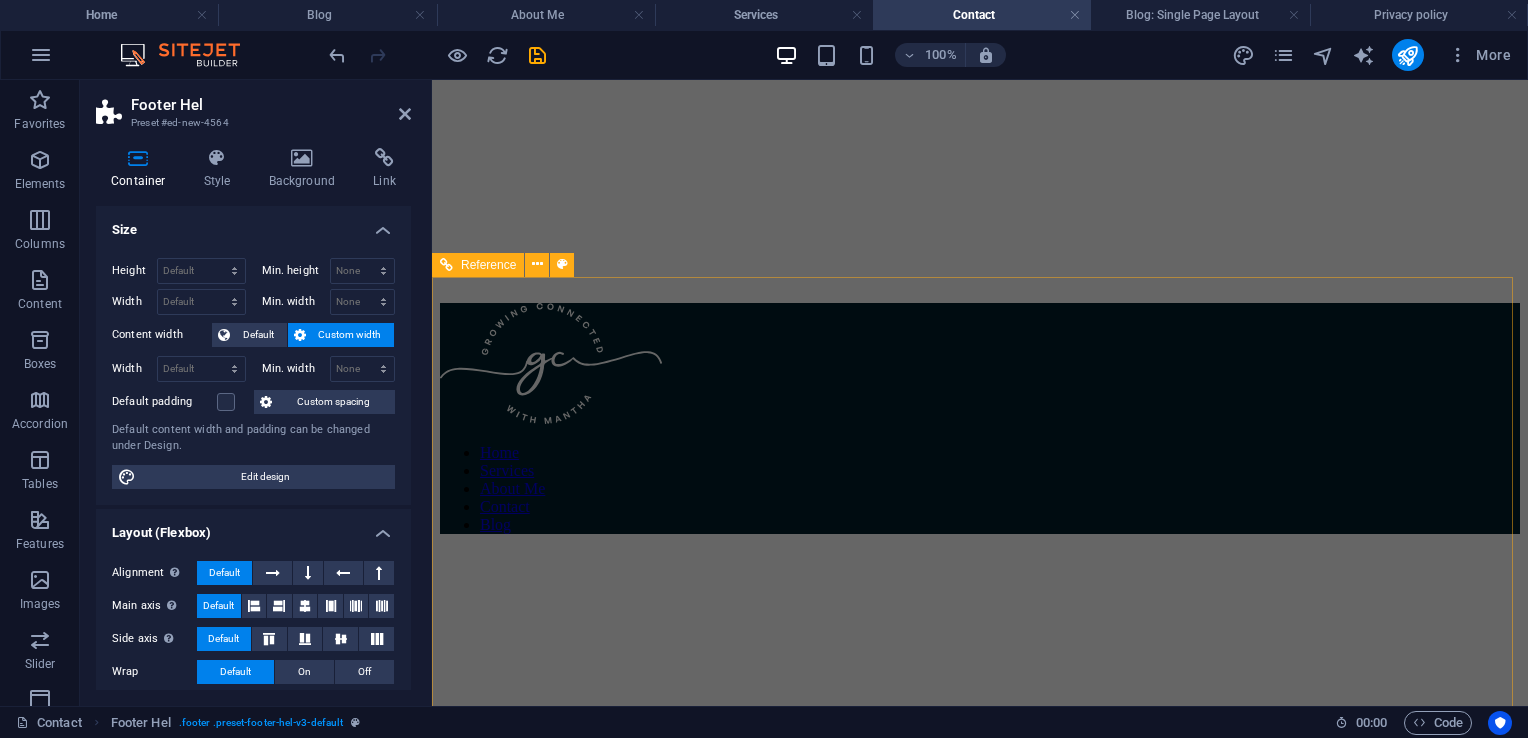 scroll, scrollTop: 360, scrollLeft: 0, axis: vertical 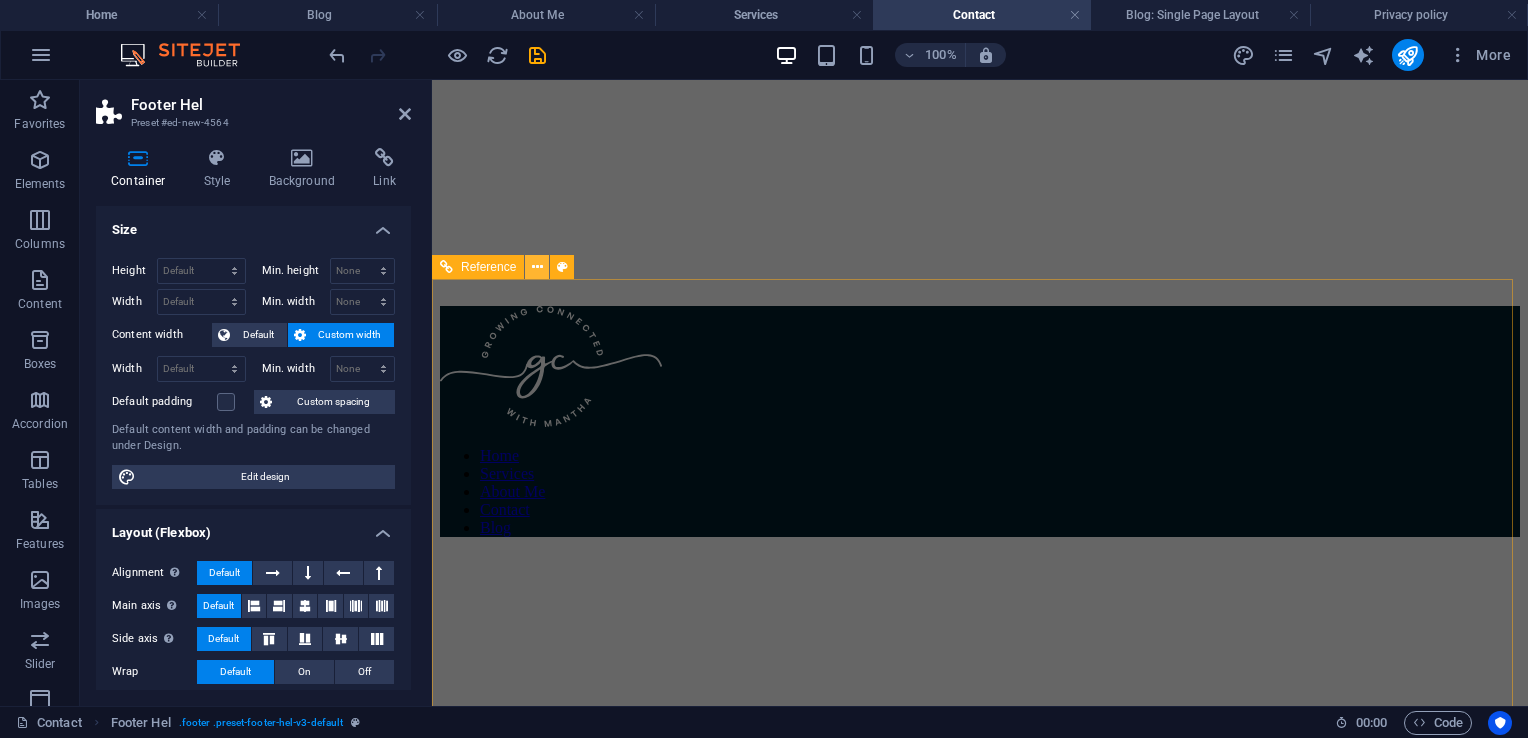 click at bounding box center (537, 267) 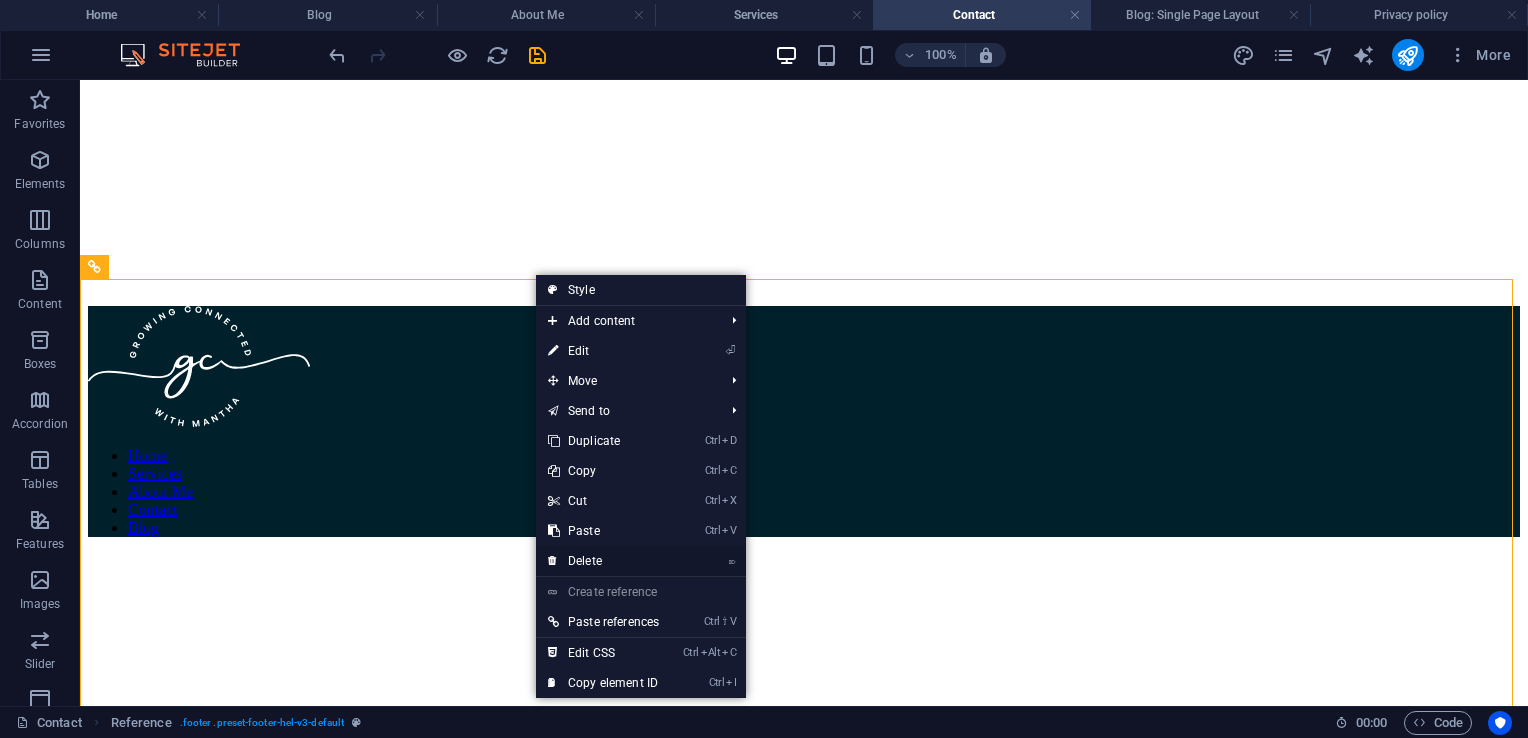click on "⌦  Delete" at bounding box center (603, 561) 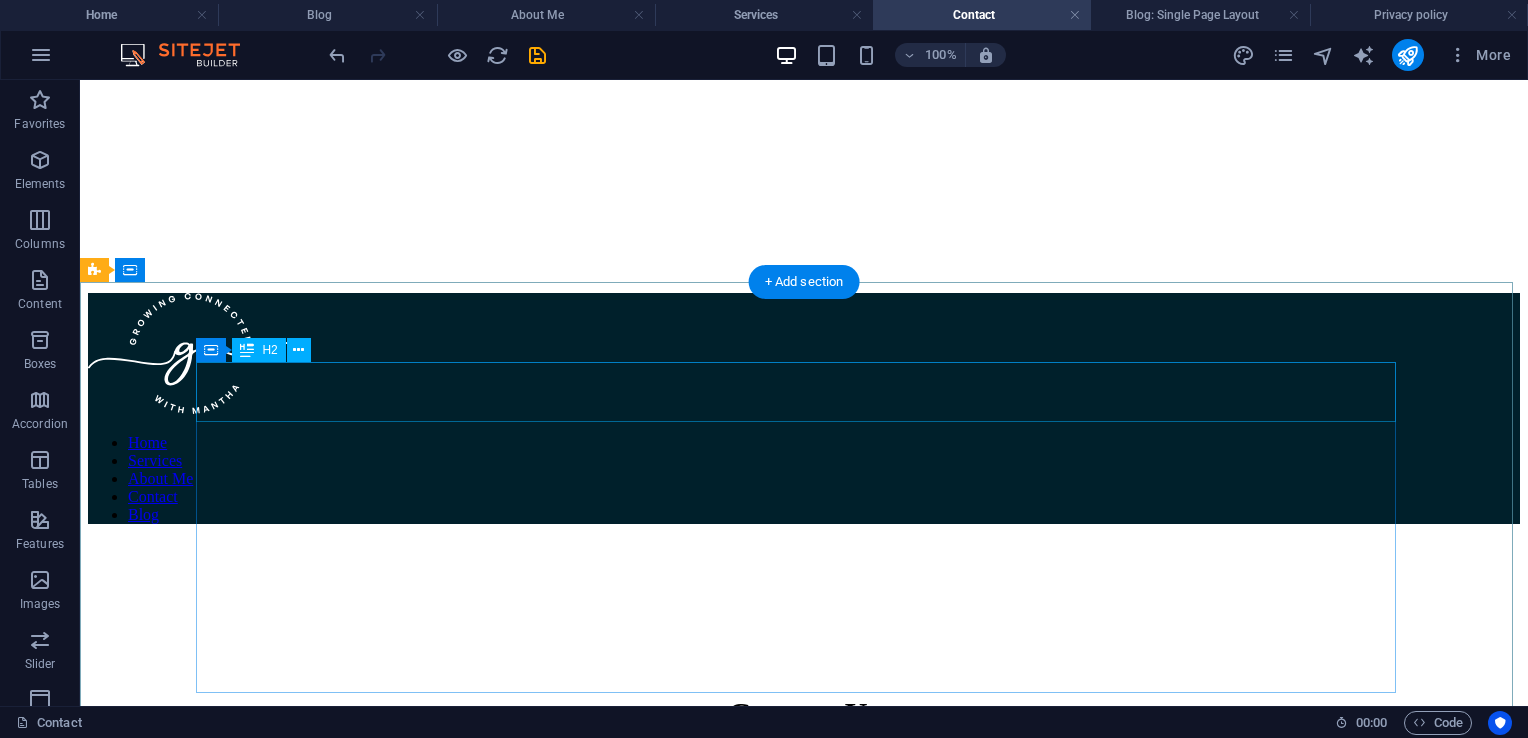 scroll, scrollTop: 357, scrollLeft: 0, axis: vertical 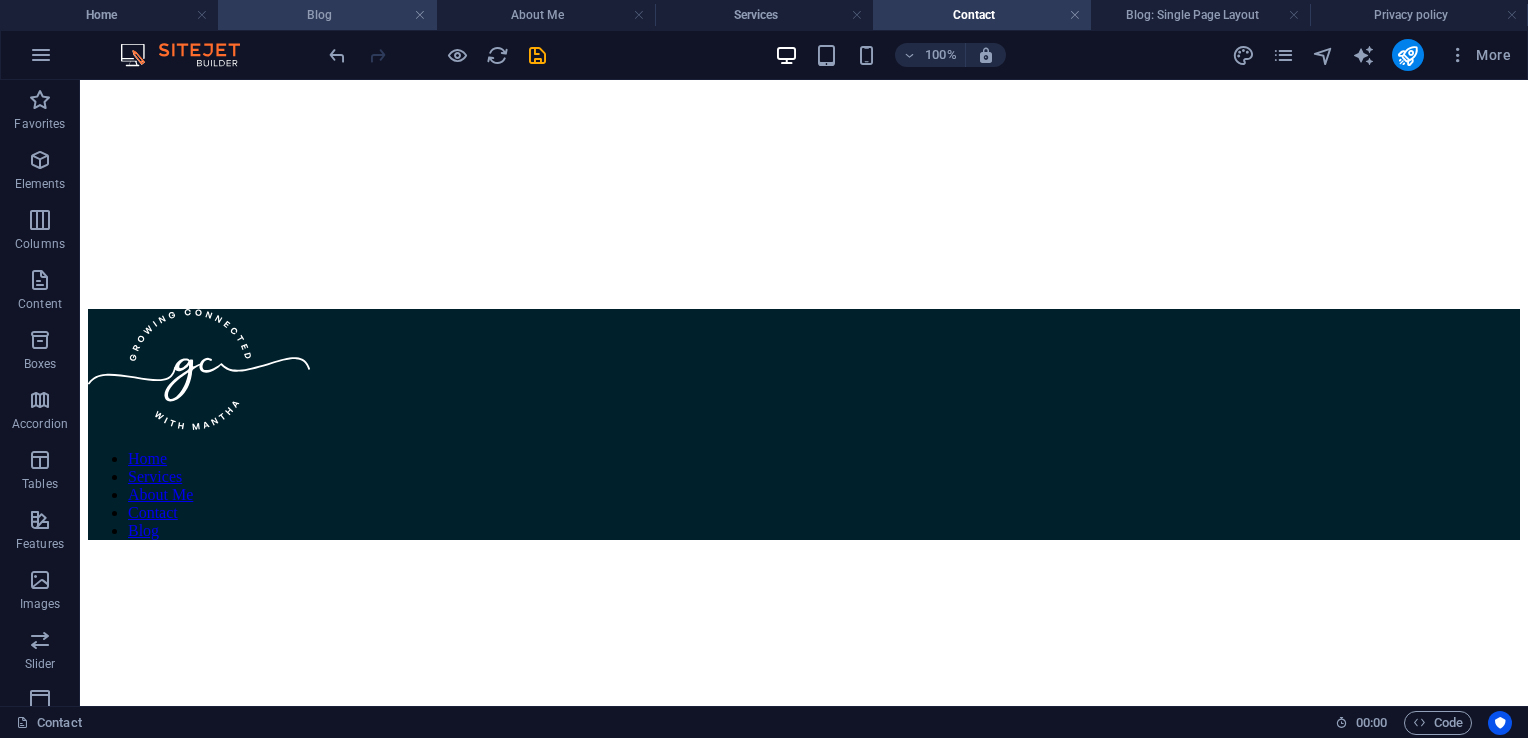 click on "Blog" at bounding box center (327, 15) 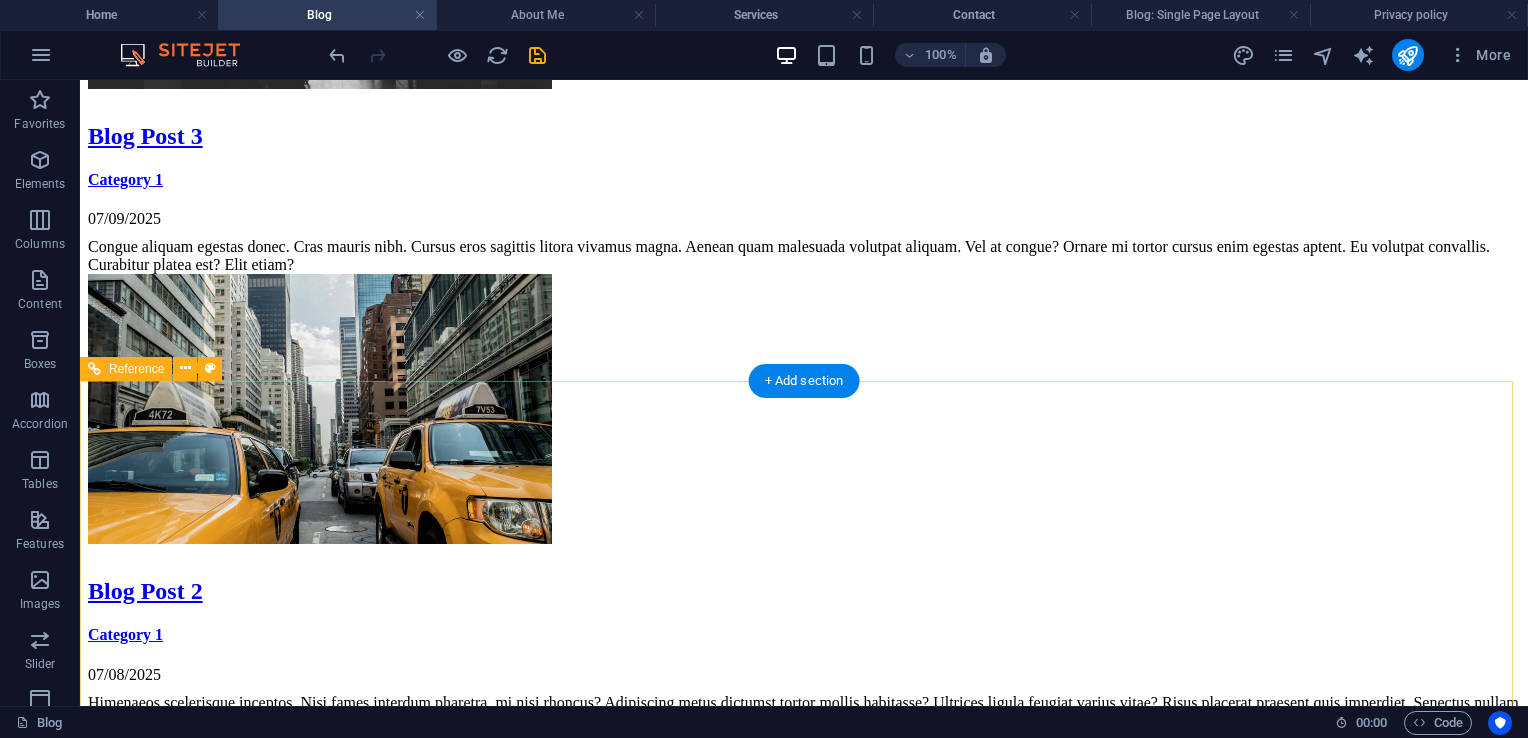 scroll, scrollTop: 1864, scrollLeft: 0, axis: vertical 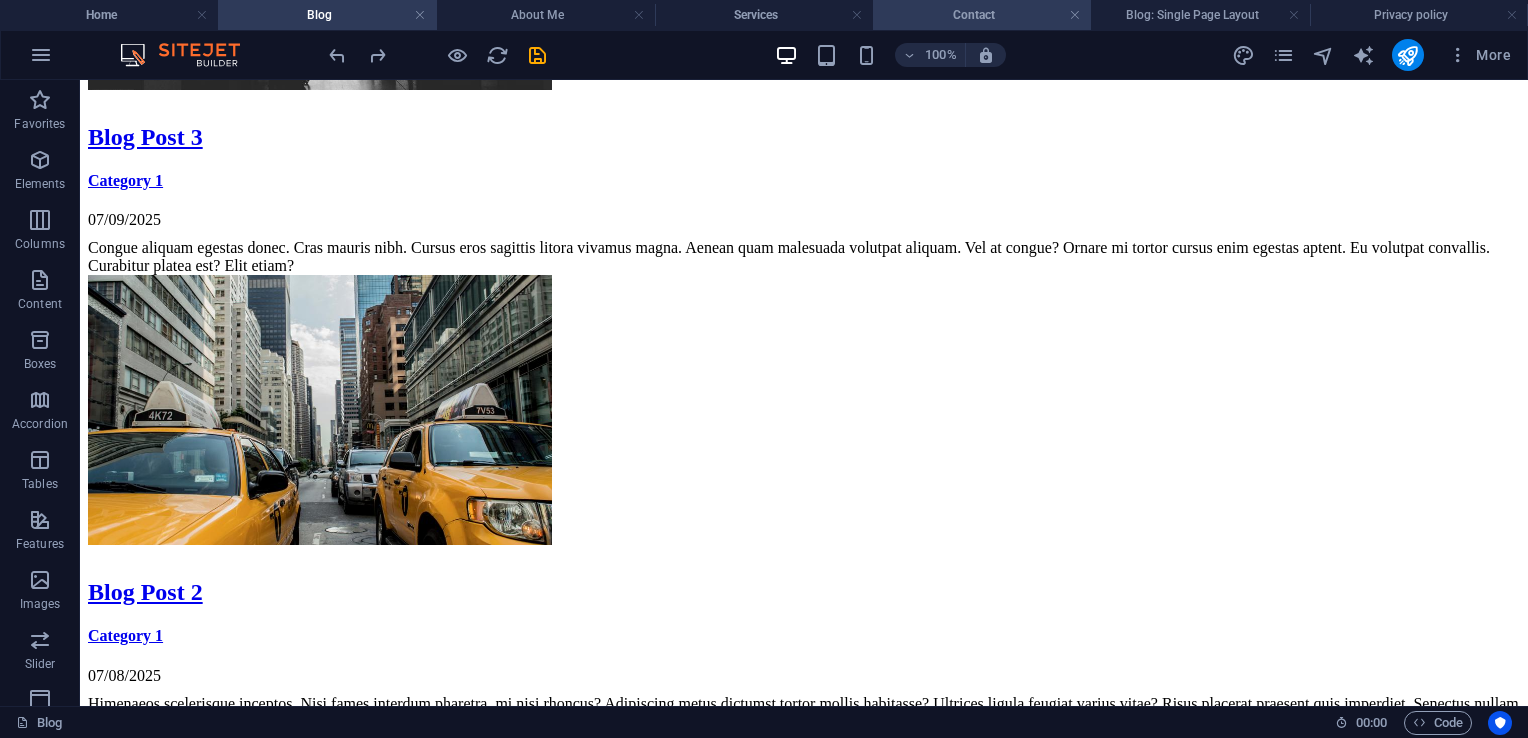 click on "Contact" at bounding box center [982, 15] 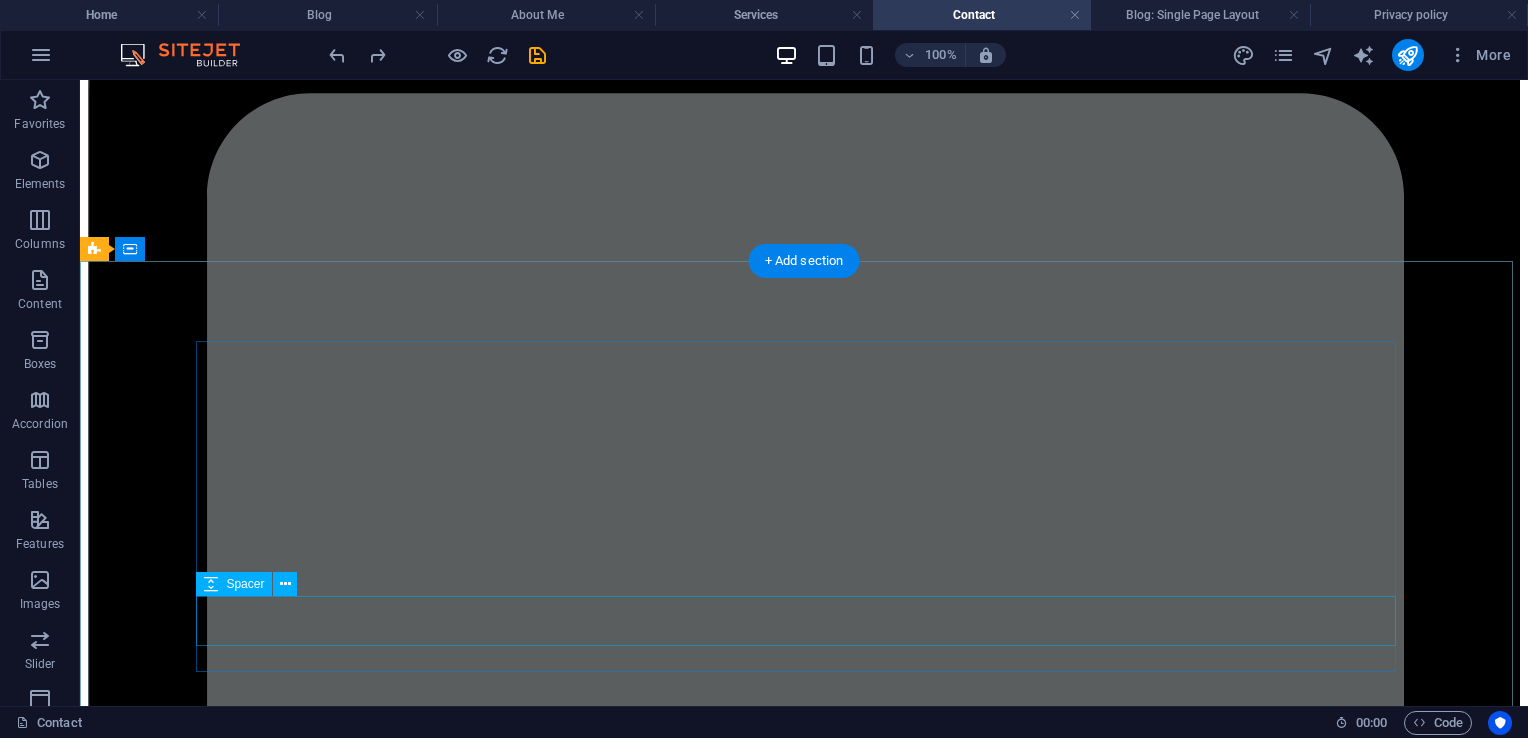 scroll, scrollTop: 1488, scrollLeft: 0, axis: vertical 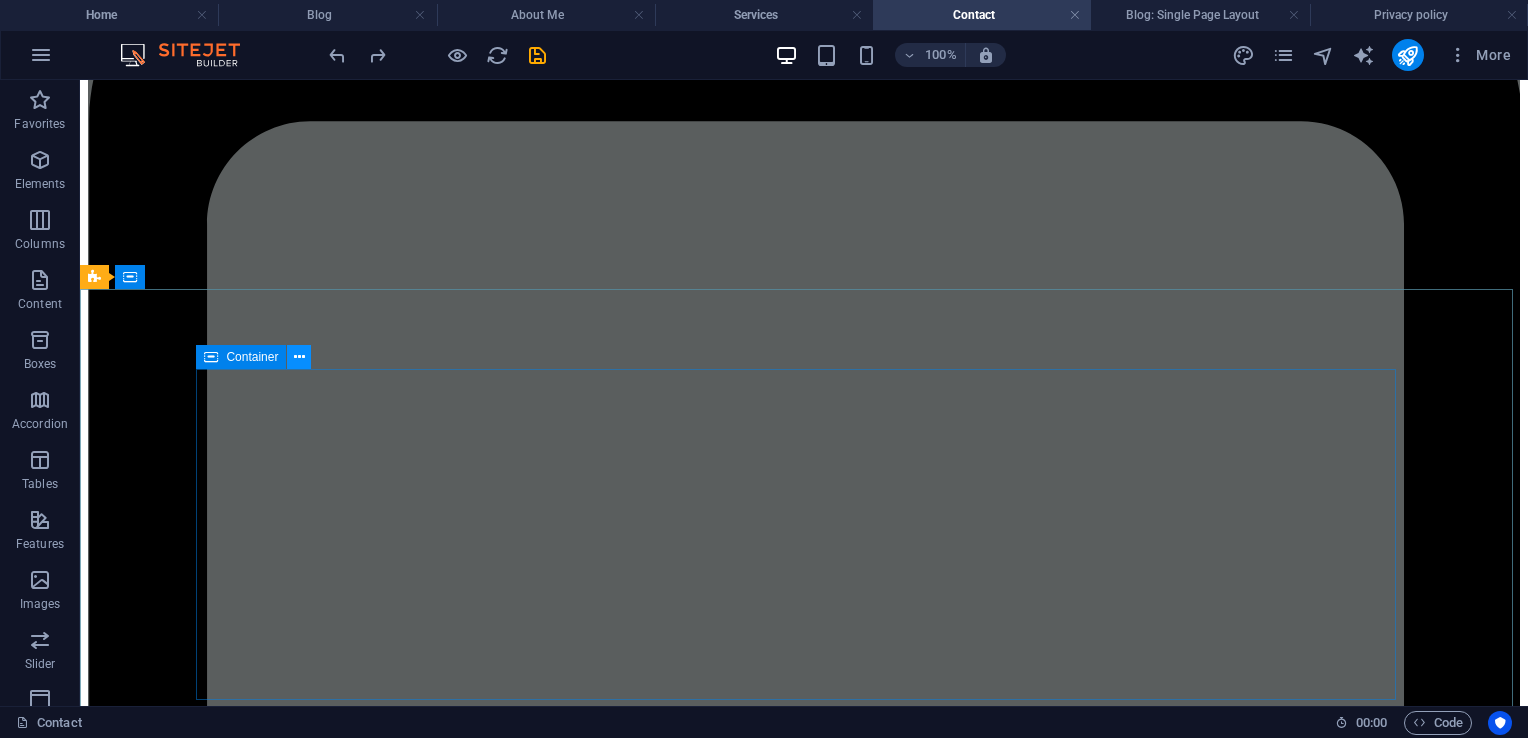 click at bounding box center [299, 357] 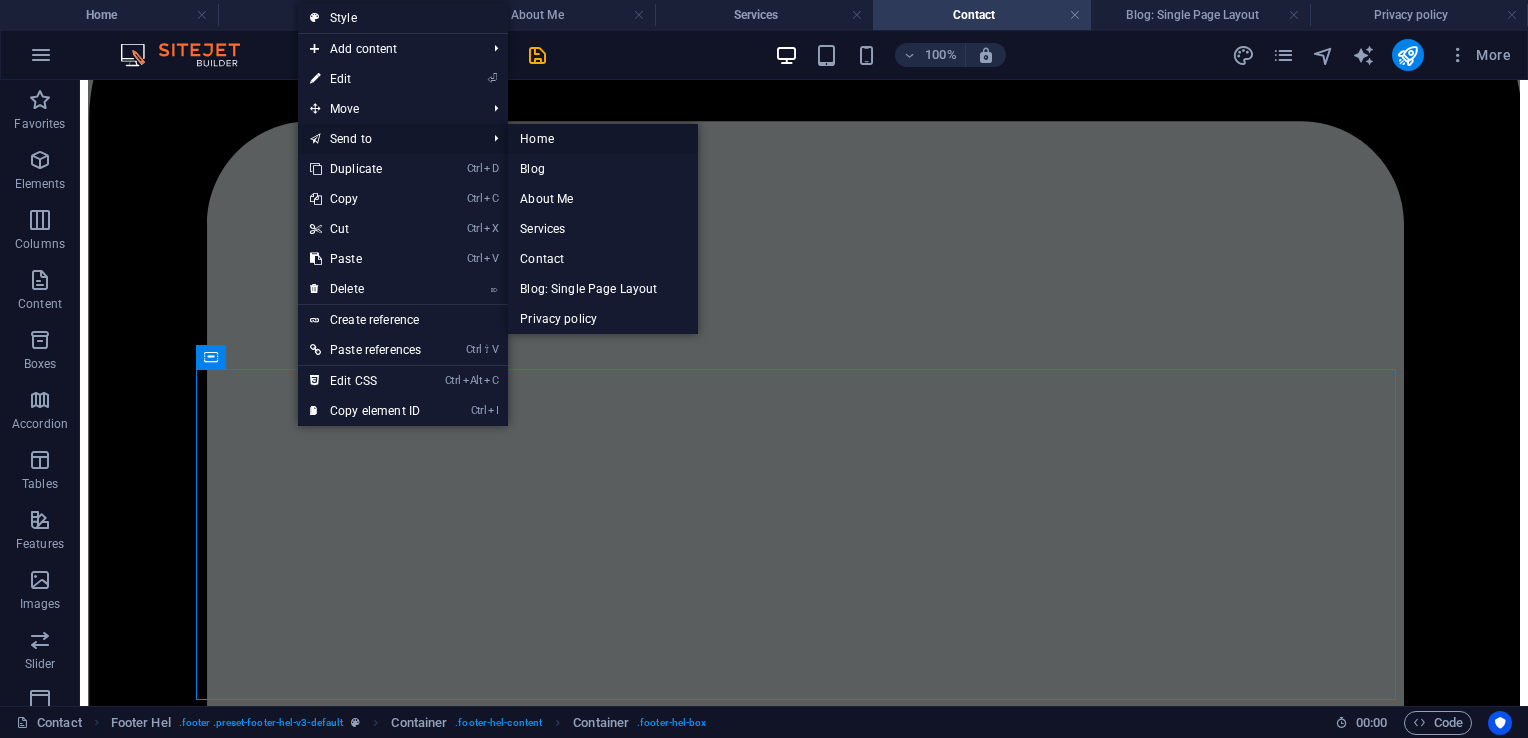 click on "Home" at bounding box center (602, 139) 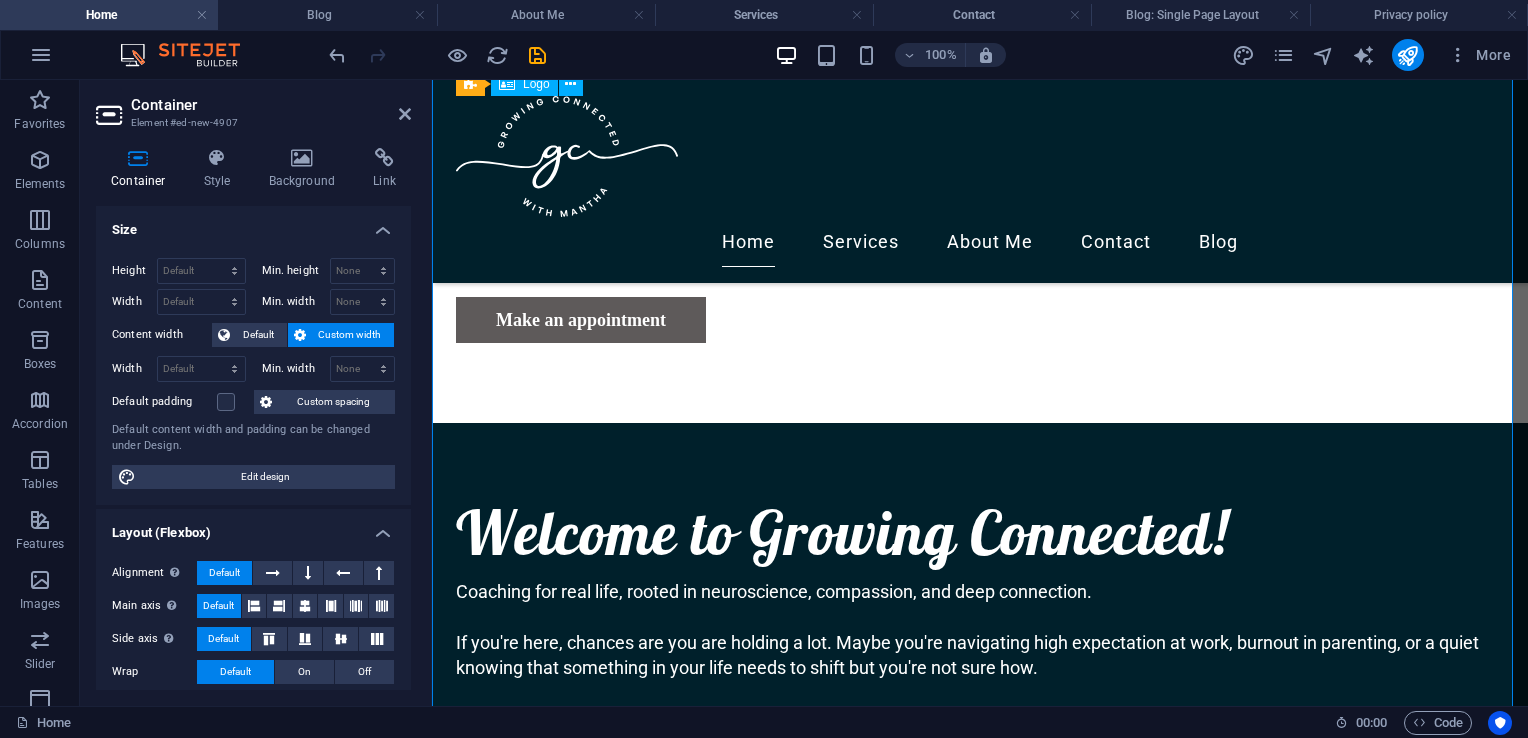 scroll, scrollTop: 4178, scrollLeft: 0, axis: vertical 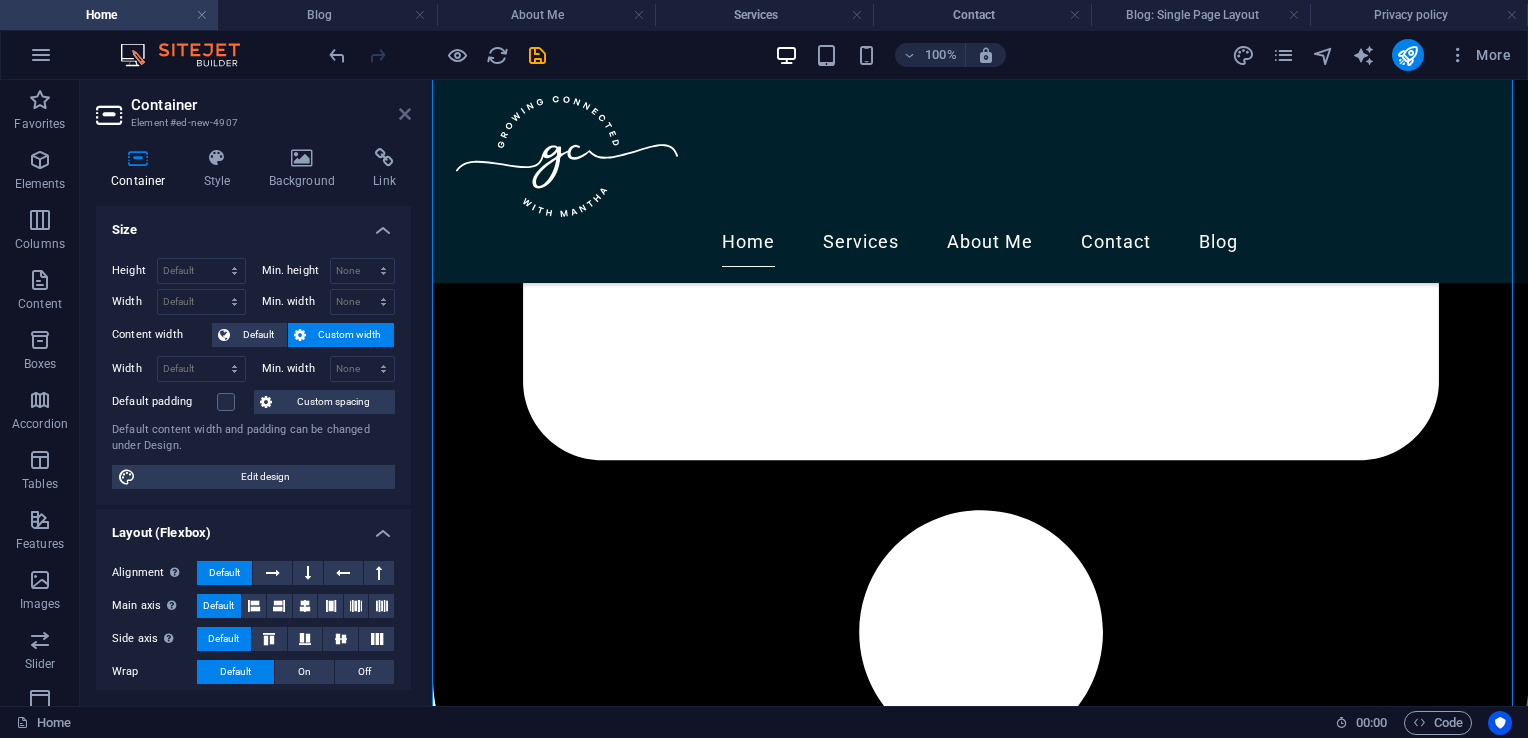 click at bounding box center [405, 114] 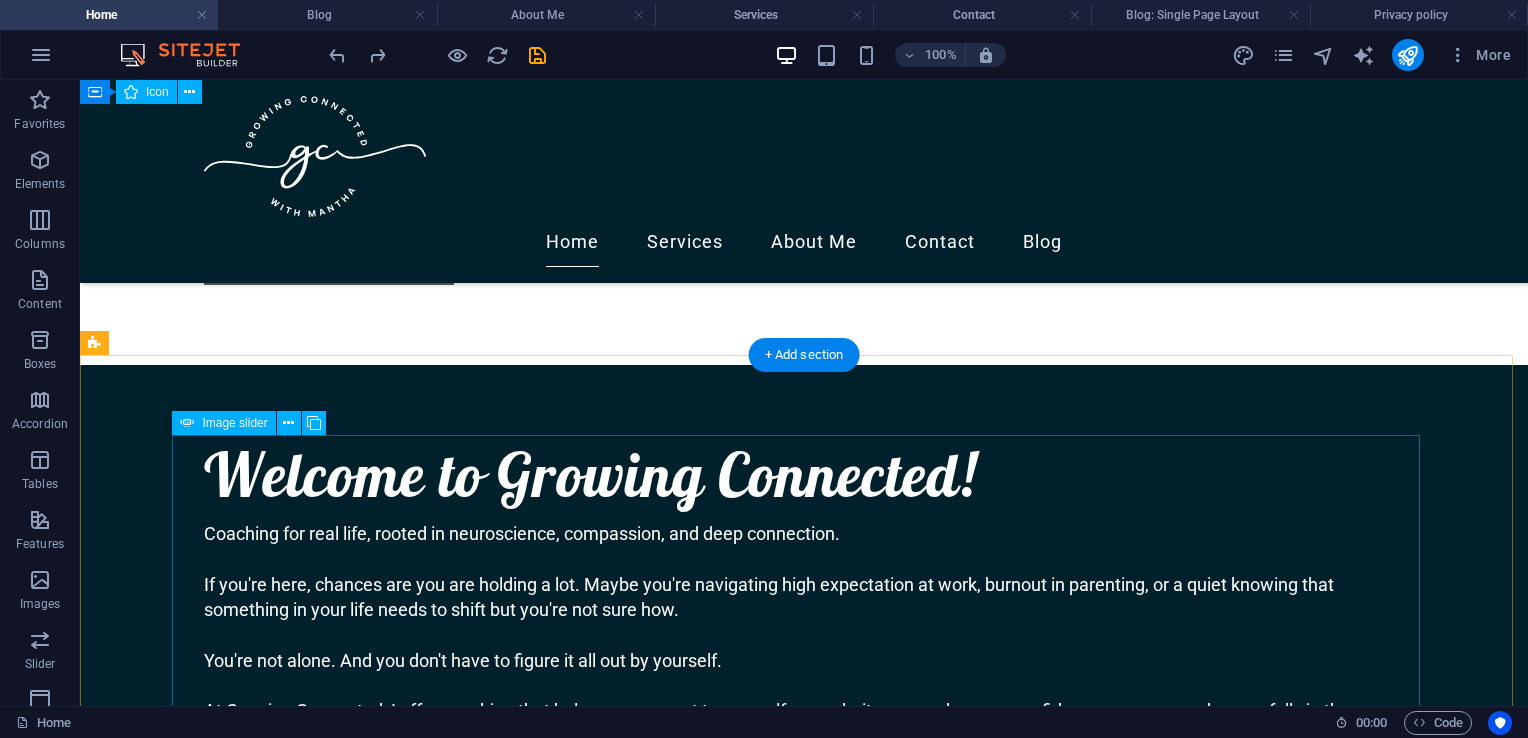scroll, scrollTop: 924, scrollLeft: 0, axis: vertical 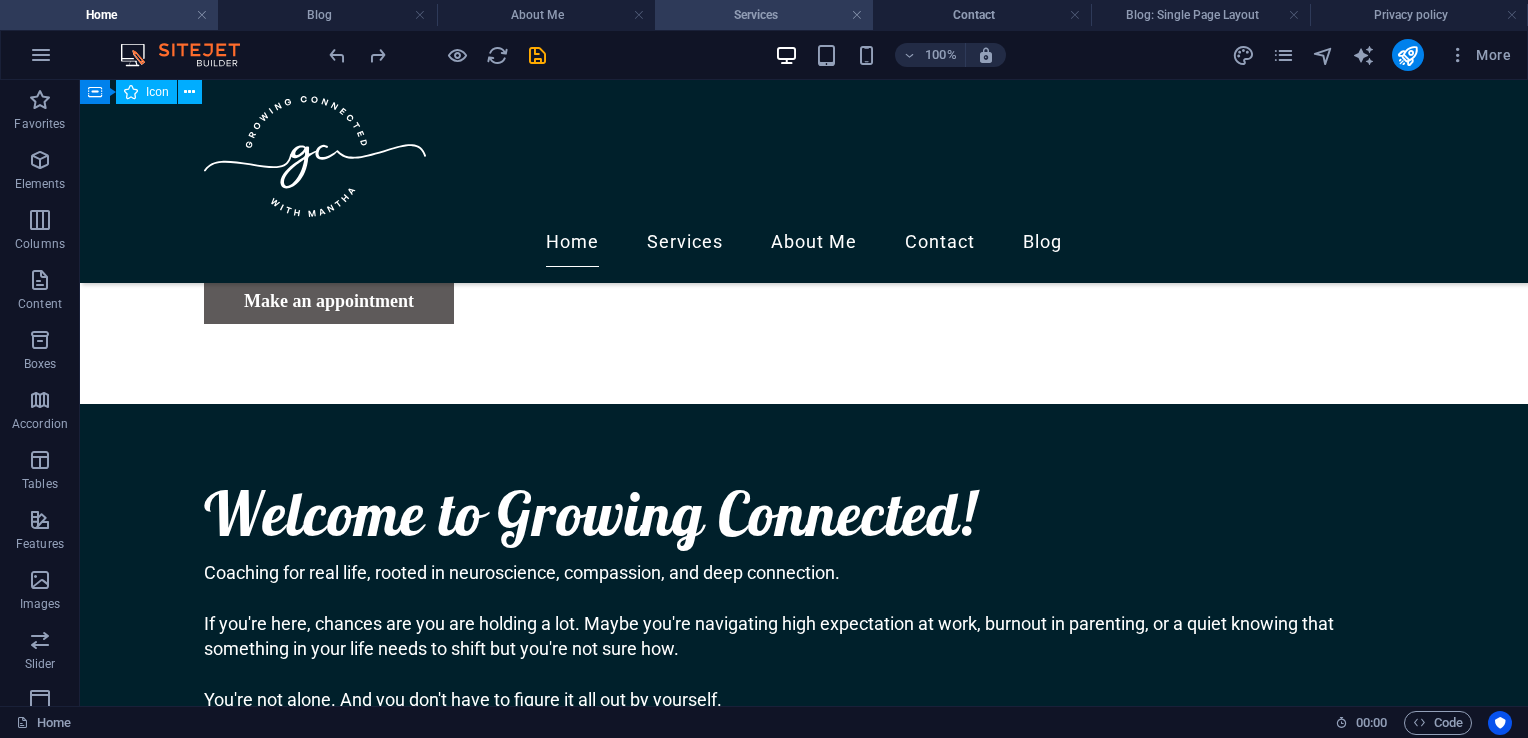 click on "Services" at bounding box center (764, 15) 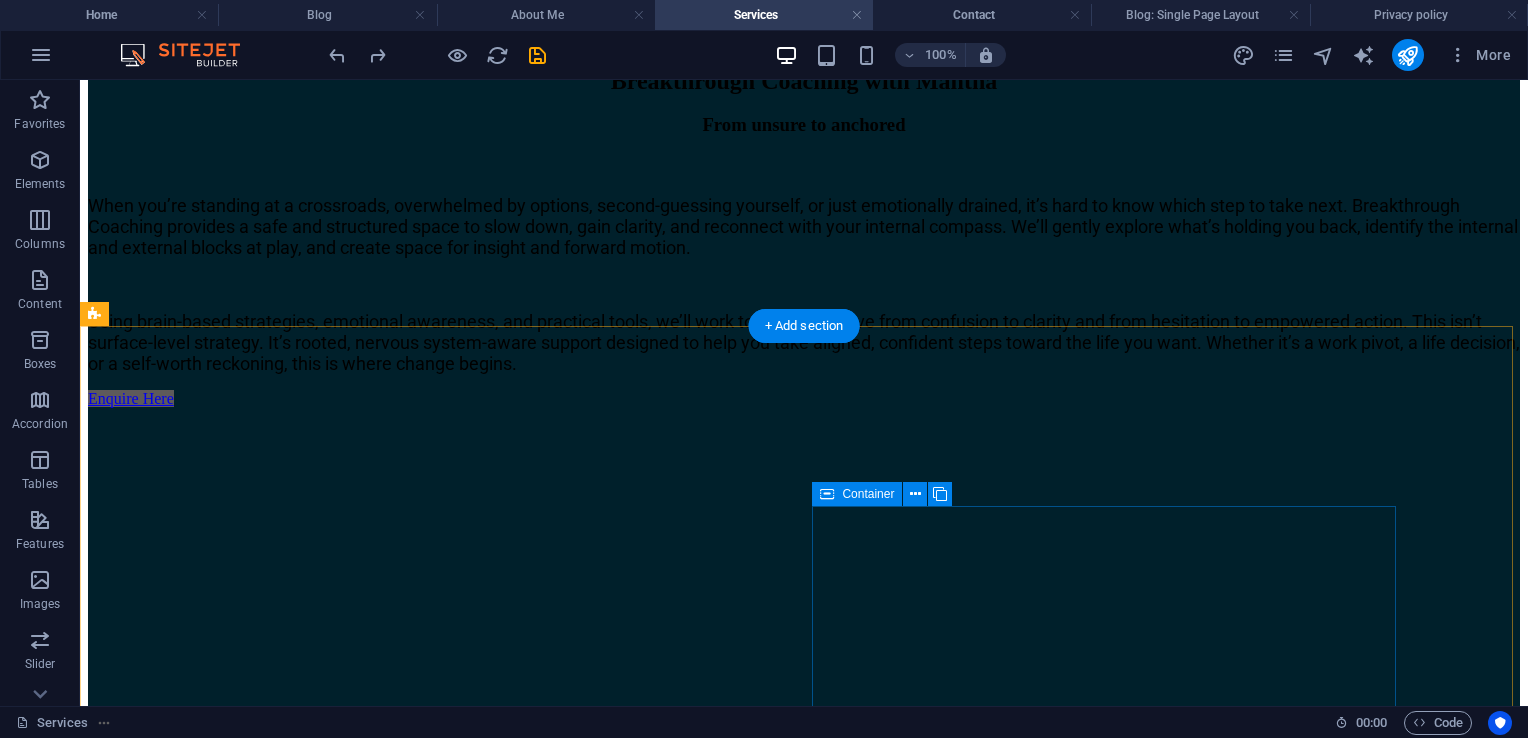 scroll, scrollTop: 2526, scrollLeft: 0, axis: vertical 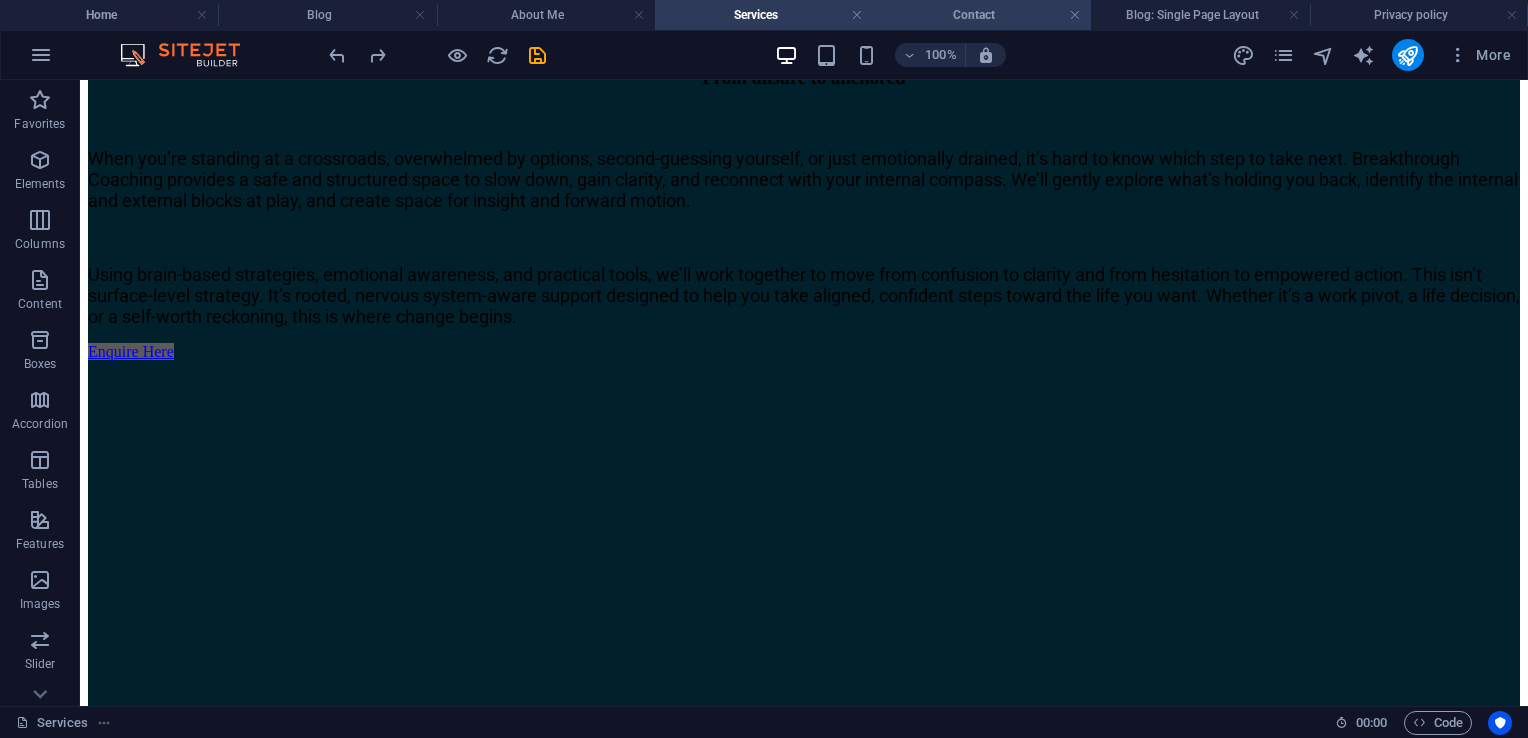click on "Contact" at bounding box center (982, 15) 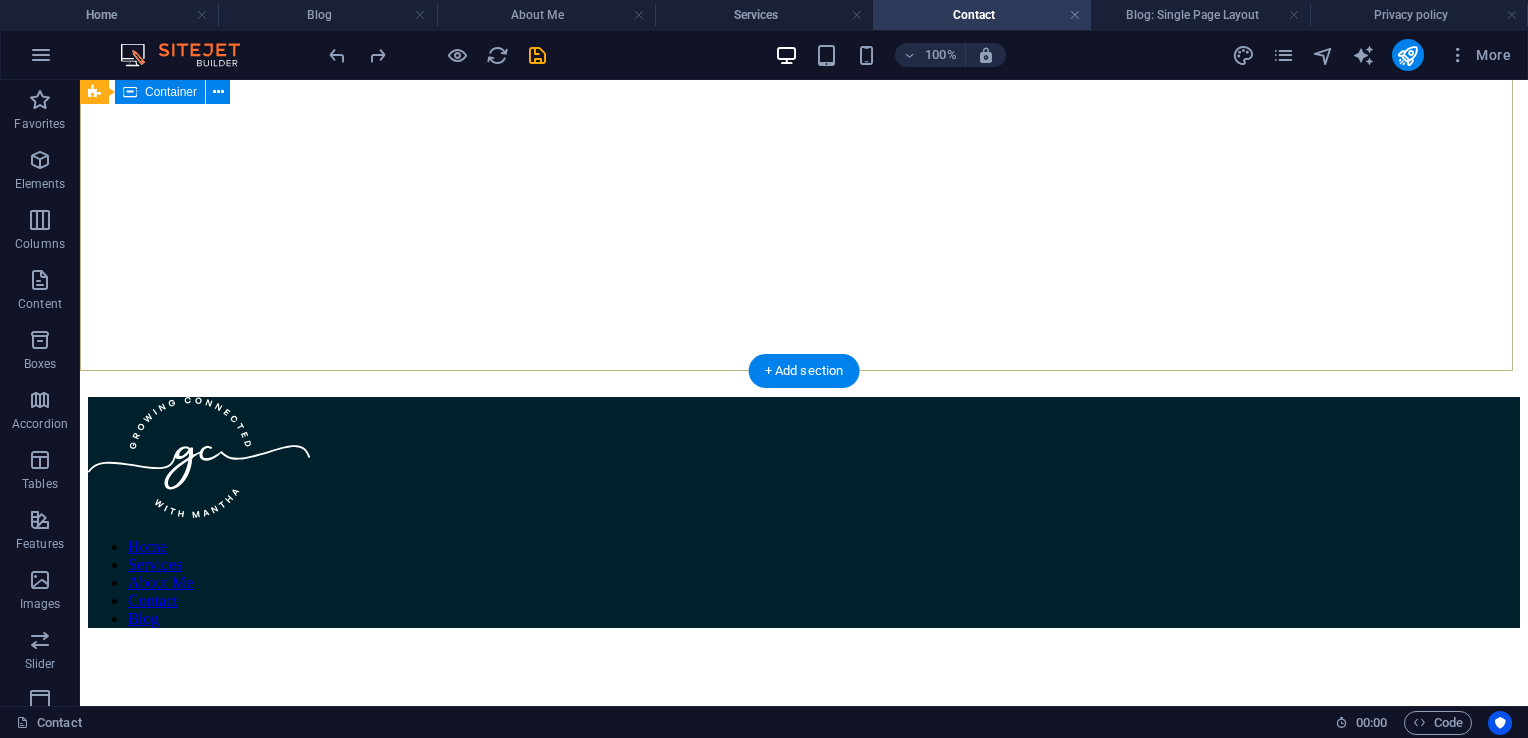 scroll, scrollTop: 268, scrollLeft: 0, axis: vertical 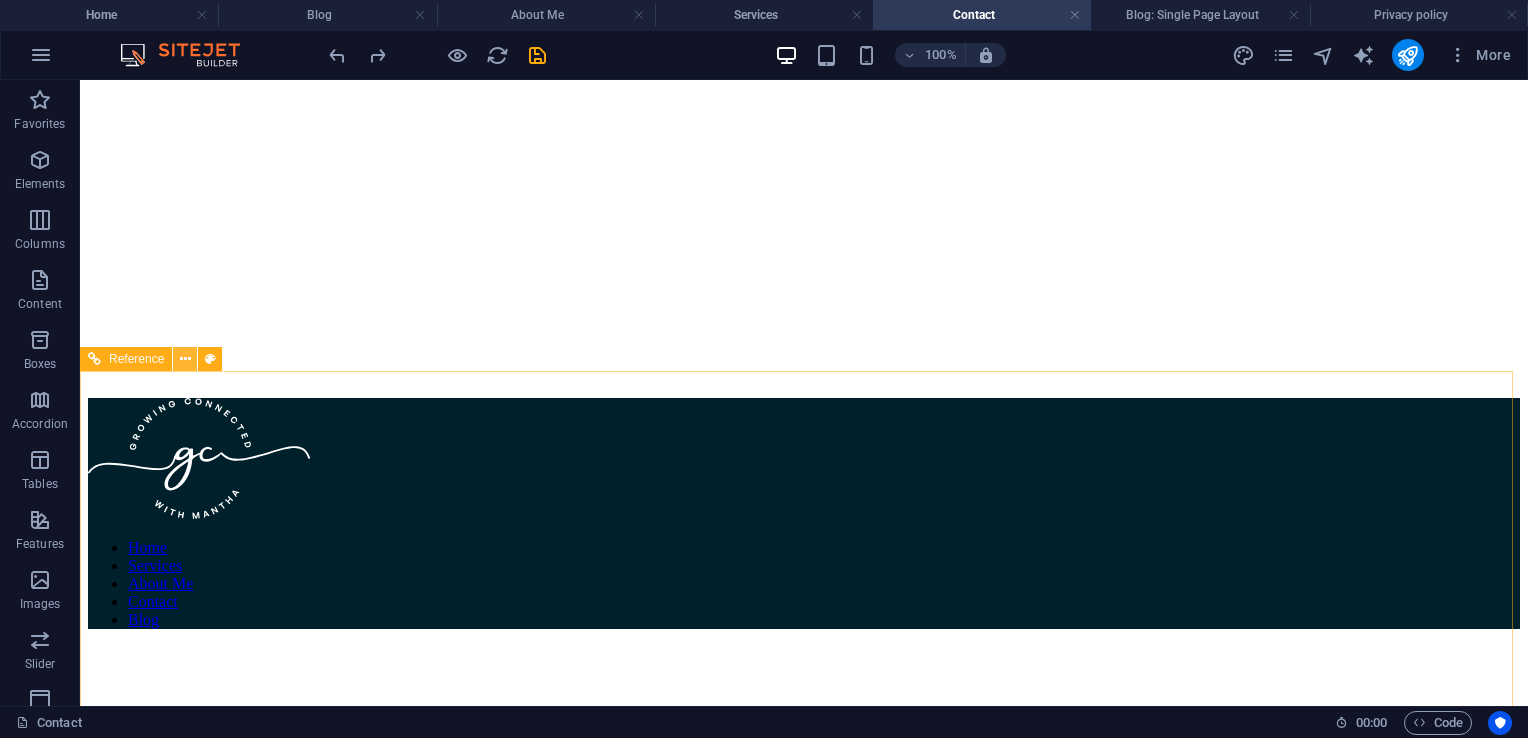 click at bounding box center (185, 359) 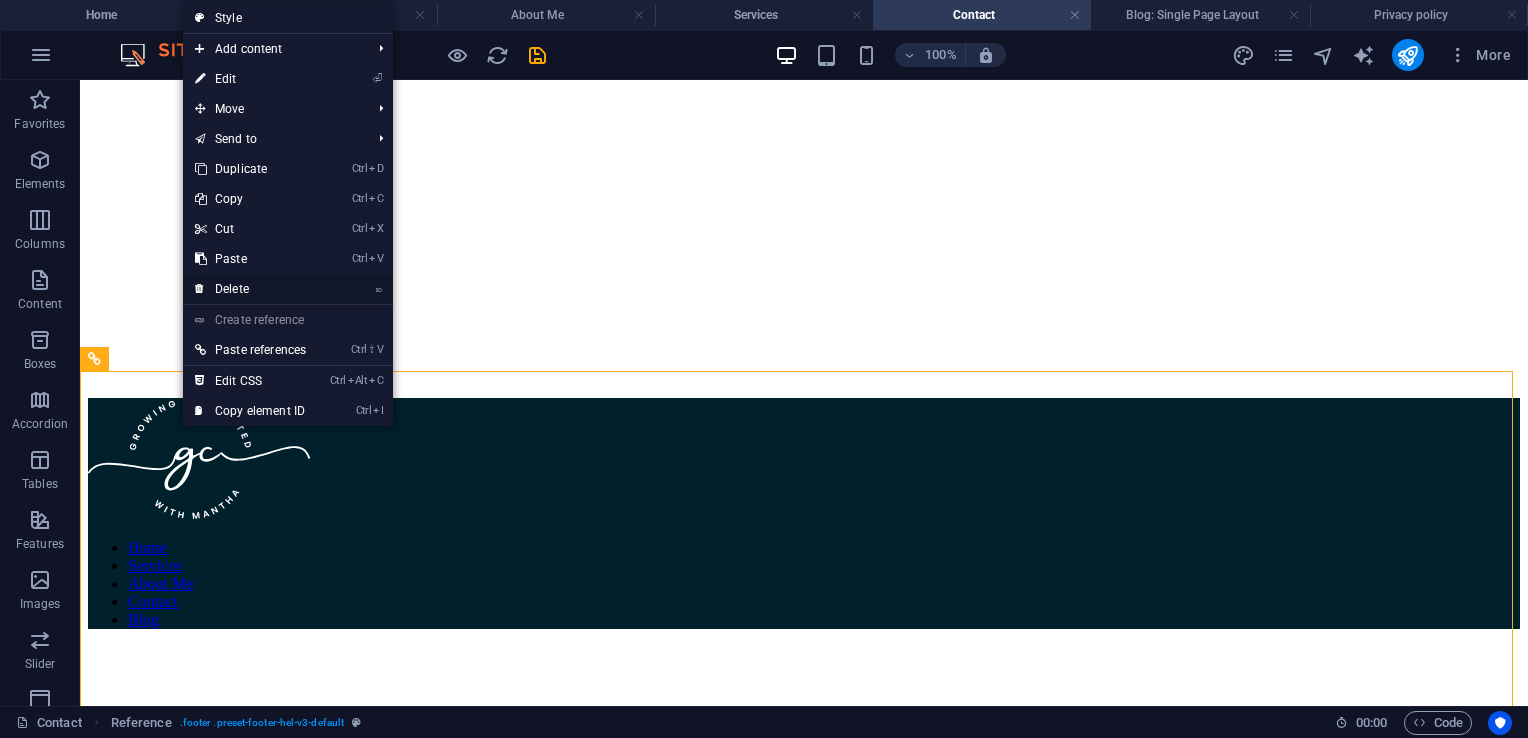 click on "⌦  Delete" at bounding box center [250, 289] 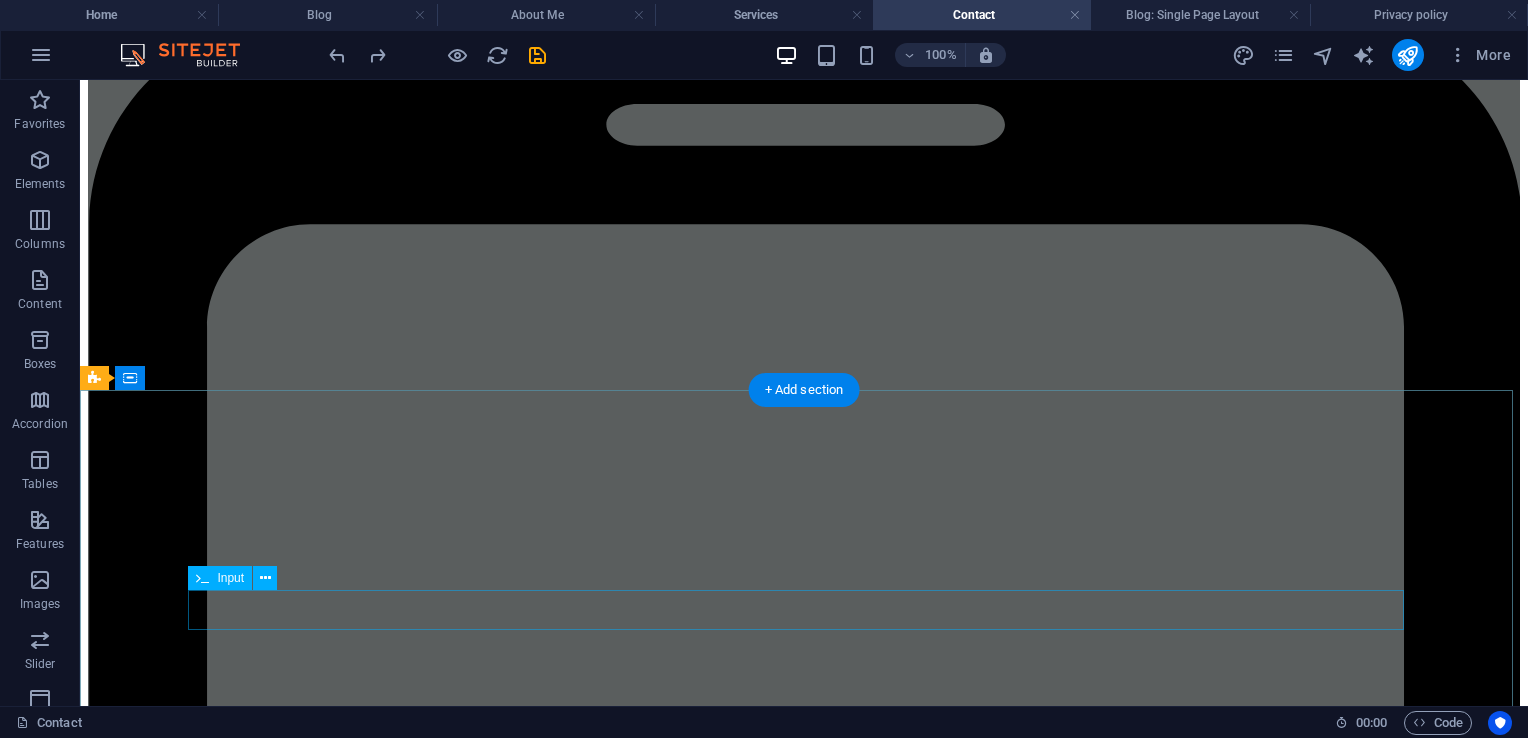 scroll, scrollTop: 1387, scrollLeft: 0, axis: vertical 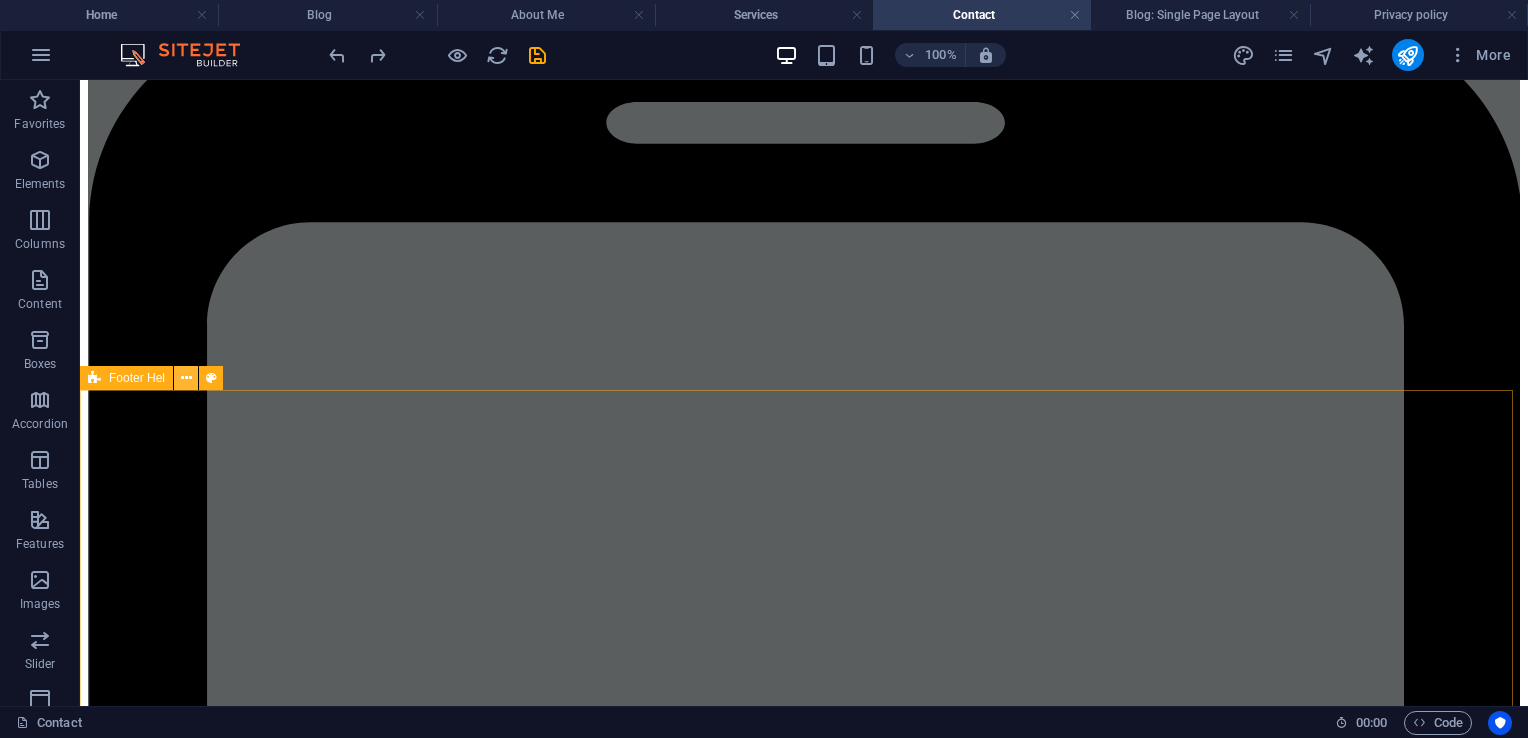 click at bounding box center [186, 378] 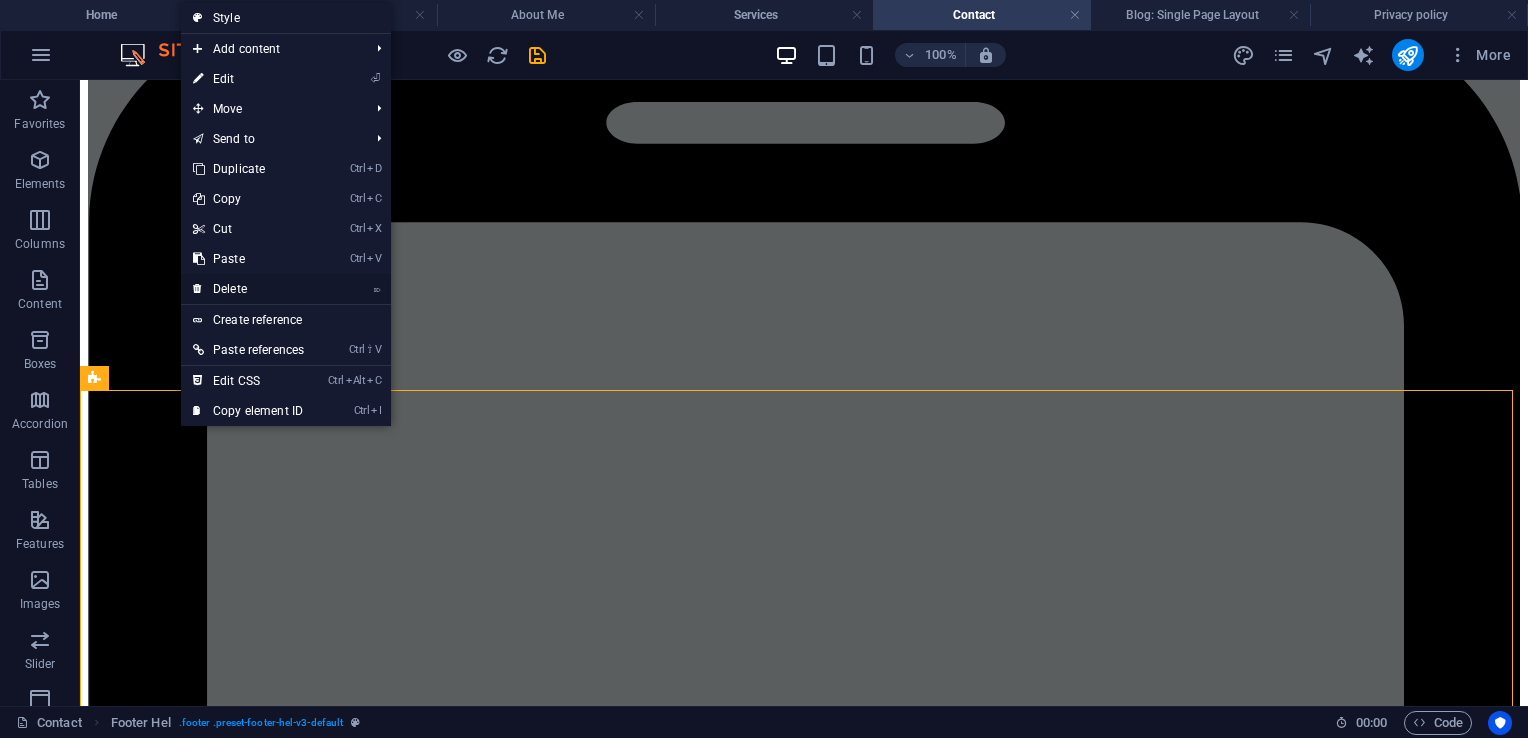 click on "⌦  Delete" at bounding box center [248, 289] 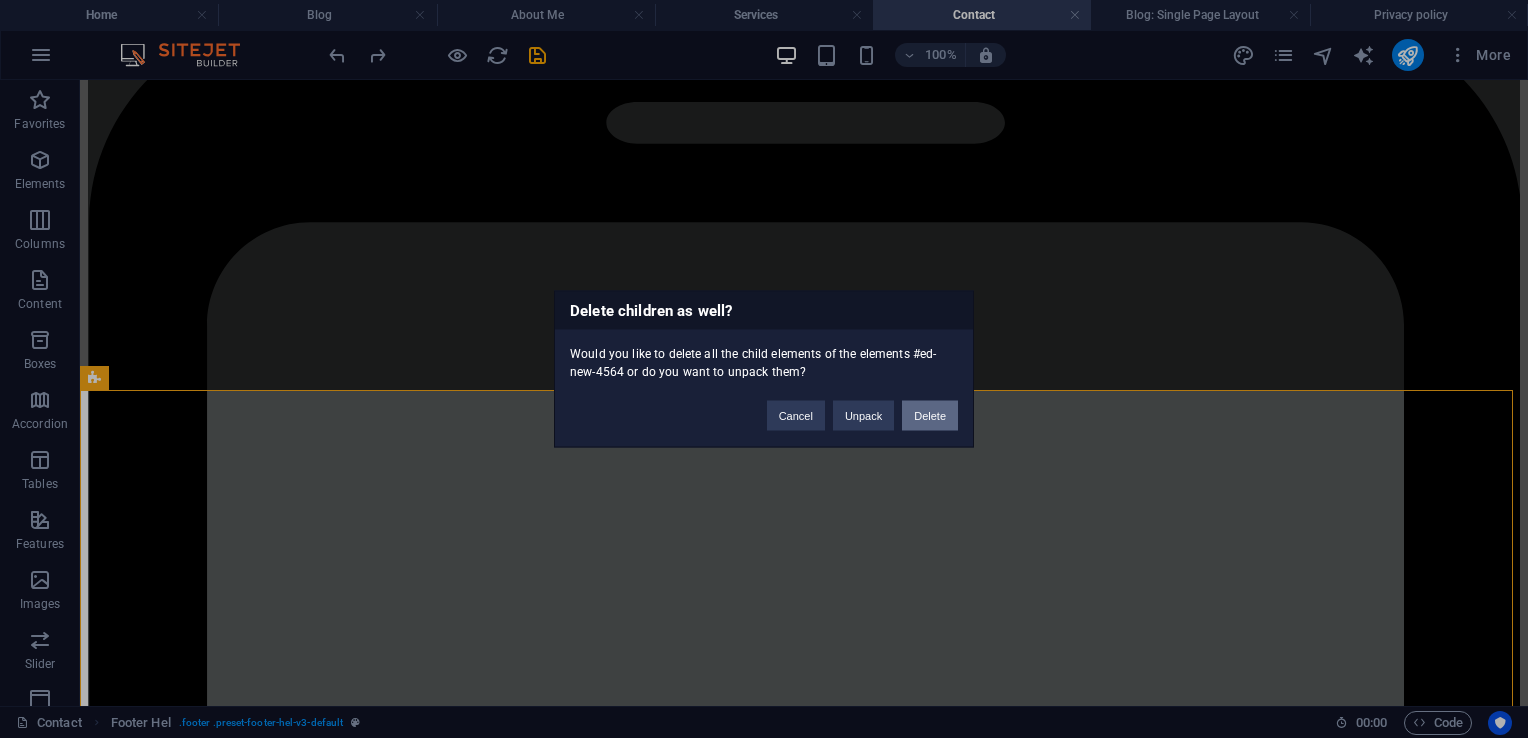 click on "Delete" at bounding box center [930, 416] 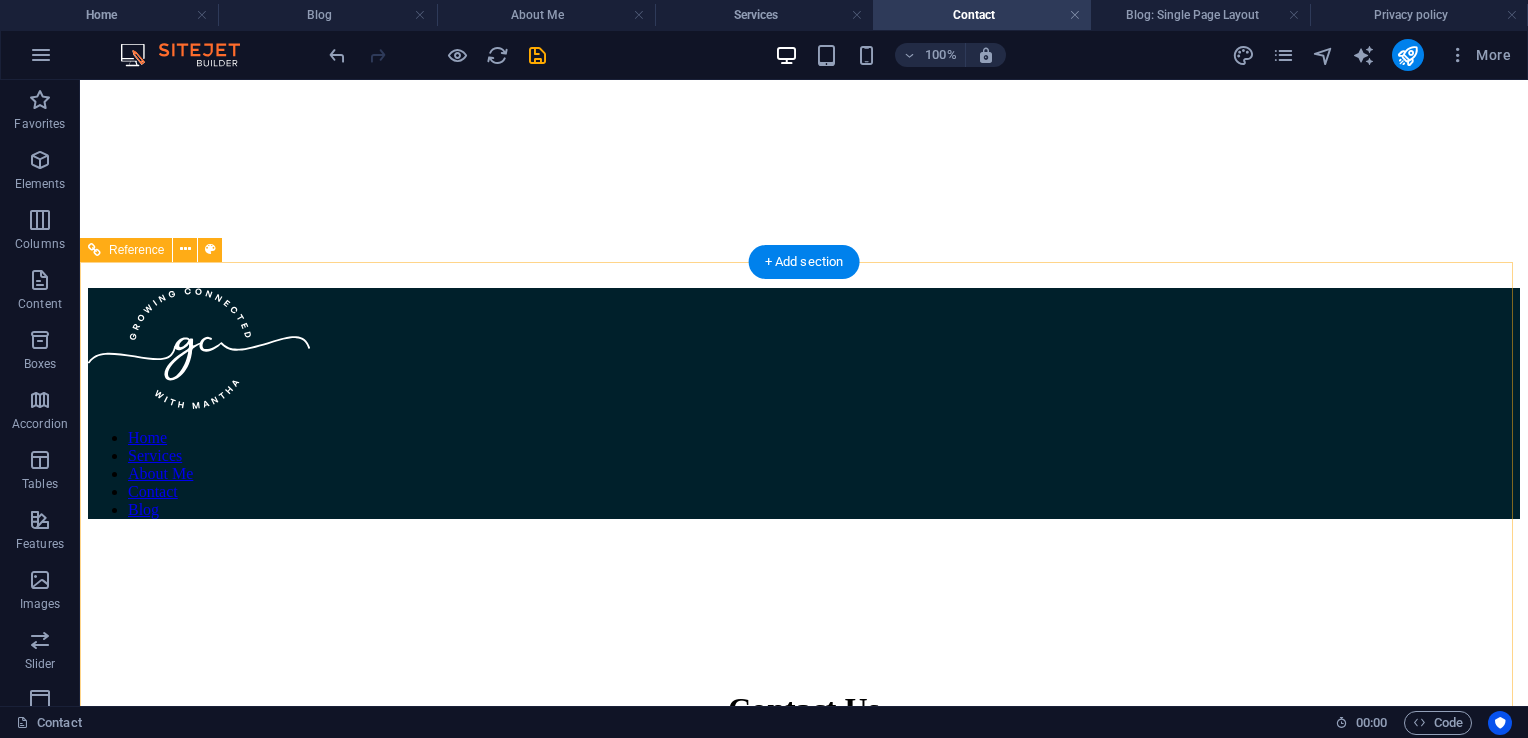 scroll, scrollTop: 379, scrollLeft: 0, axis: vertical 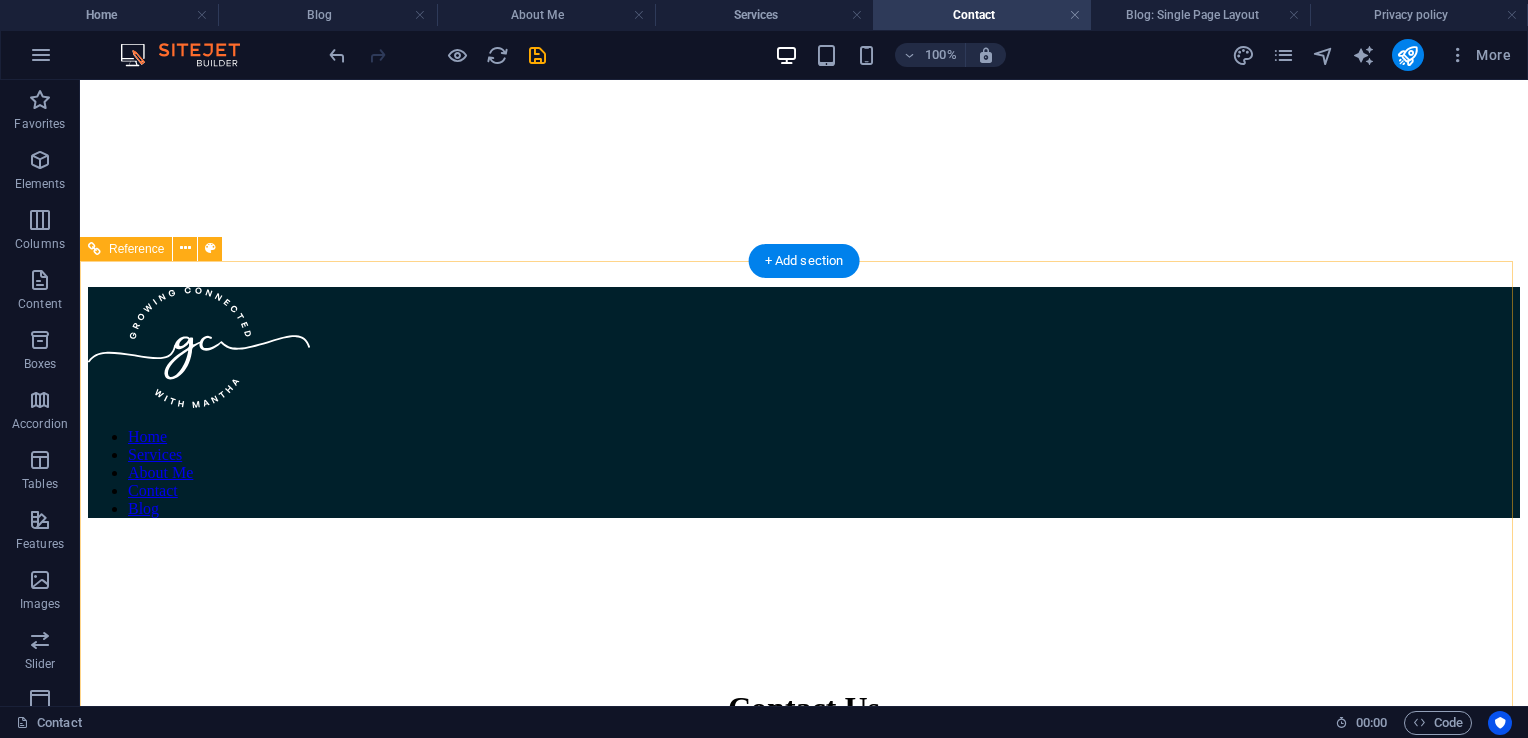click on "Get in touch" at bounding box center (804, 969) 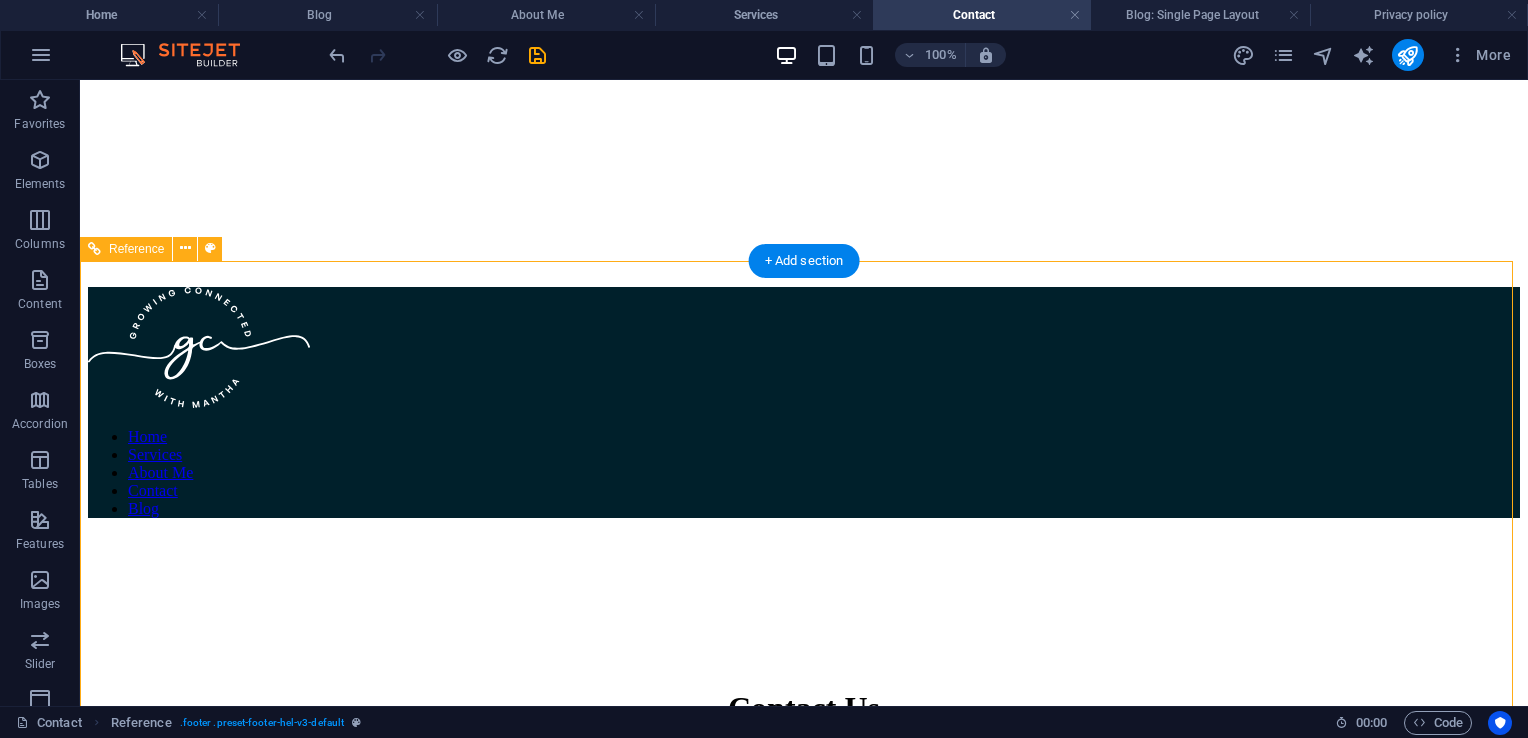 click on "Get in touch" at bounding box center (804, 969) 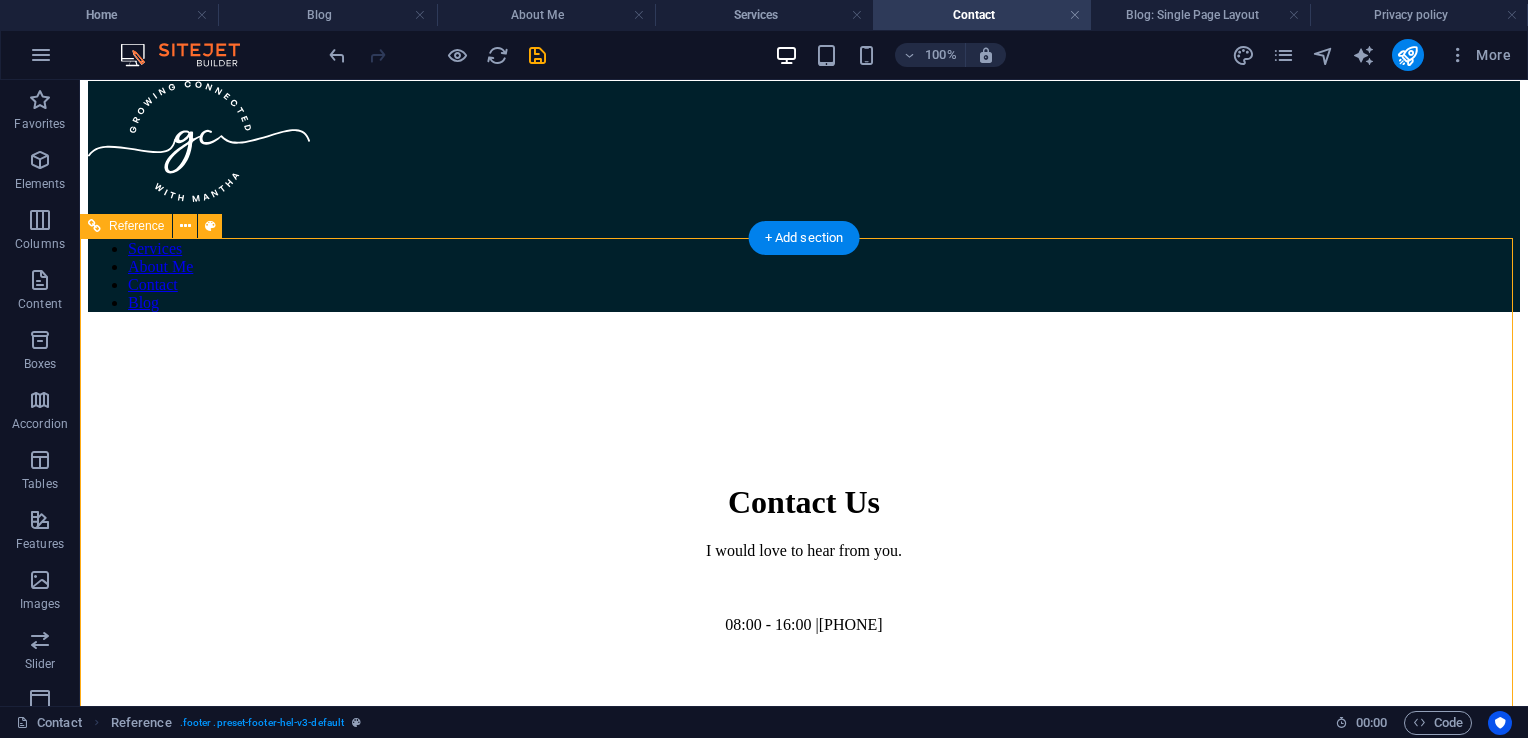 scroll, scrollTop: 620, scrollLeft: 0, axis: vertical 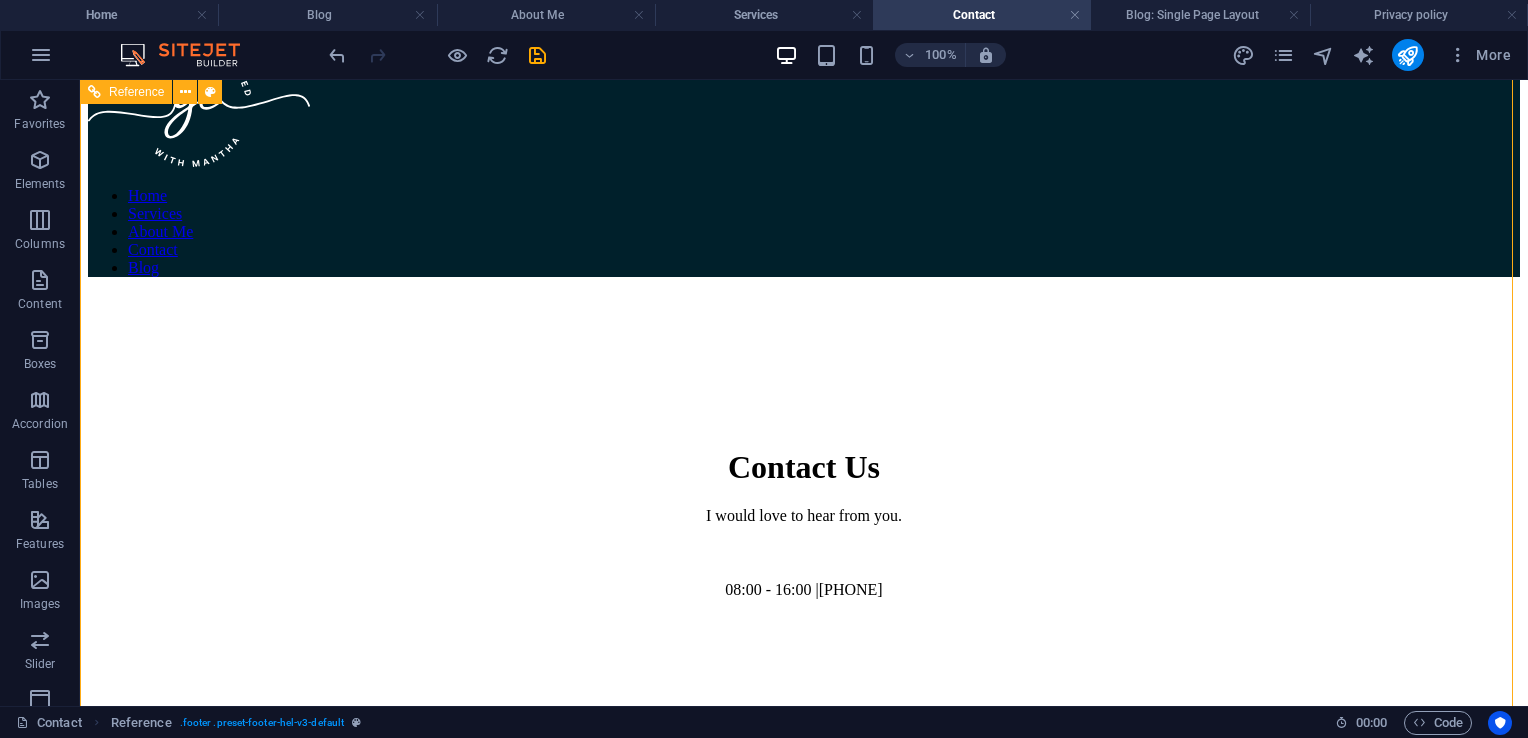 click at bounding box center (804, 4423) 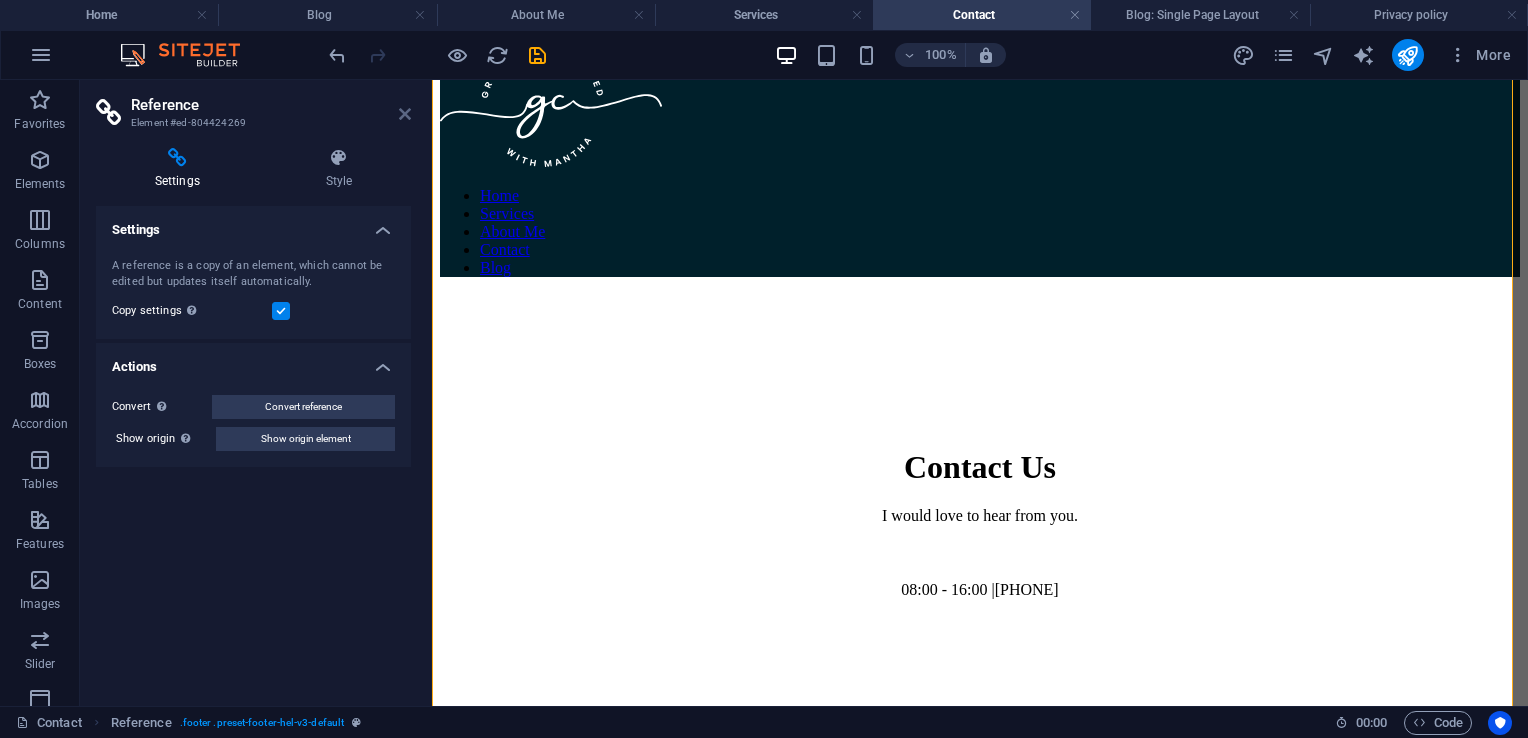 click at bounding box center (405, 114) 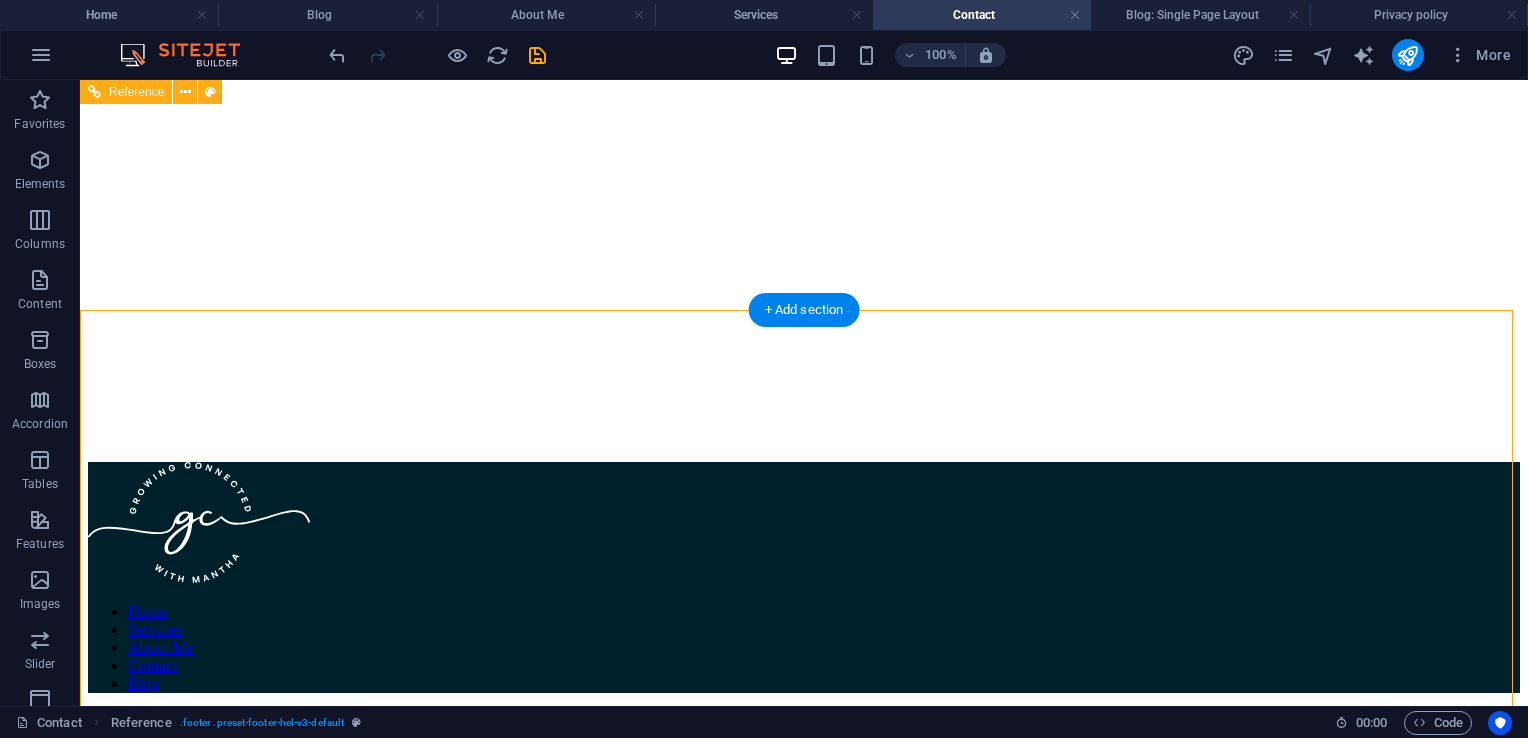 scroll, scrollTop: 0, scrollLeft: 0, axis: both 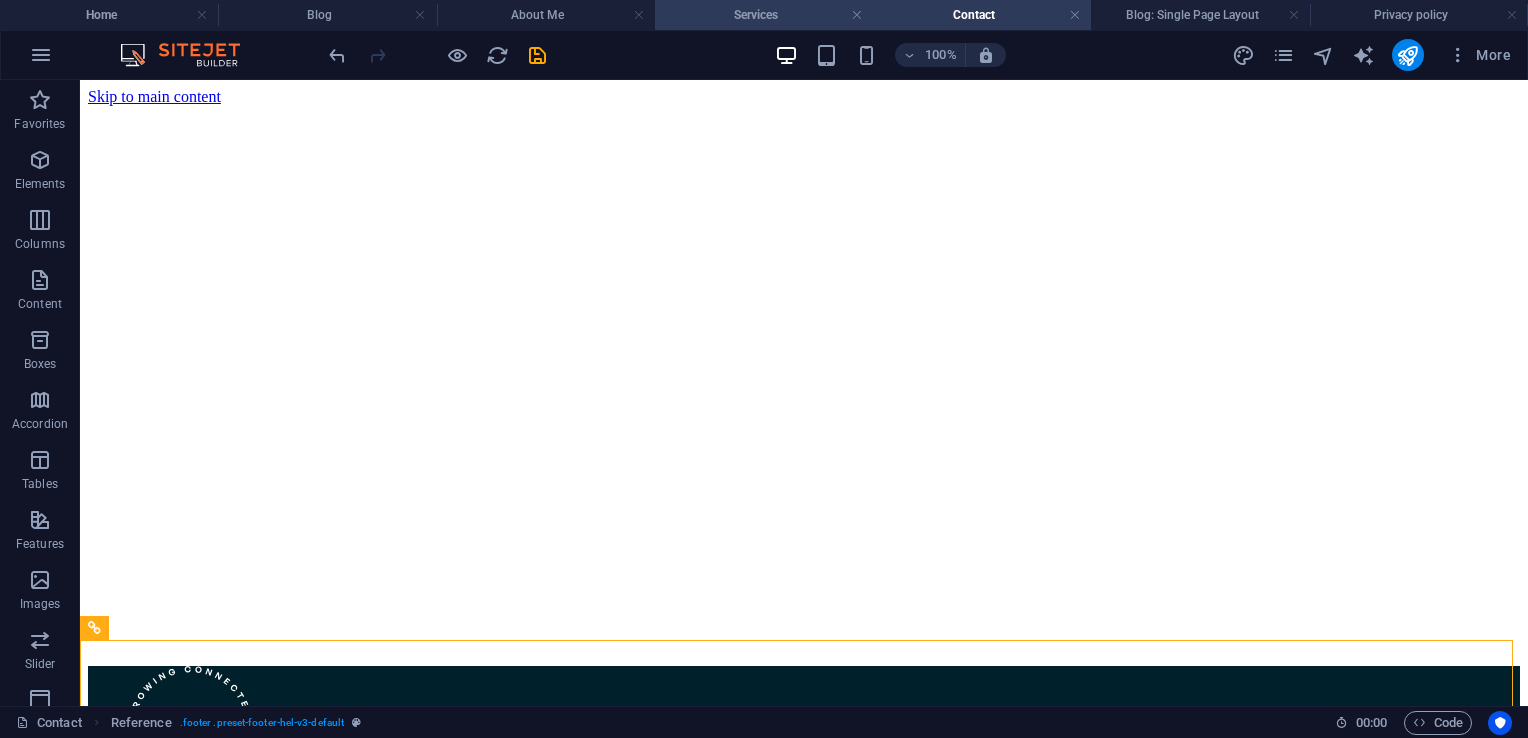 click on "Services" at bounding box center [764, 15] 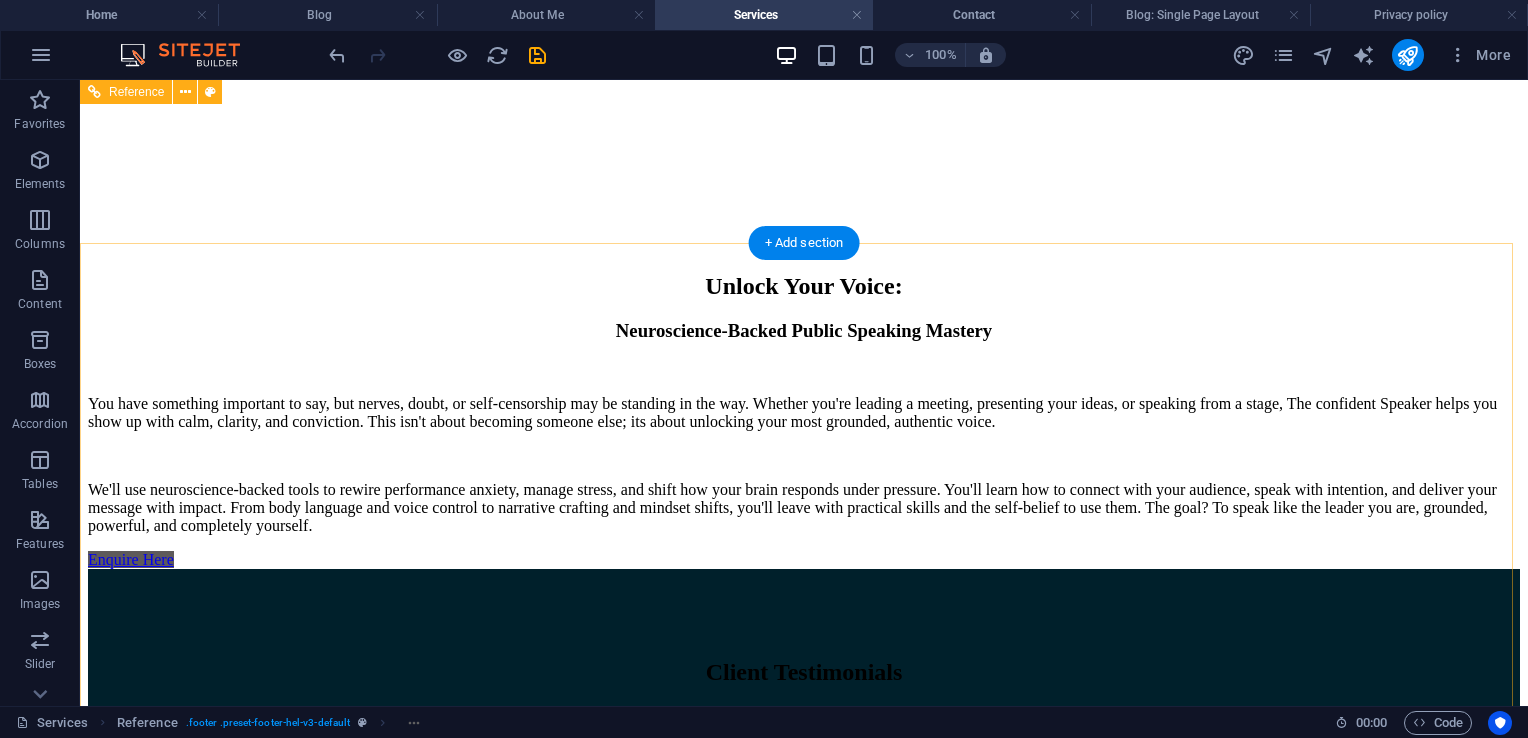 scroll, scrollTop: 3979, scrollLeft: 0, axis: vertical 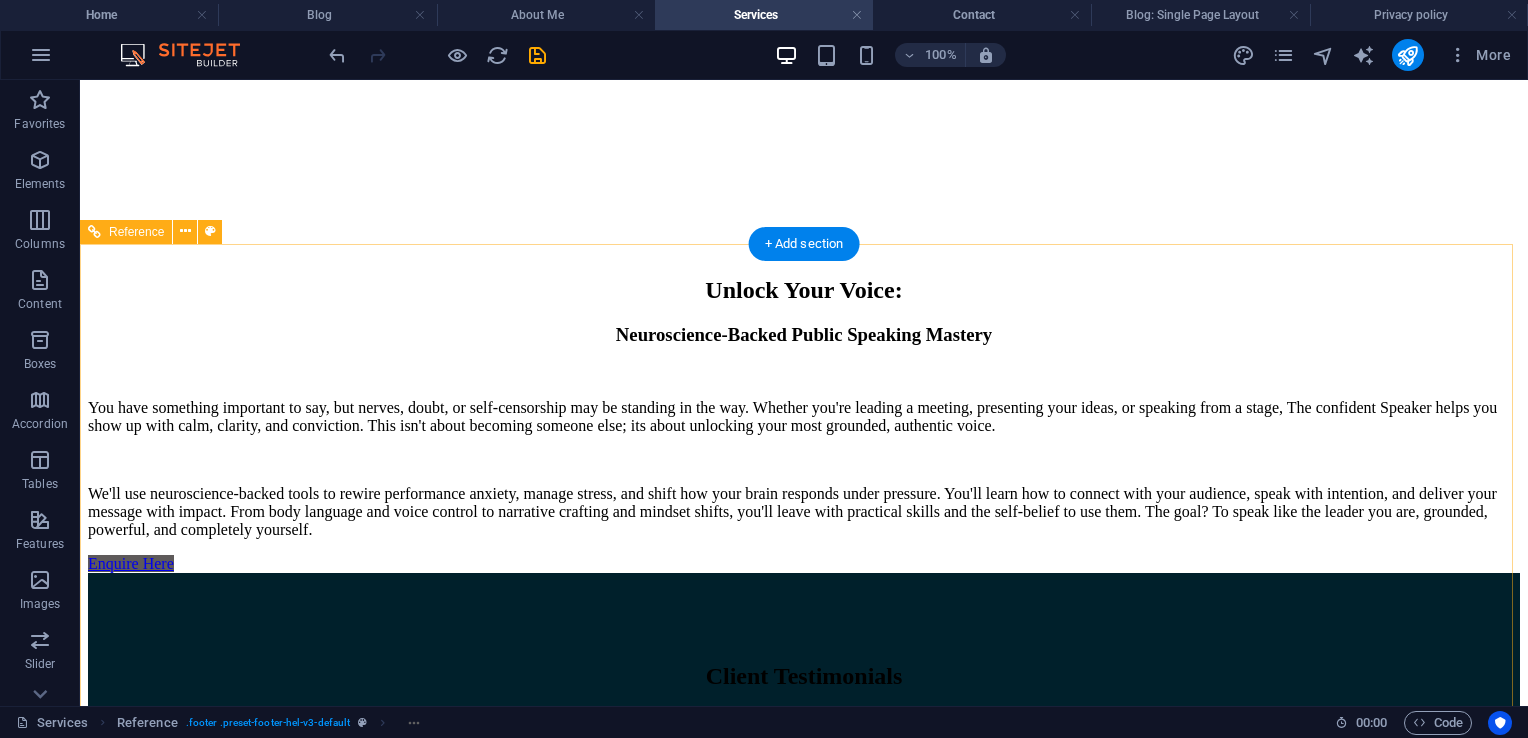 click at bounding box center (804, 6204) 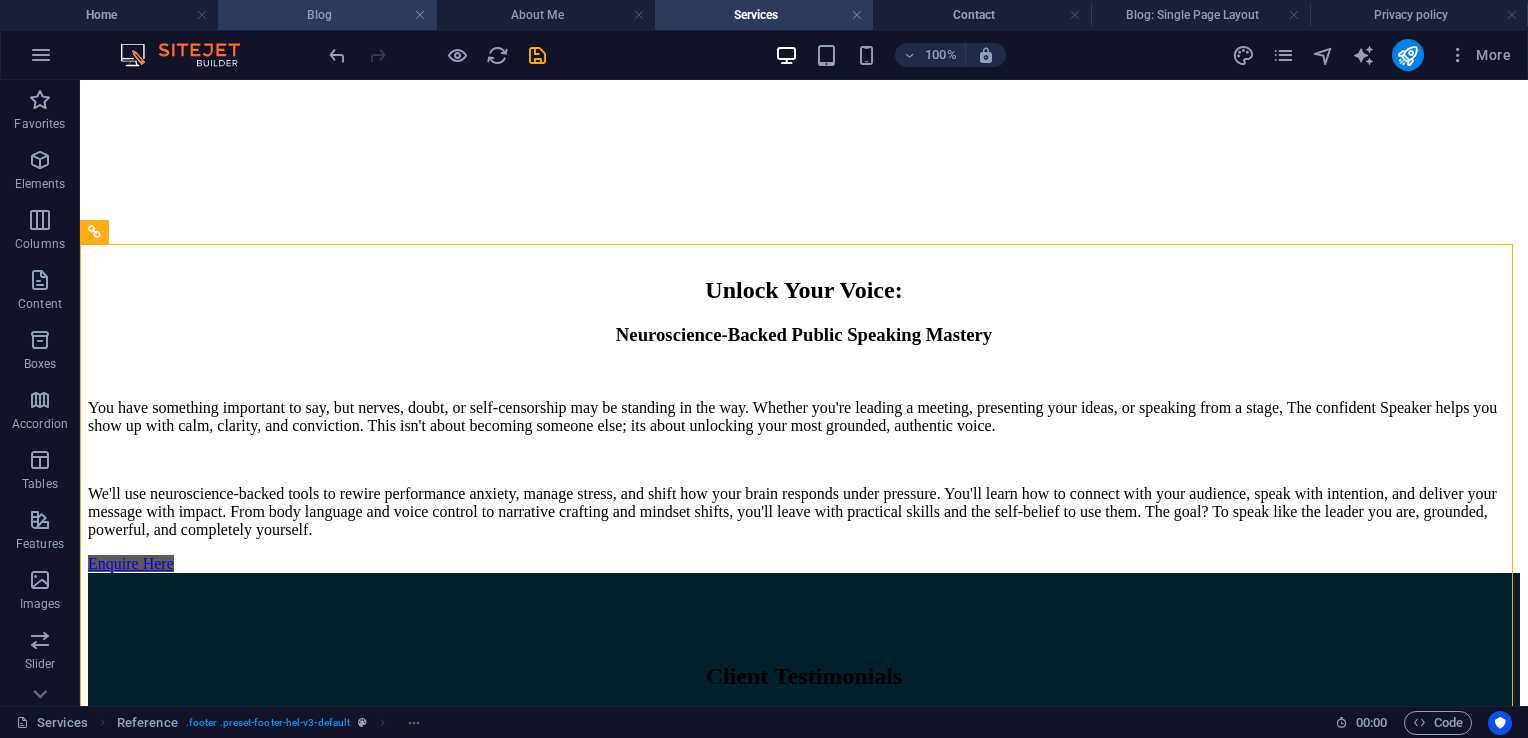 click on "Blog" at bounding box center (327, 15) 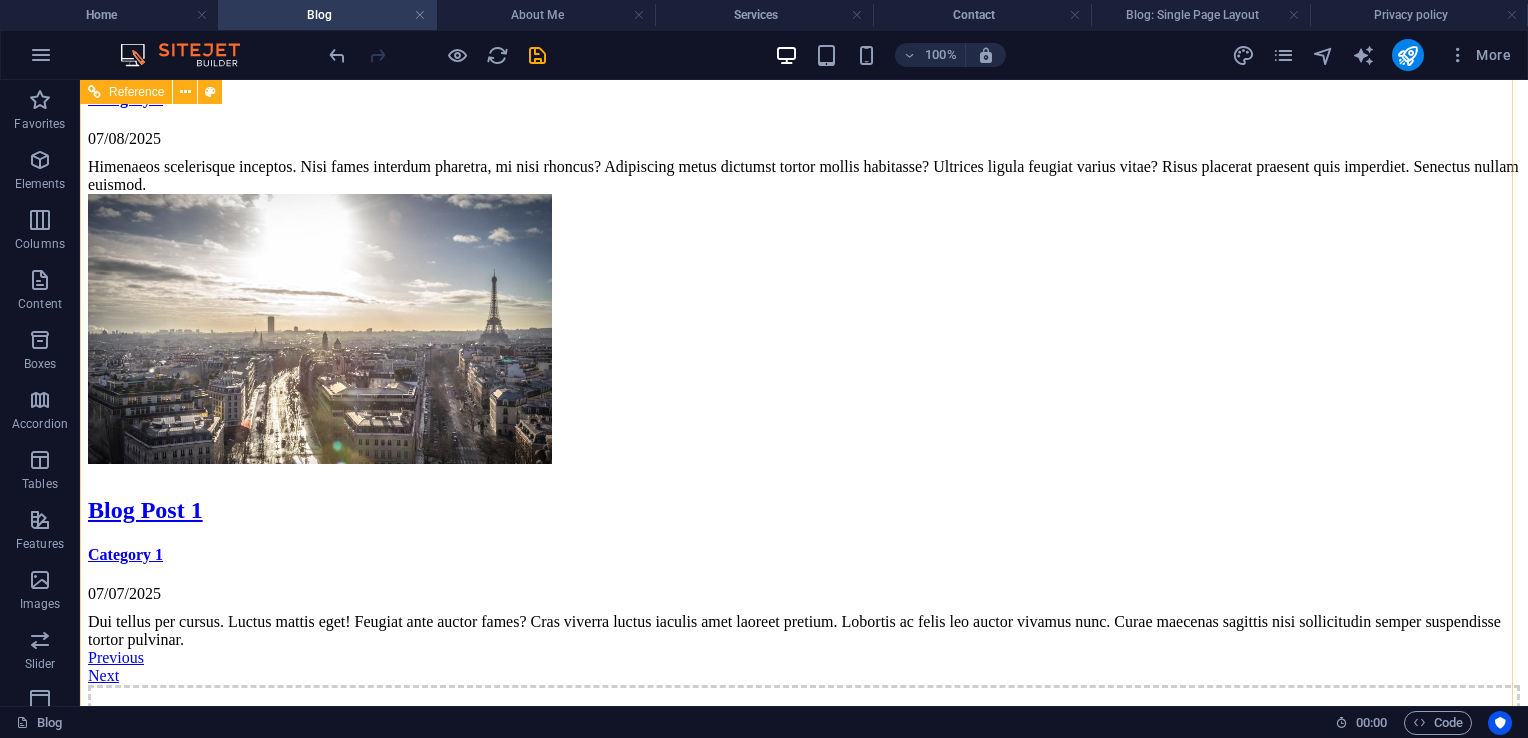 scroll, scrollTop: 2392, scrollLeft: 0, axis: vertical 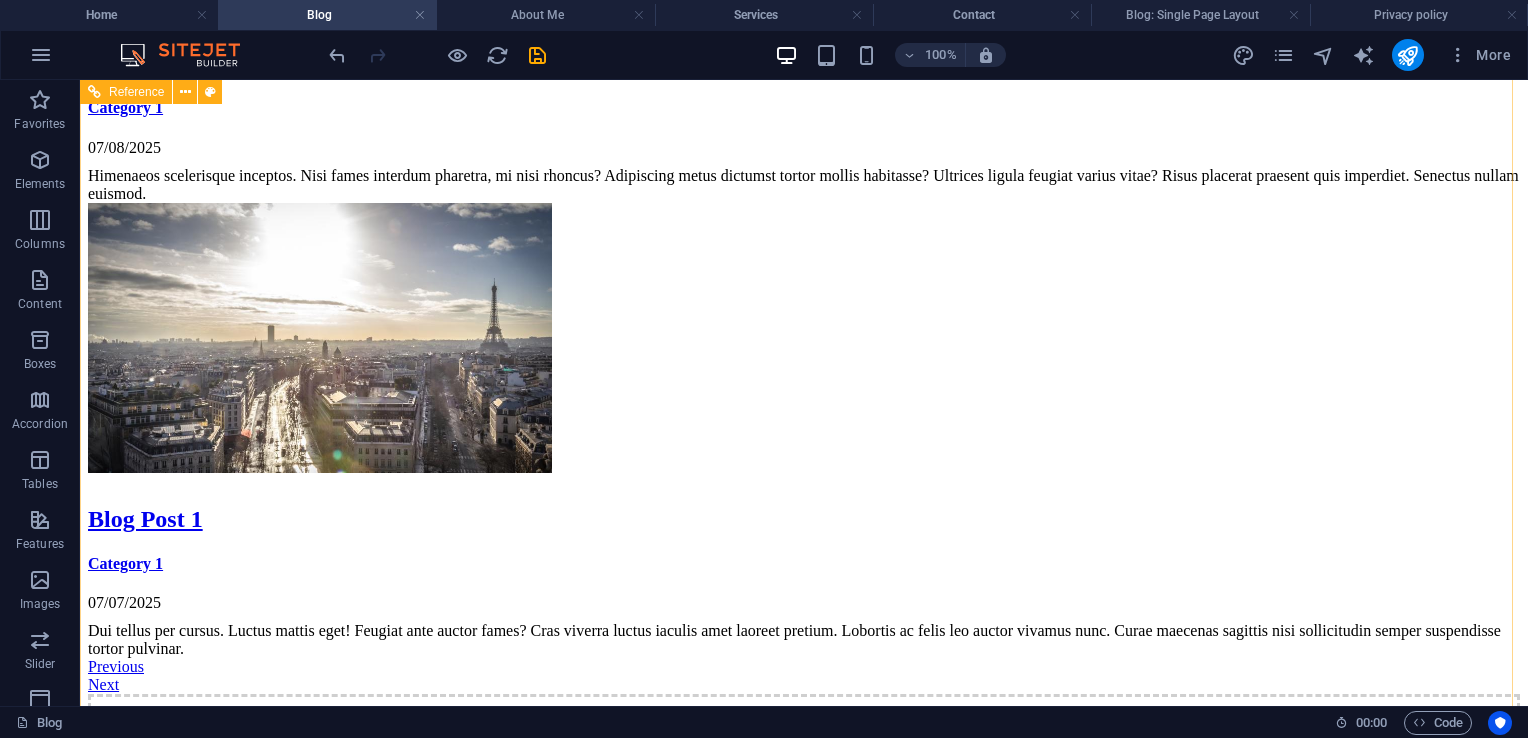 click on "Get in touch [PHONE] [EMAIL] Legal Notice | Privacy Policy {{ 'content.forms.privacy'|trans }} Unreadable? Load new Submit Join our Community" at bounding box center (804, 7590) 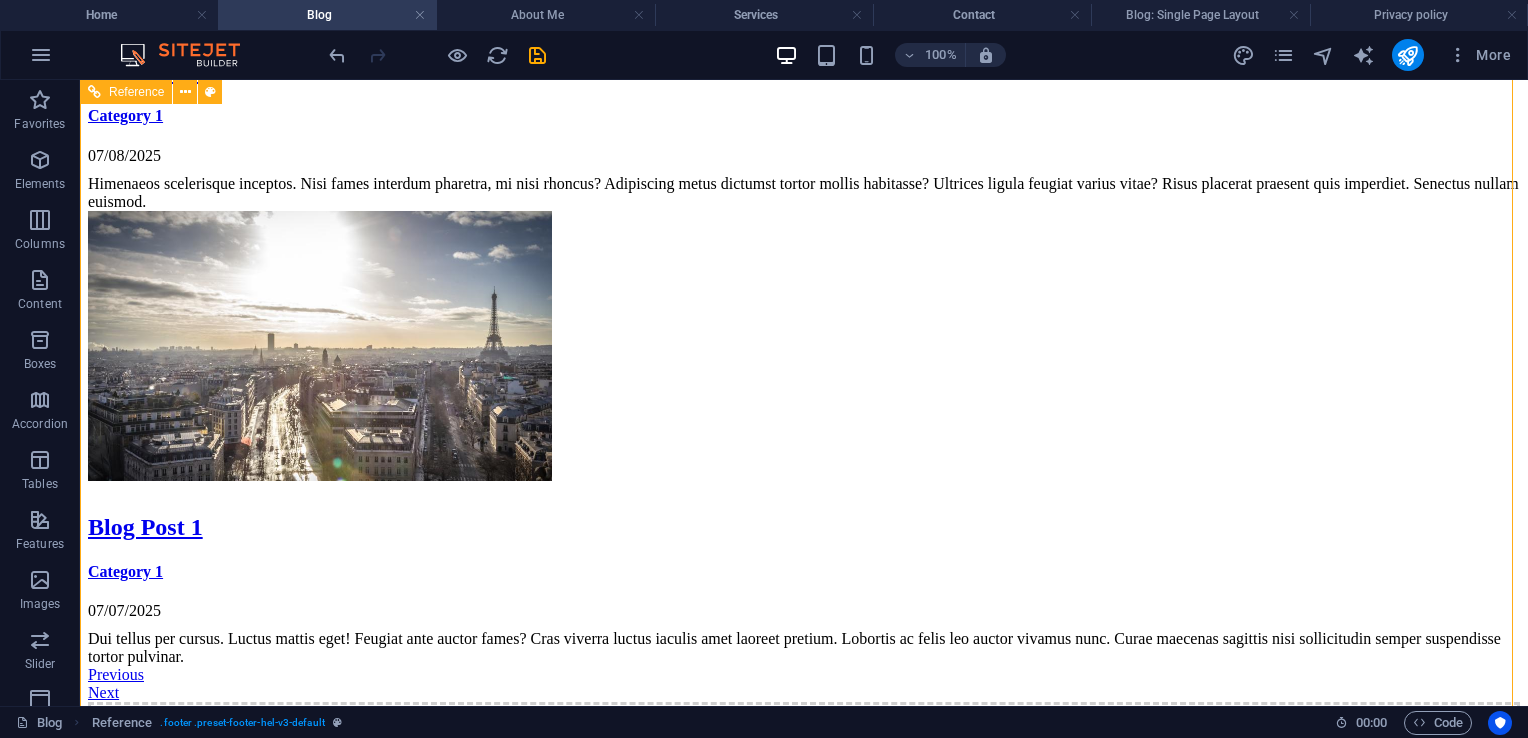 scroll, scrollTop: 2386, scrollLeft: 0, axis: vertical 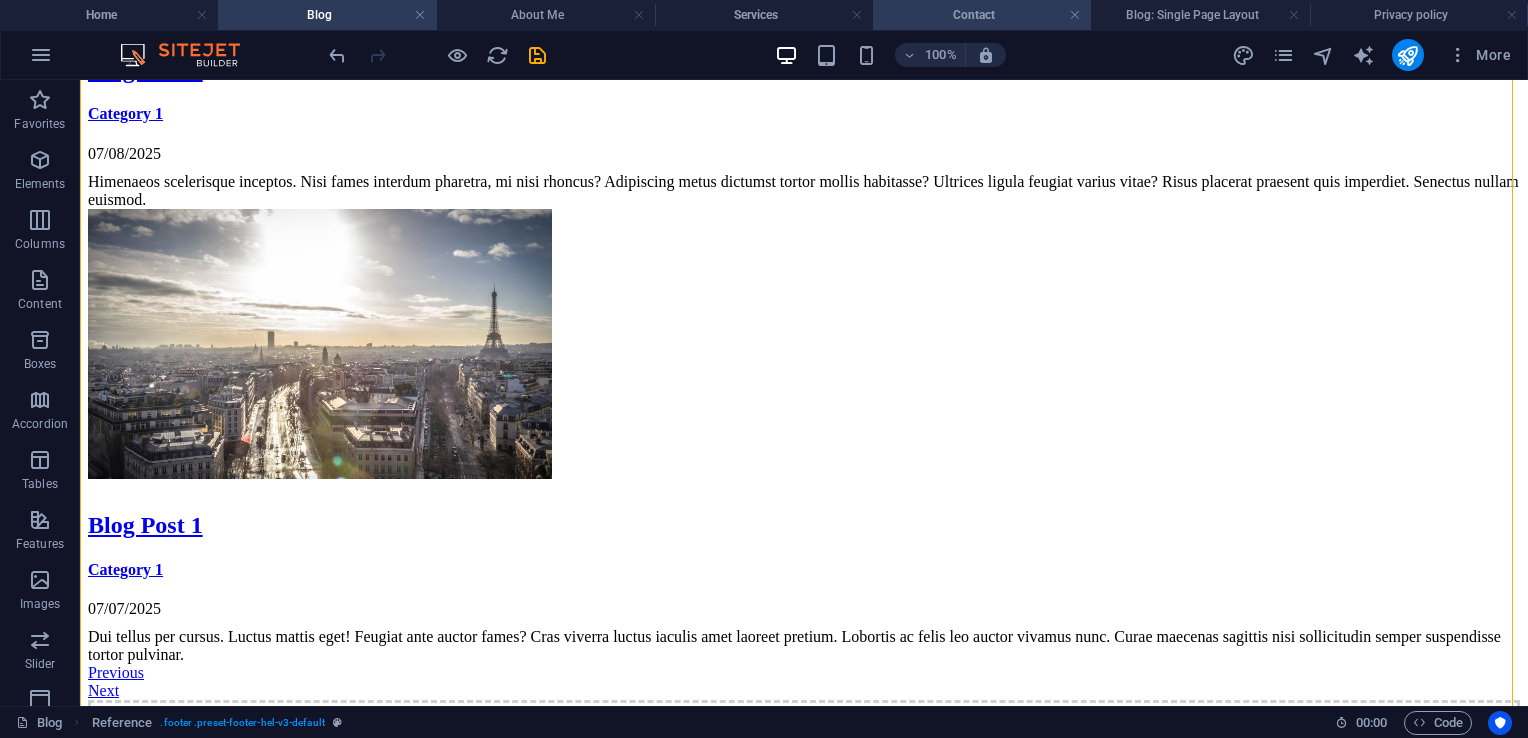 click on "Contact" at bounding box center [982, 15] 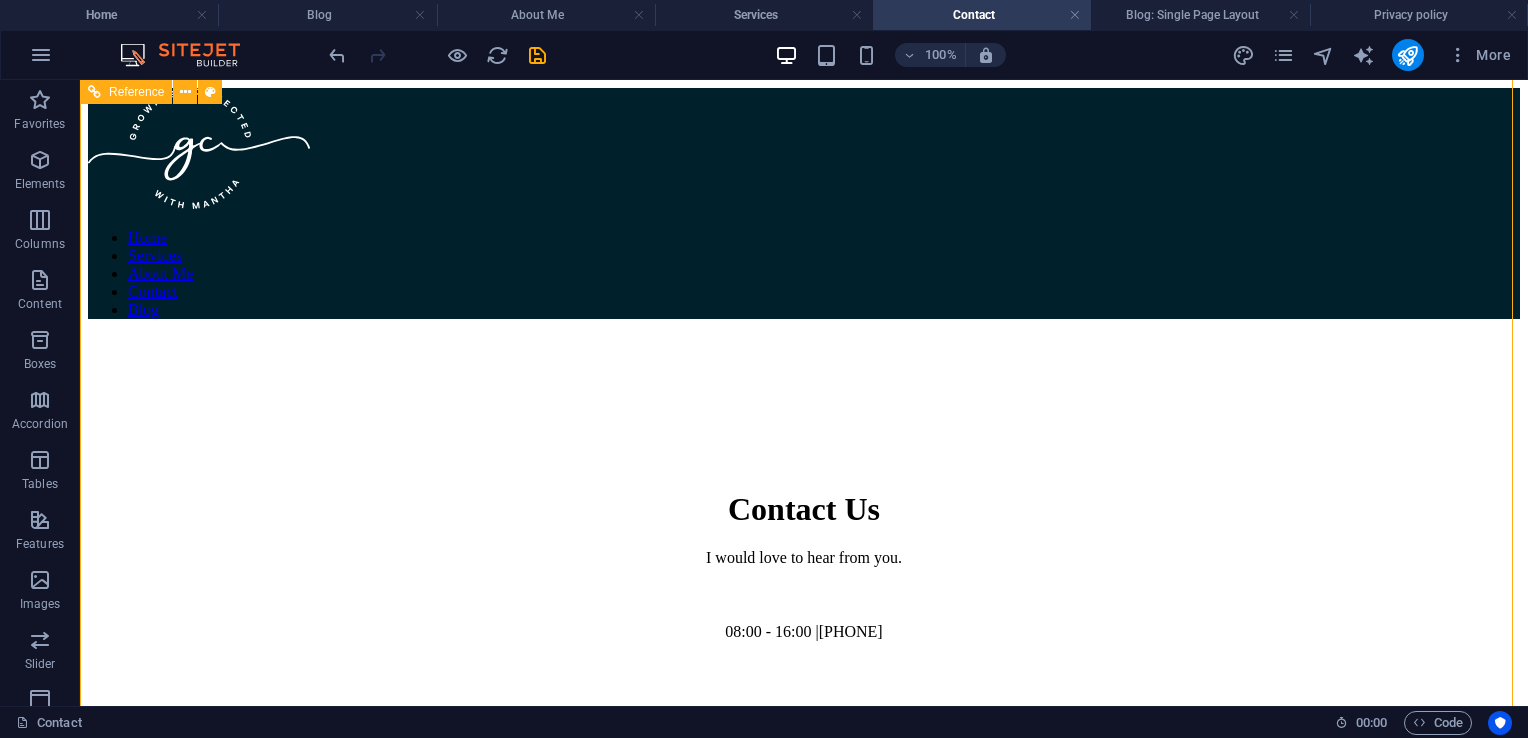 scroll, scrollTop: 579, scrollLeft: 0, axis: vertical 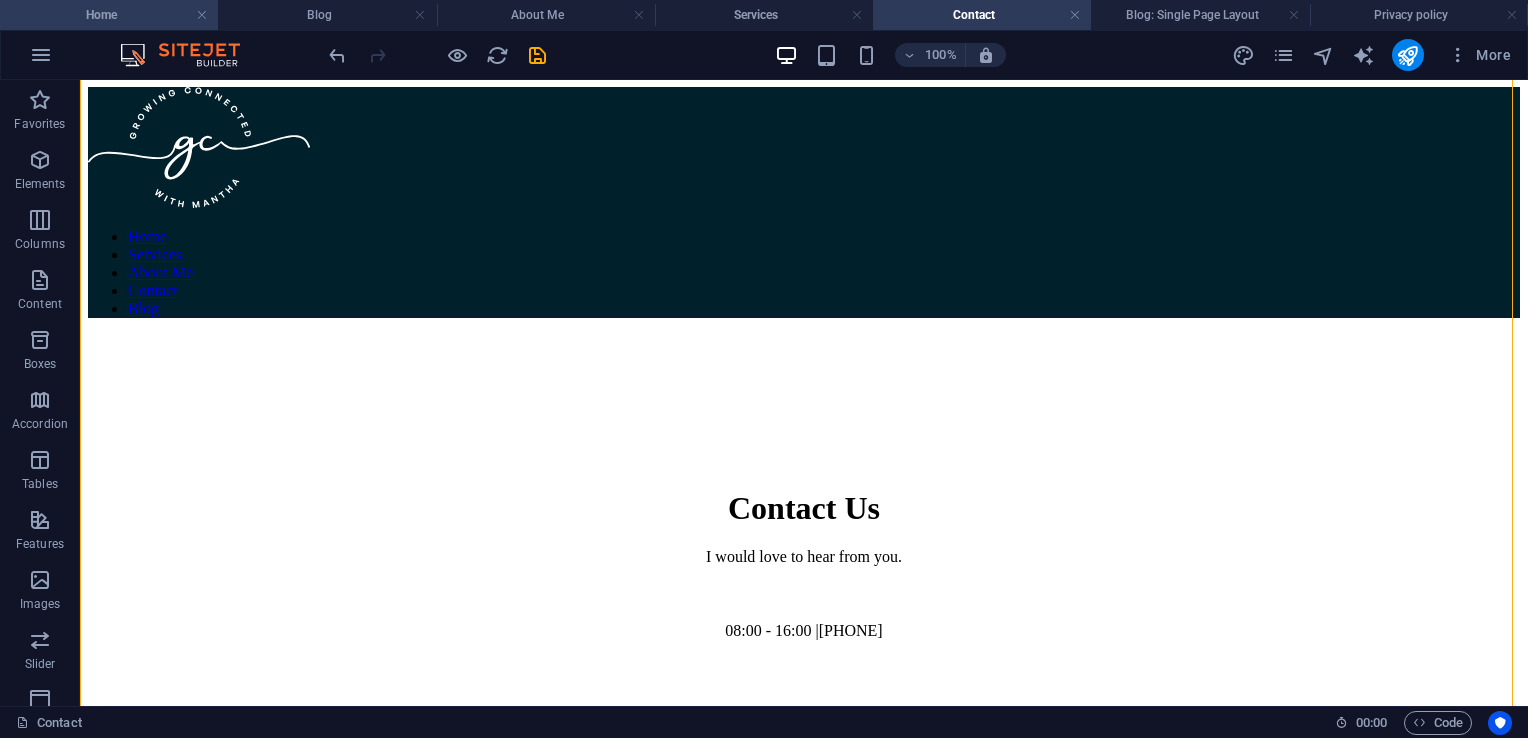 click on "Home" at bounding box center (109, 15) 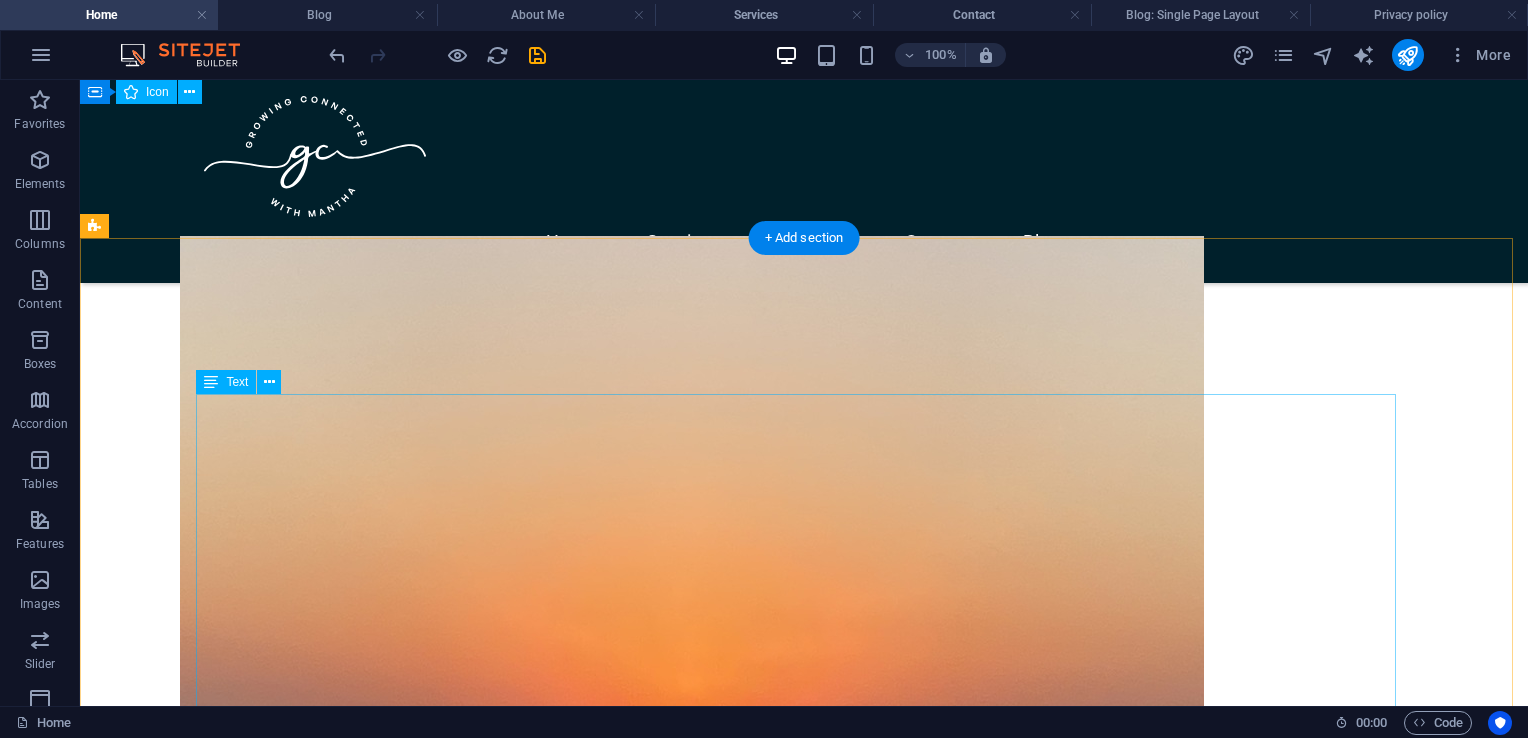 scroll, scrollTop: 1860, scrollLeft: 0, axis: vertical 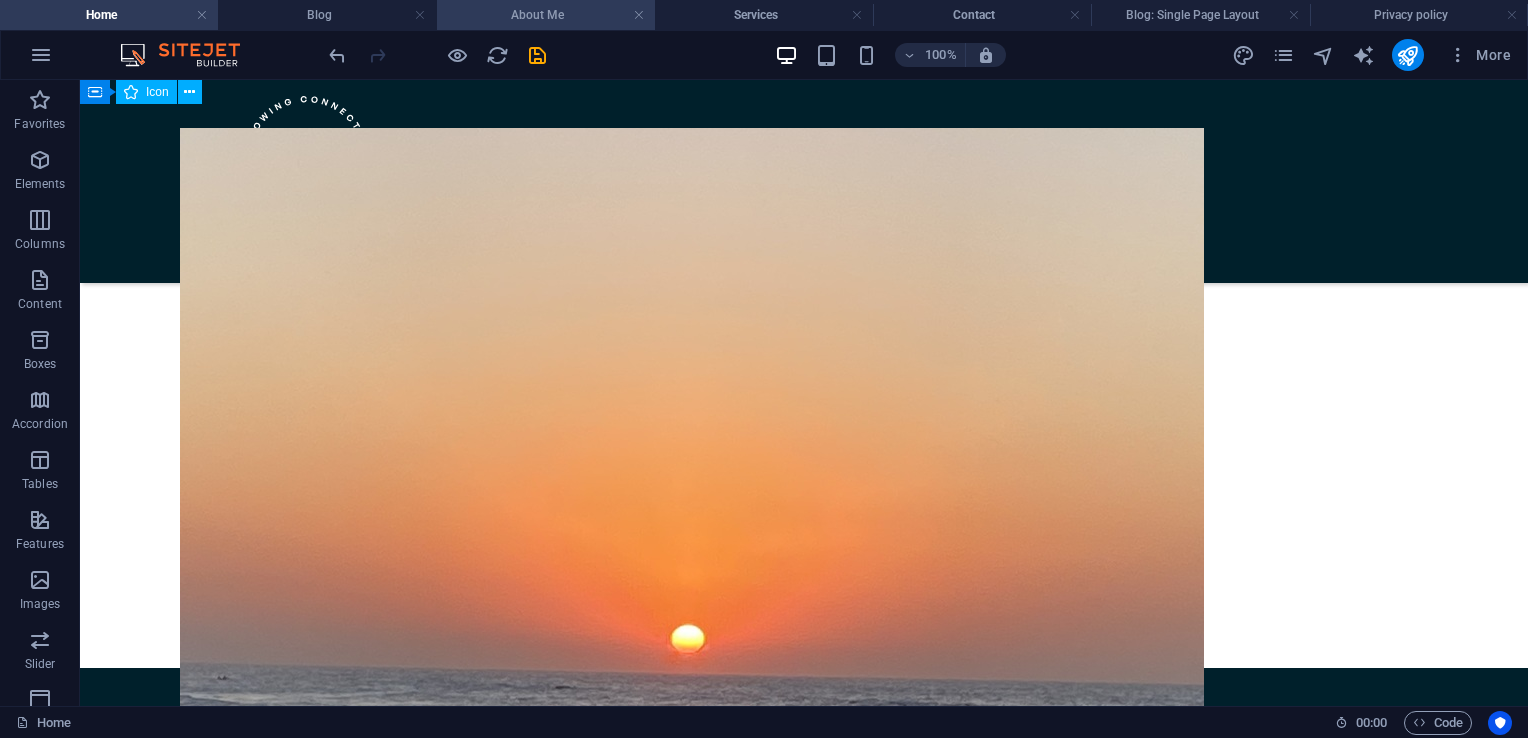 click on "About Me" at bounding box center [546, 15] 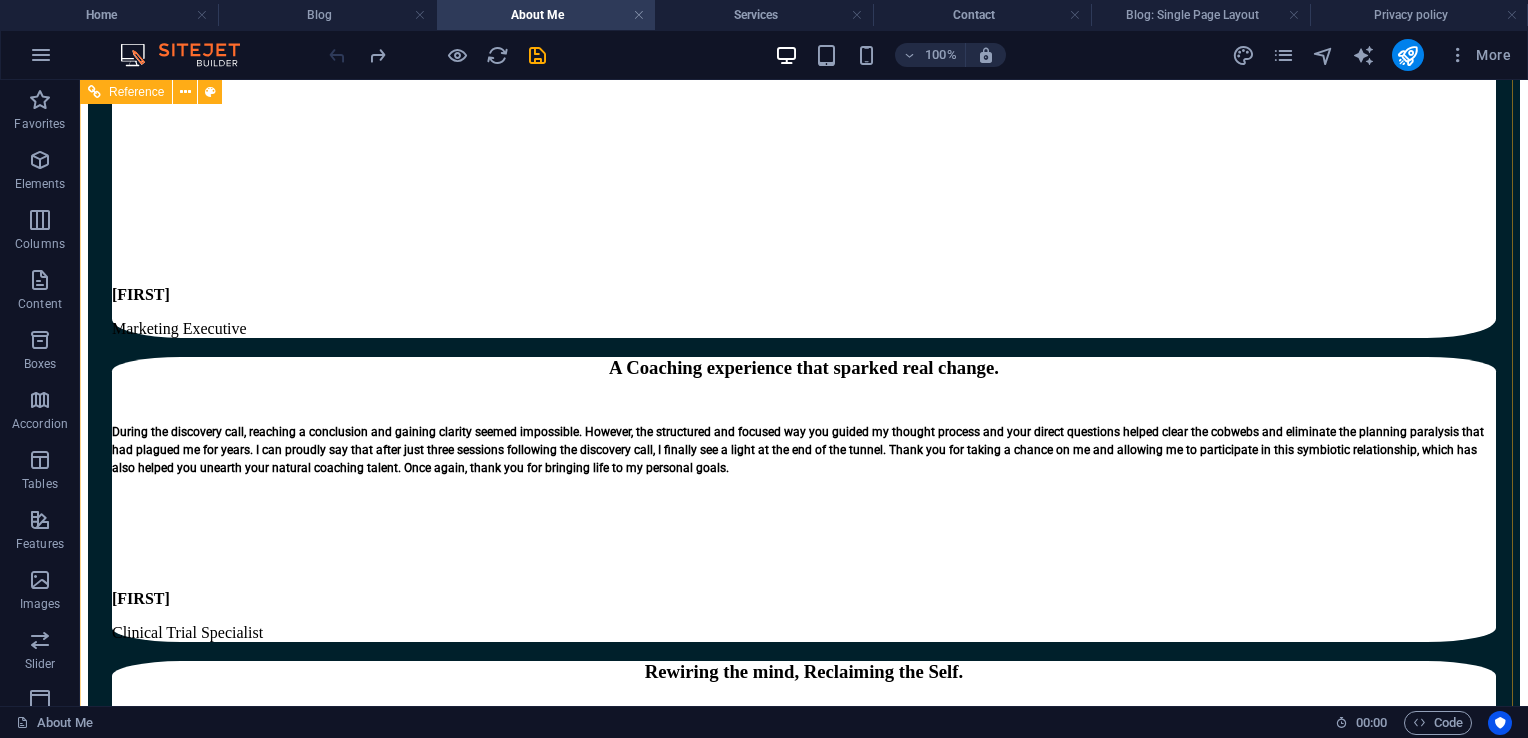 scroll, scrollTop: 2816, scrollLeft: 0, axis: vertical 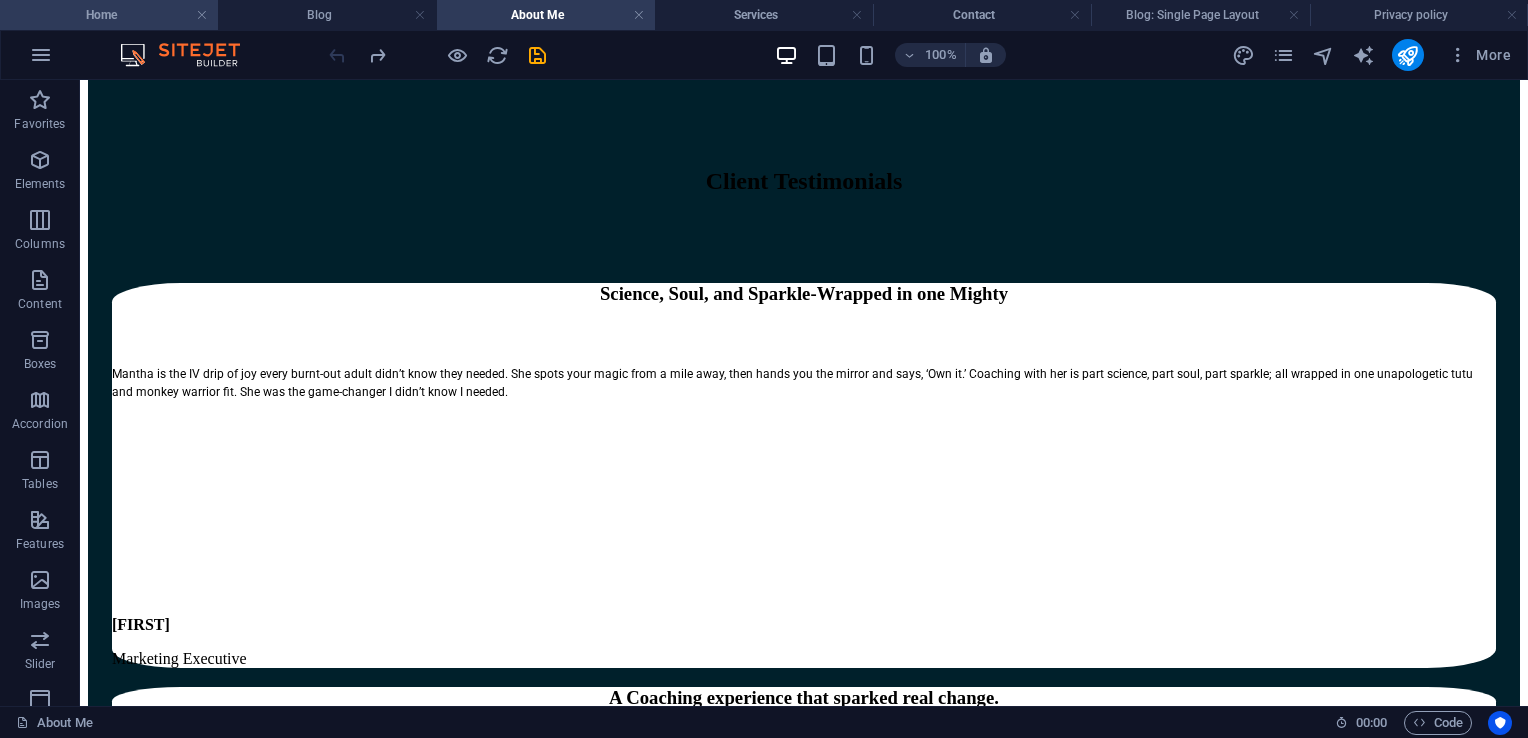 click on "Home" at bounding box center [109, 15] 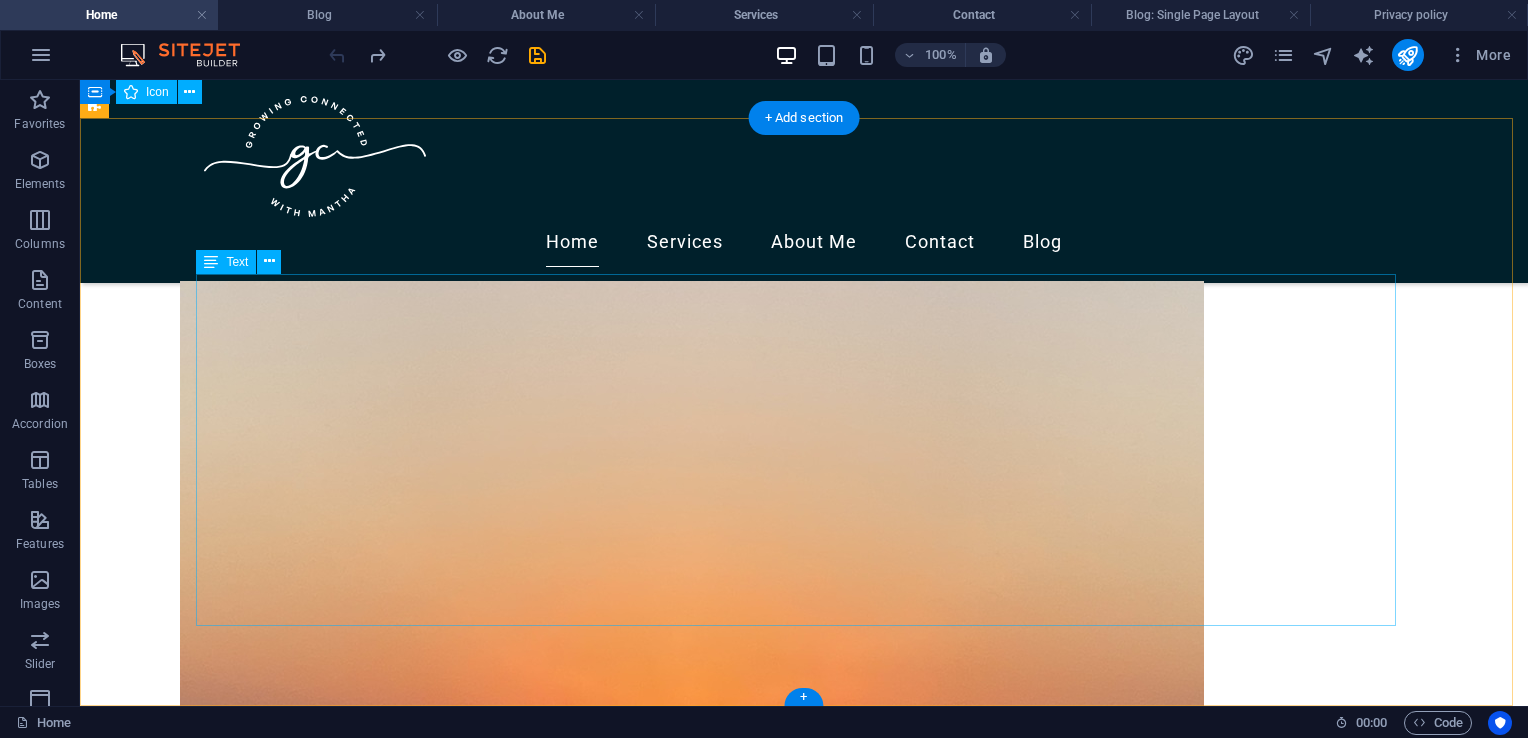 scroll, scrollTop: 1860, scrollLeft: 0, axis: vertical 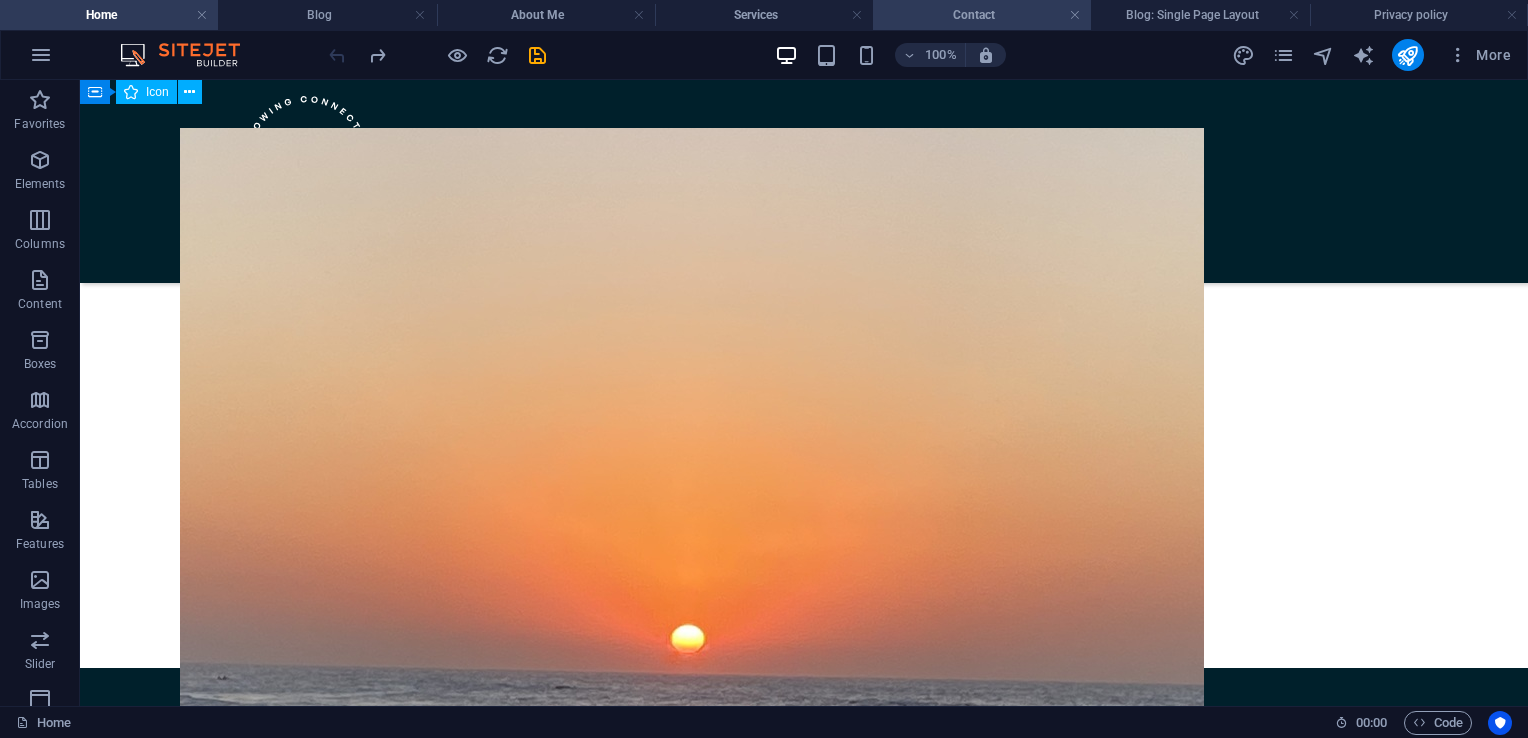 click on "Contact" at bounding box center [982, 15] 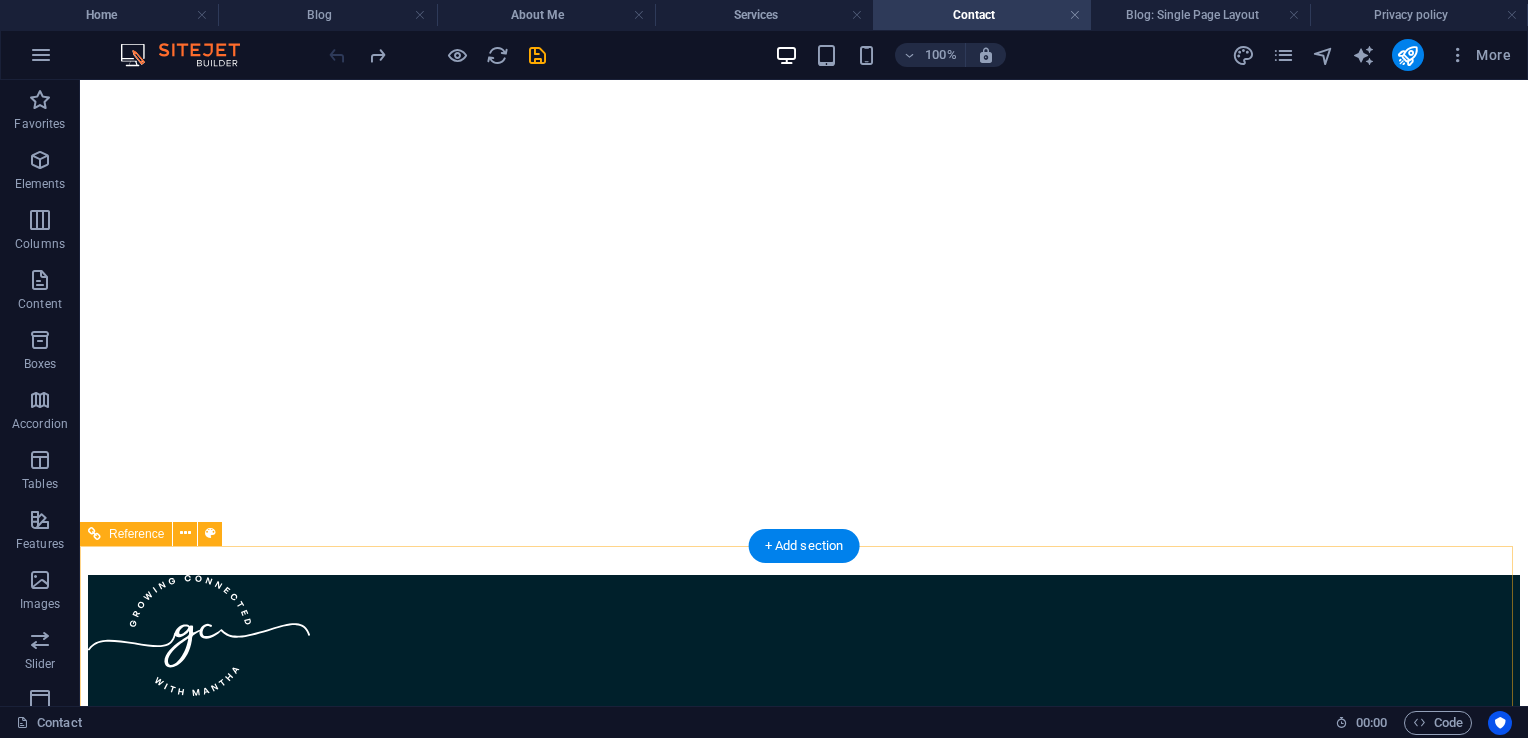 scroll, scrollTop: 0, scrollLeft: 0, axis: both 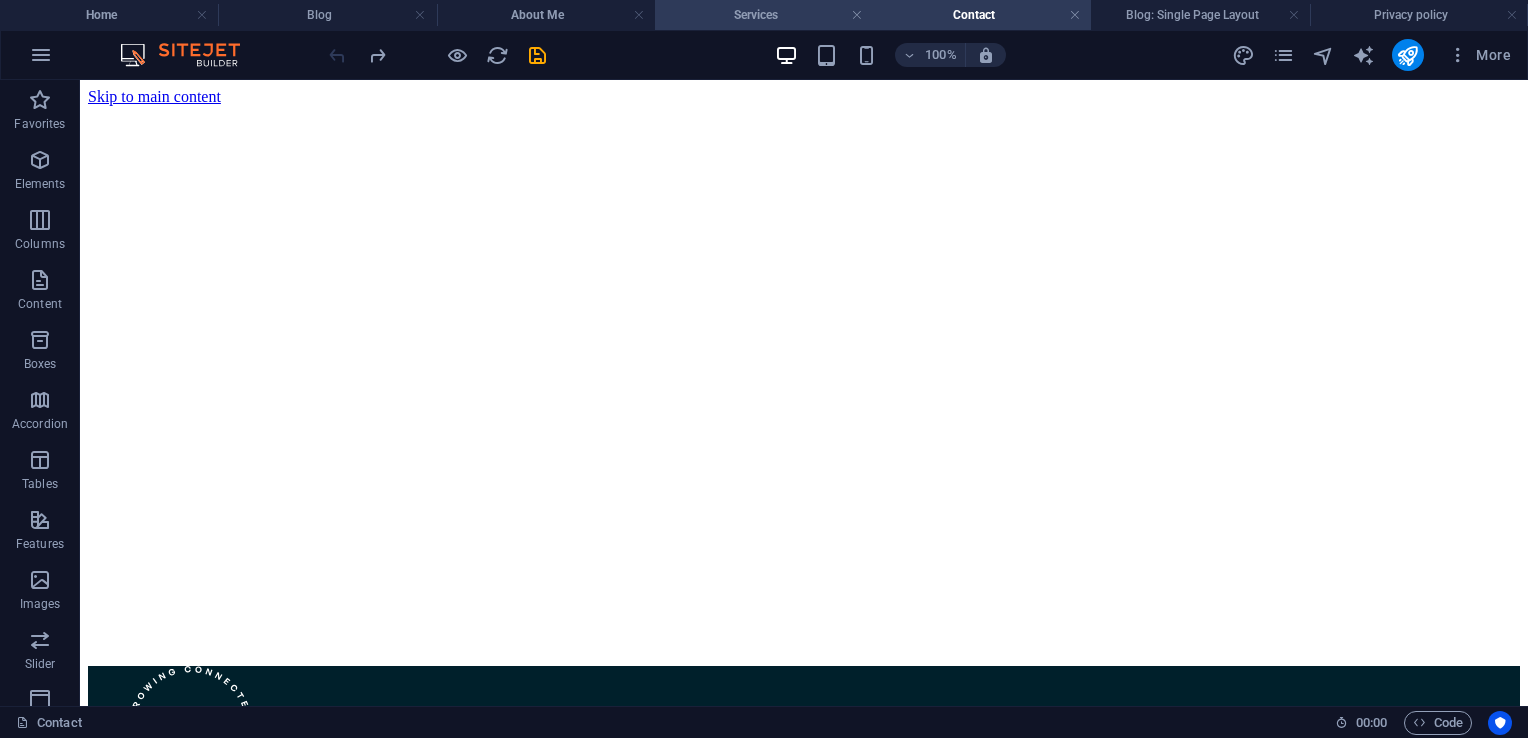 click on "Services" at bounding box center [764, 15] 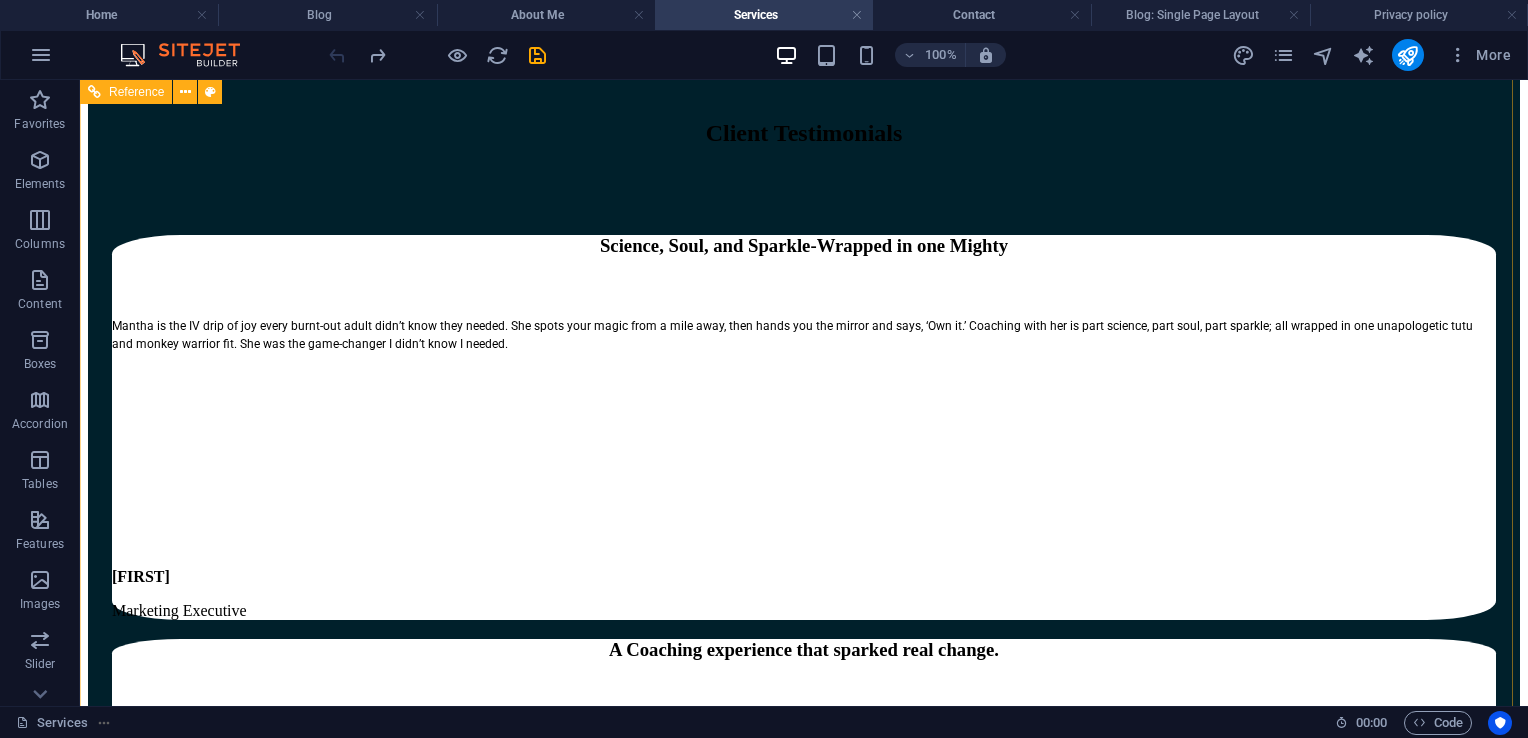scroll, scrollTop: 4653, scrollLeft: 0, axis: vertical 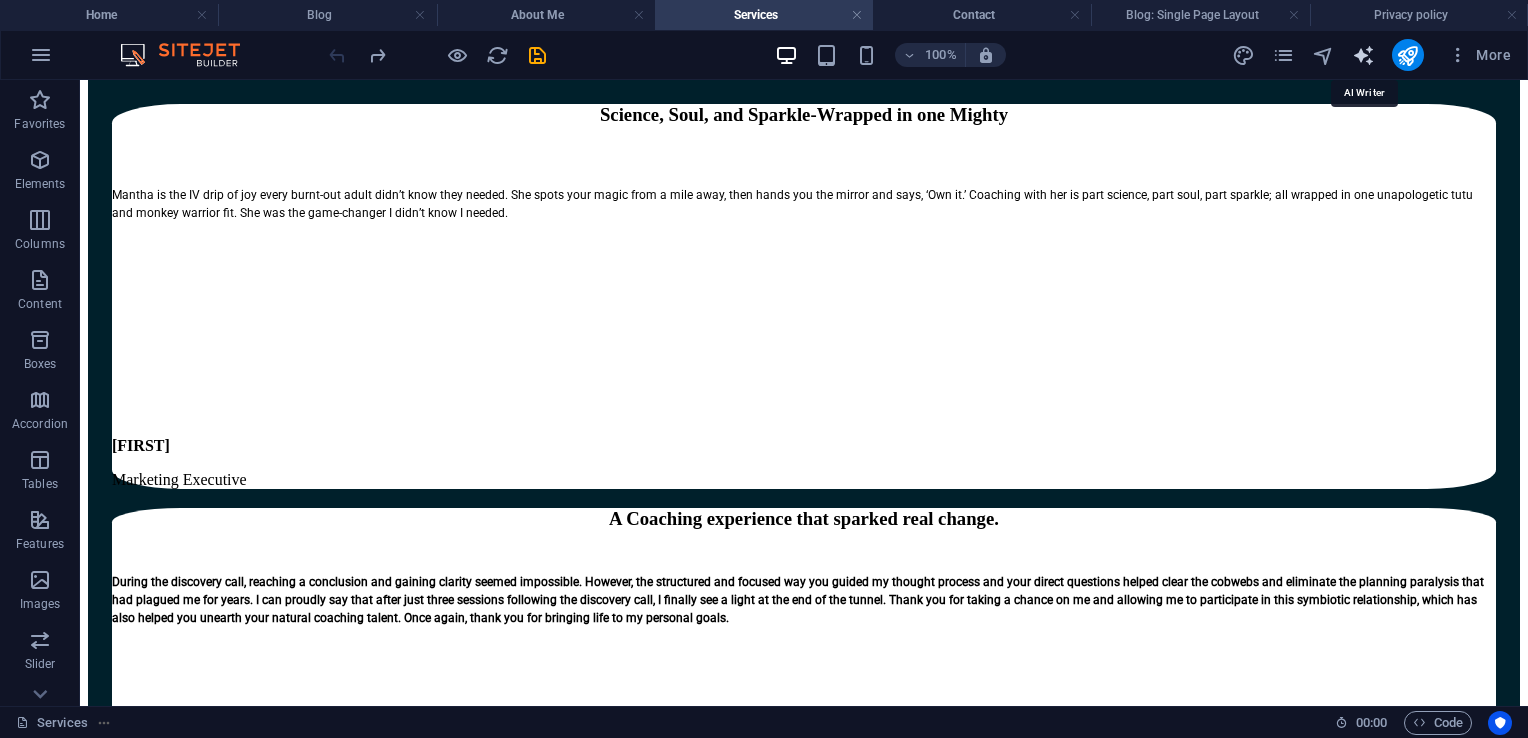 click at bounding box center (1363, 55) 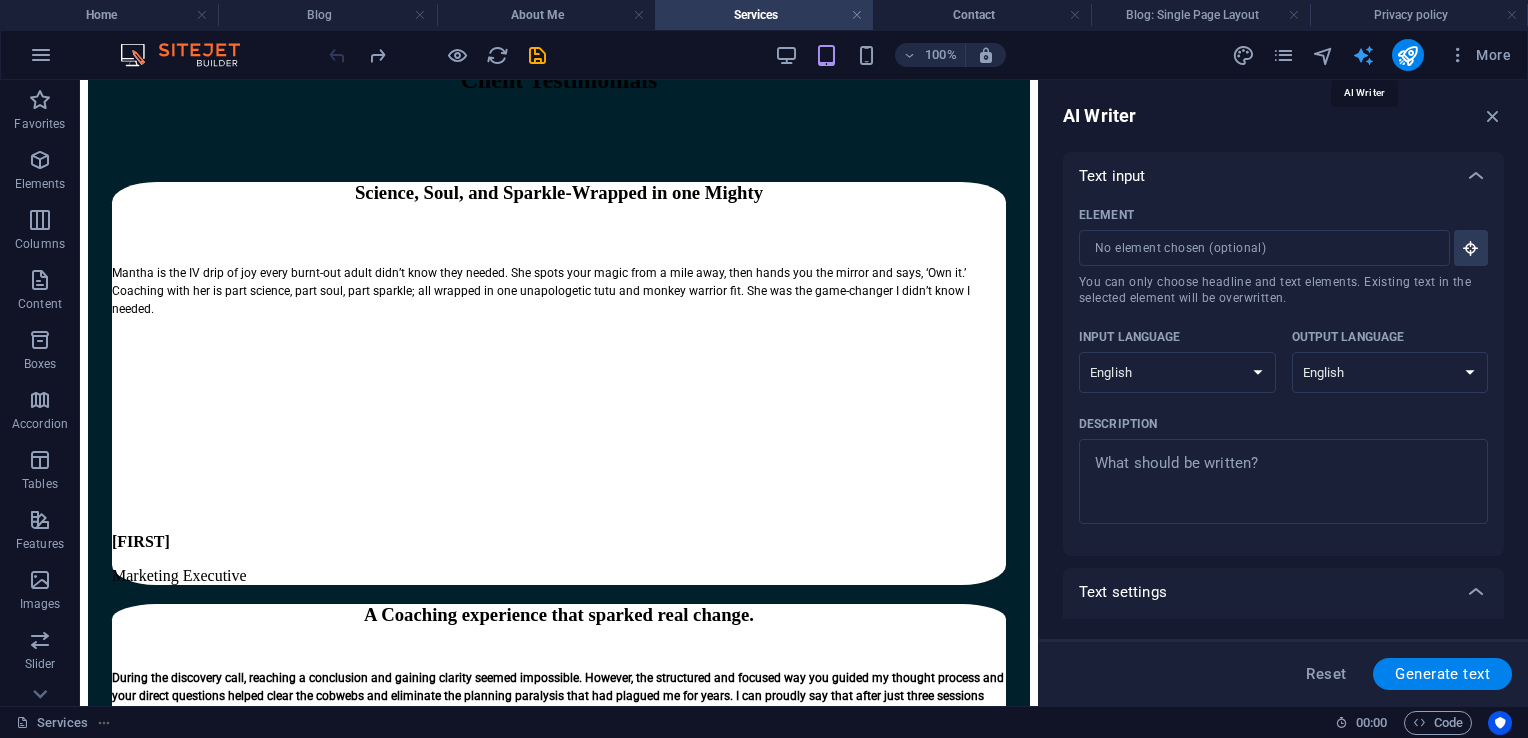 scroll, scrollTop: 0, scrollLeft: 0, axis: both 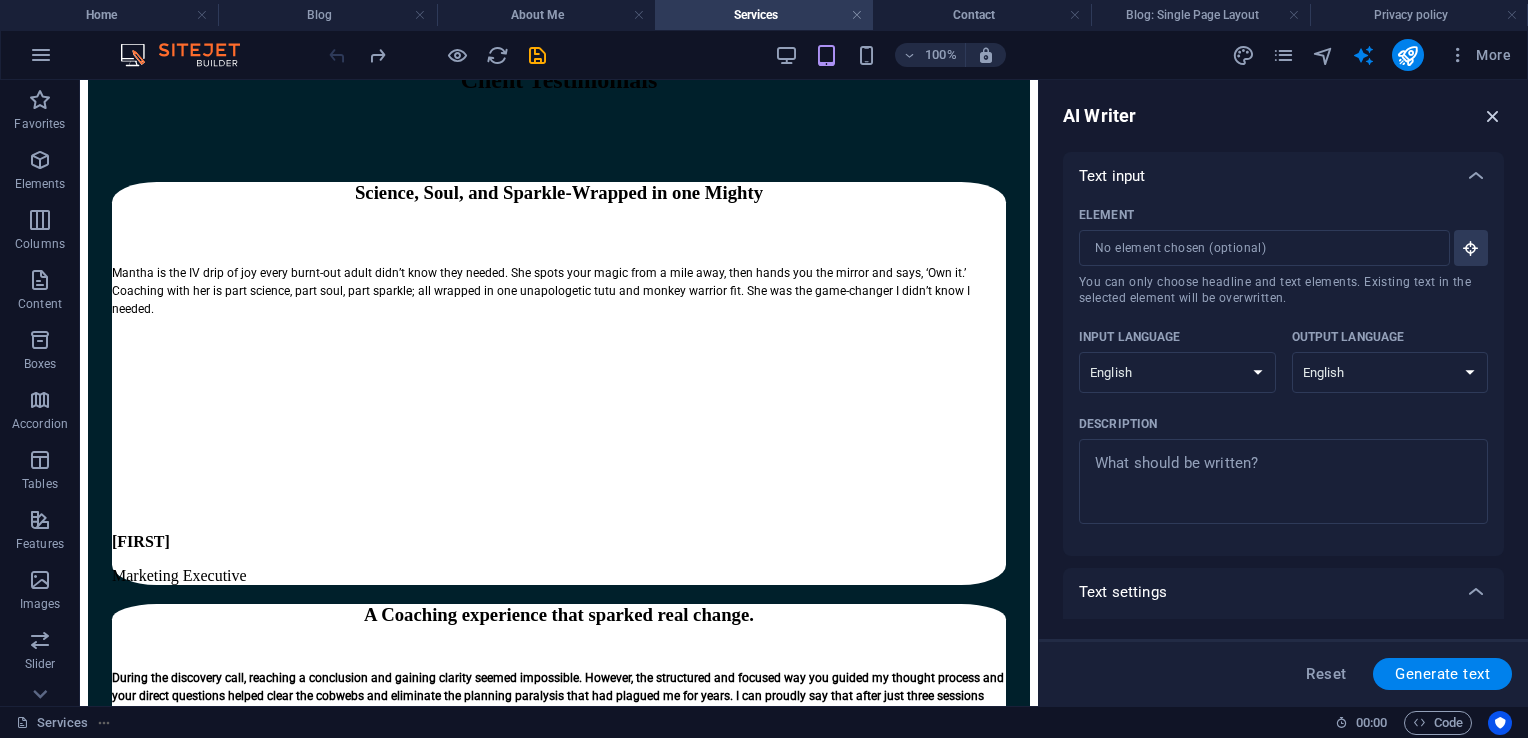 click at bounding box center (1493, 116) 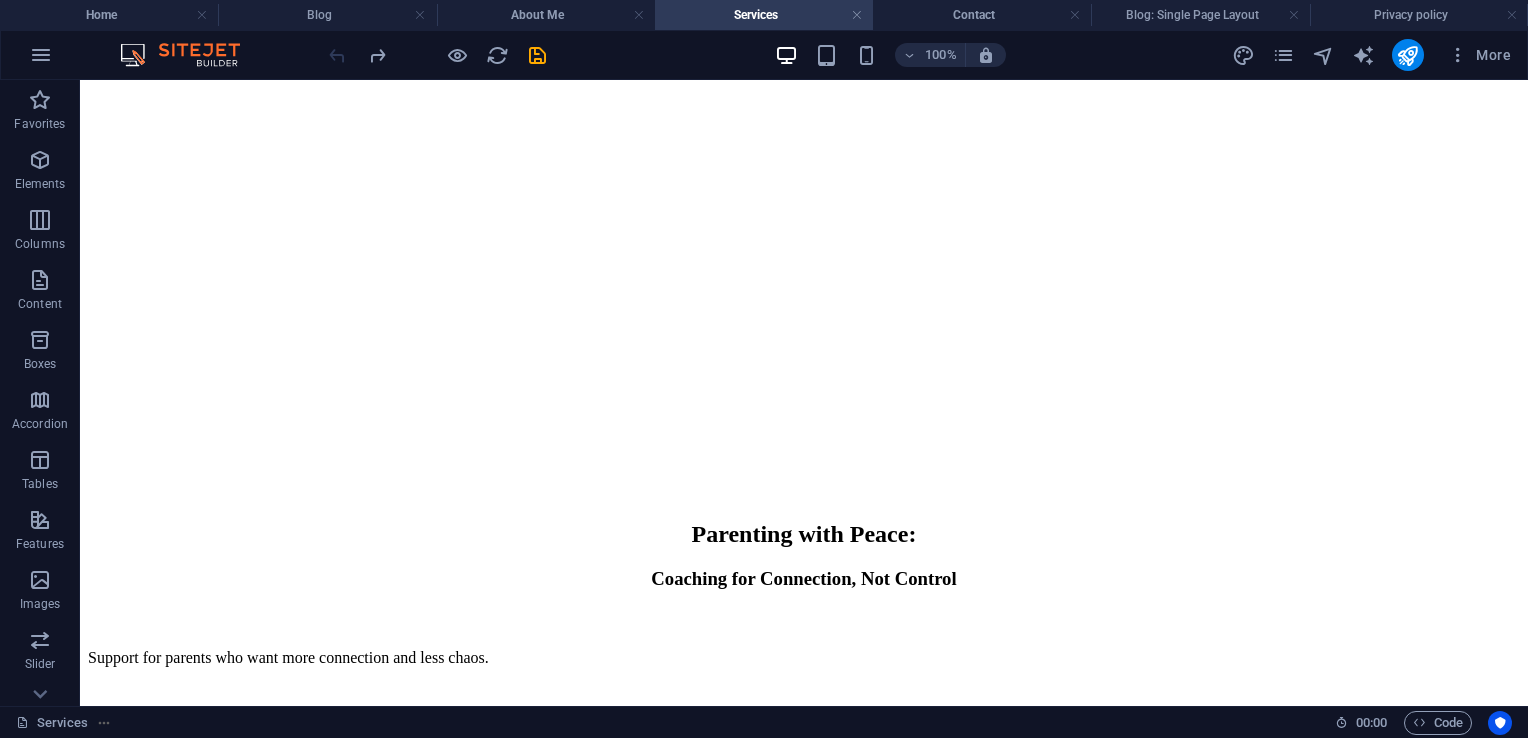 scroll, scrollTop: 1232, scrollLeft: 0, axis: vertical 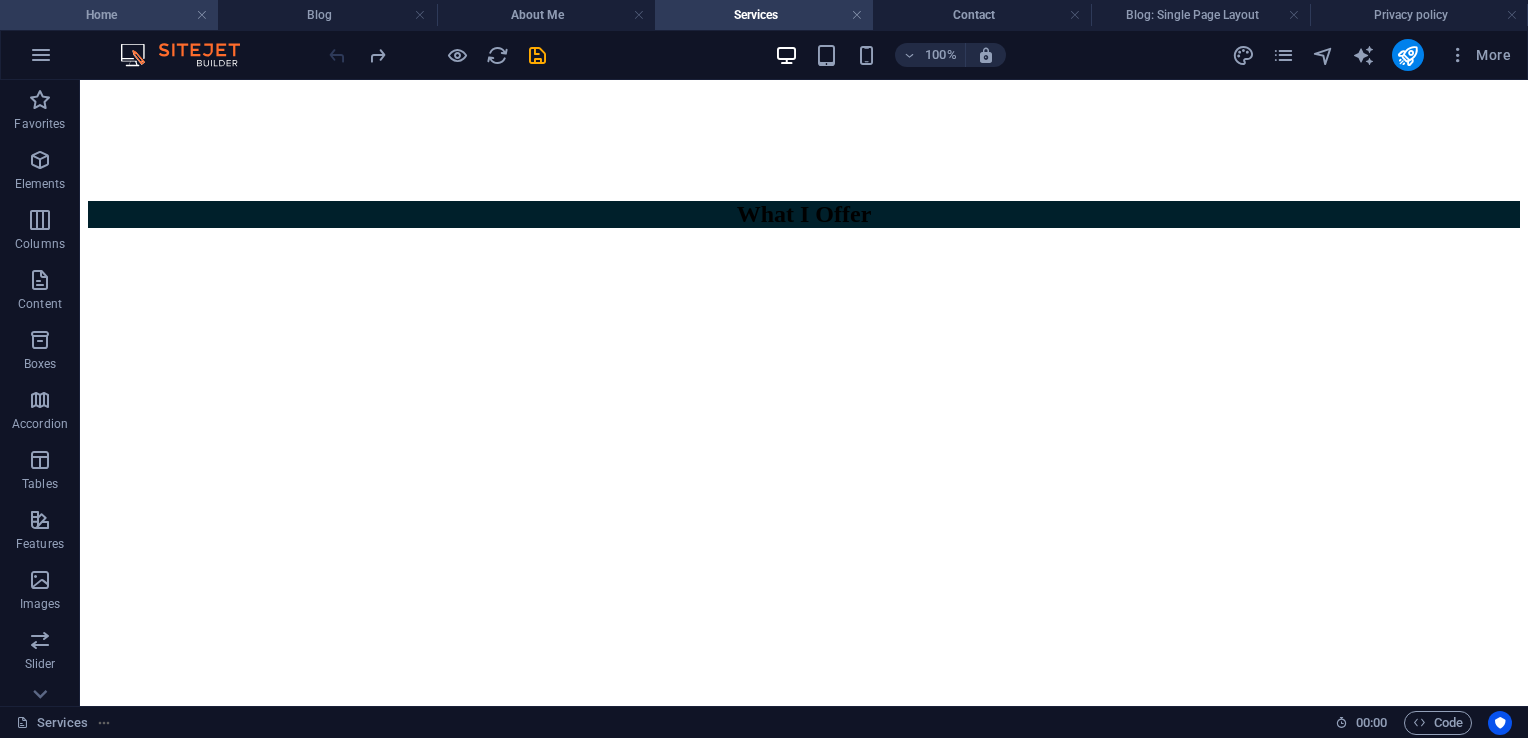click on "Home" at bounding box center [109, 15] 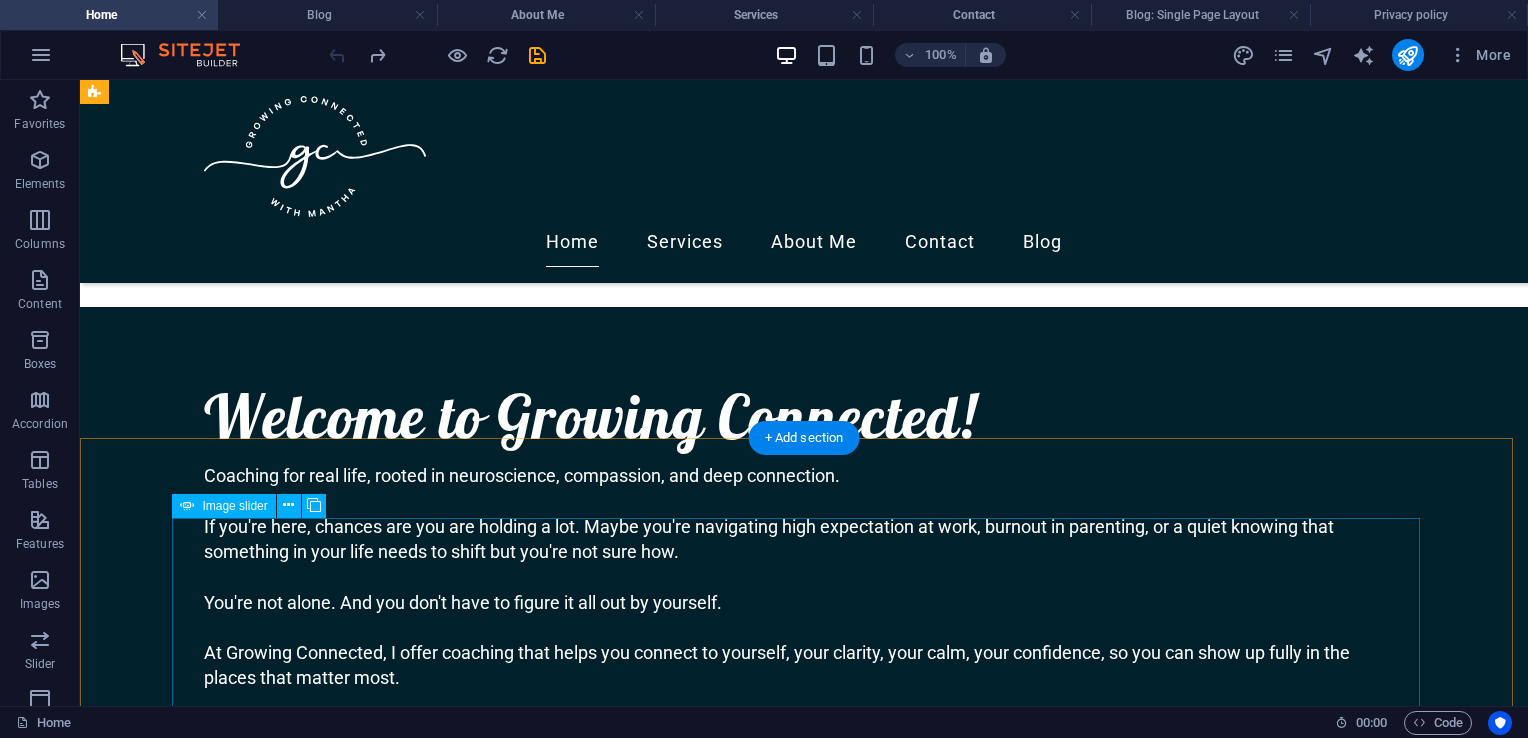 scroll, scrollTop: 751, scrollLeft: 0, axis: vertical 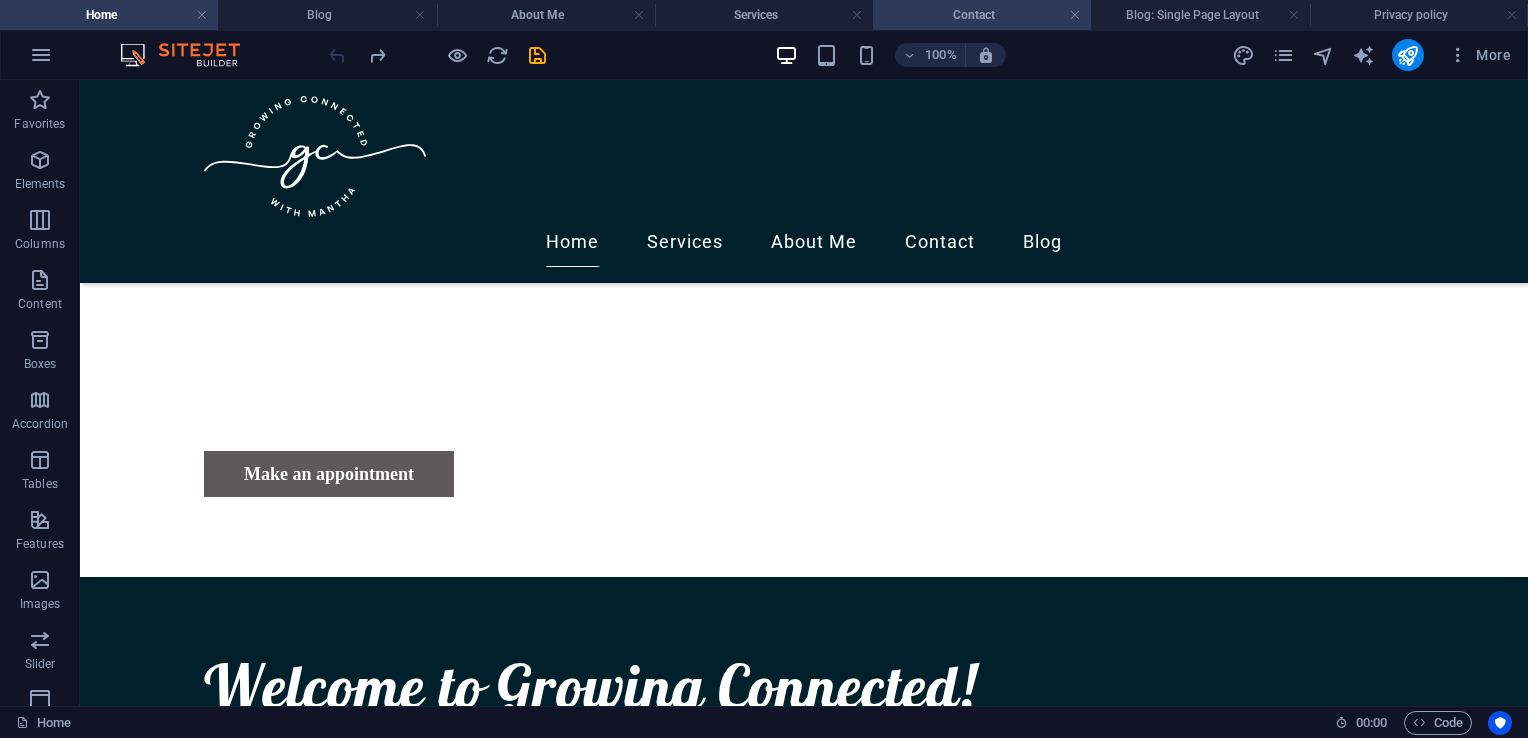 click on "Contact" at bounding box center [982, 15] 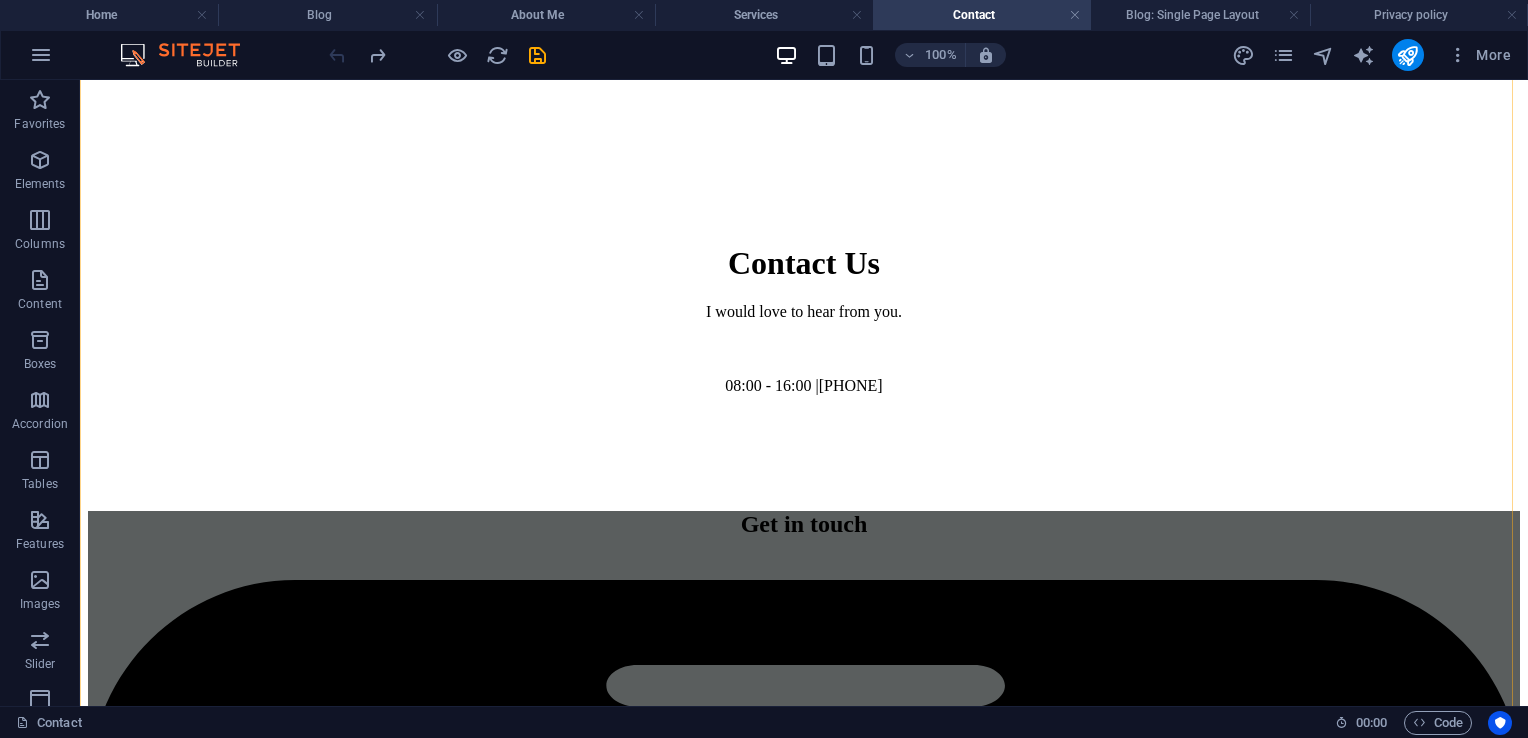 scroll, scrollTop: 1071, scrollLeft: 0, axis: vertical 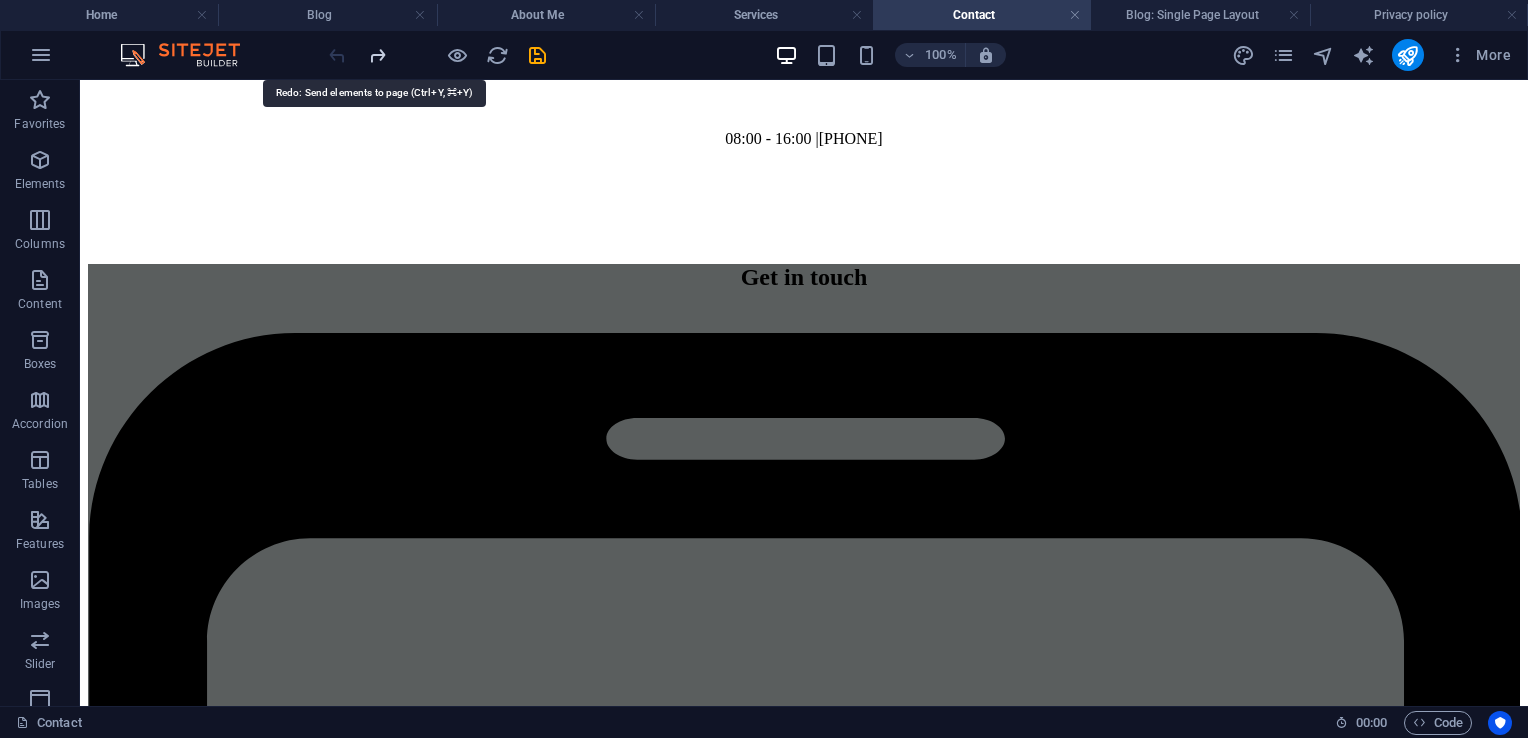 click at bounding box center (377, 55) 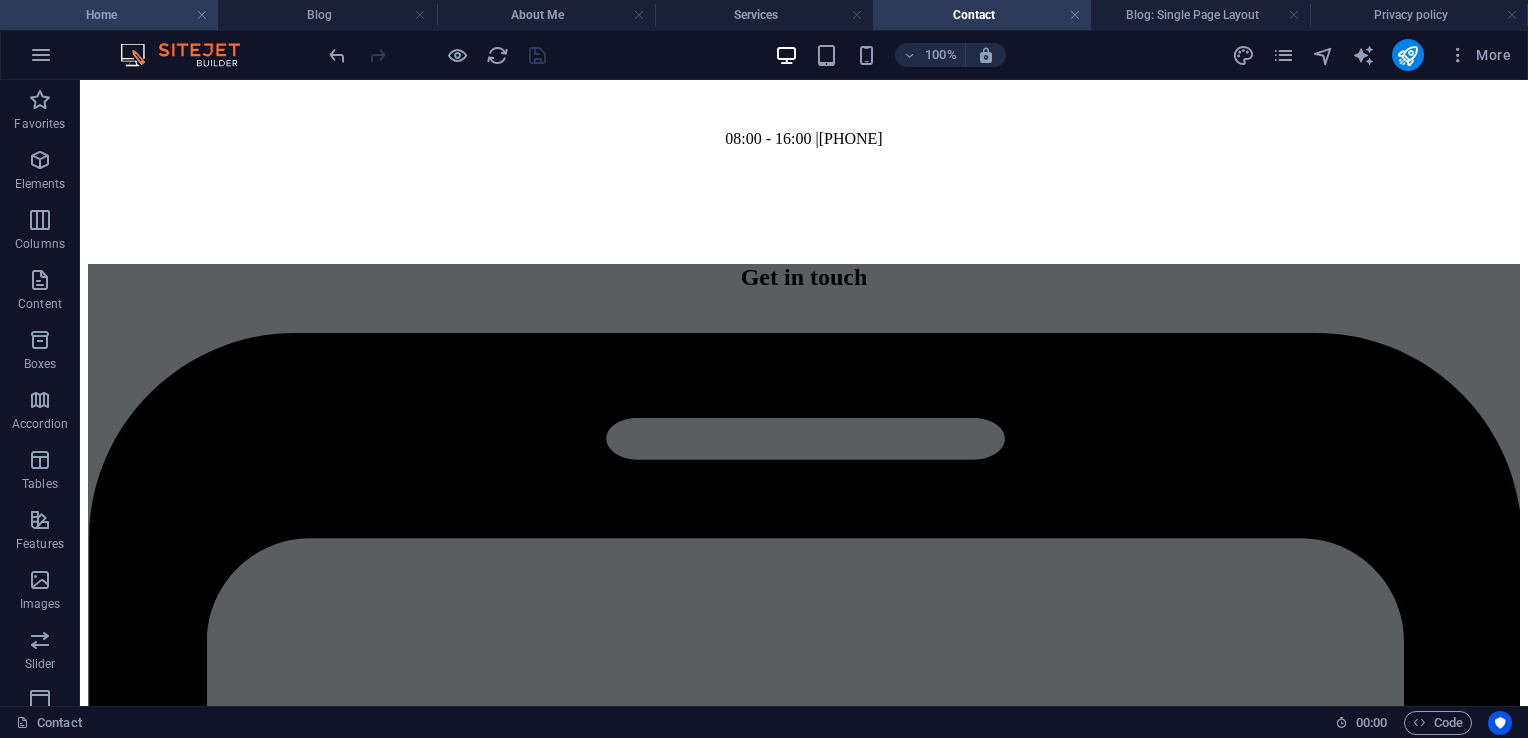 click on "Home" at bounding box center (109, 15) 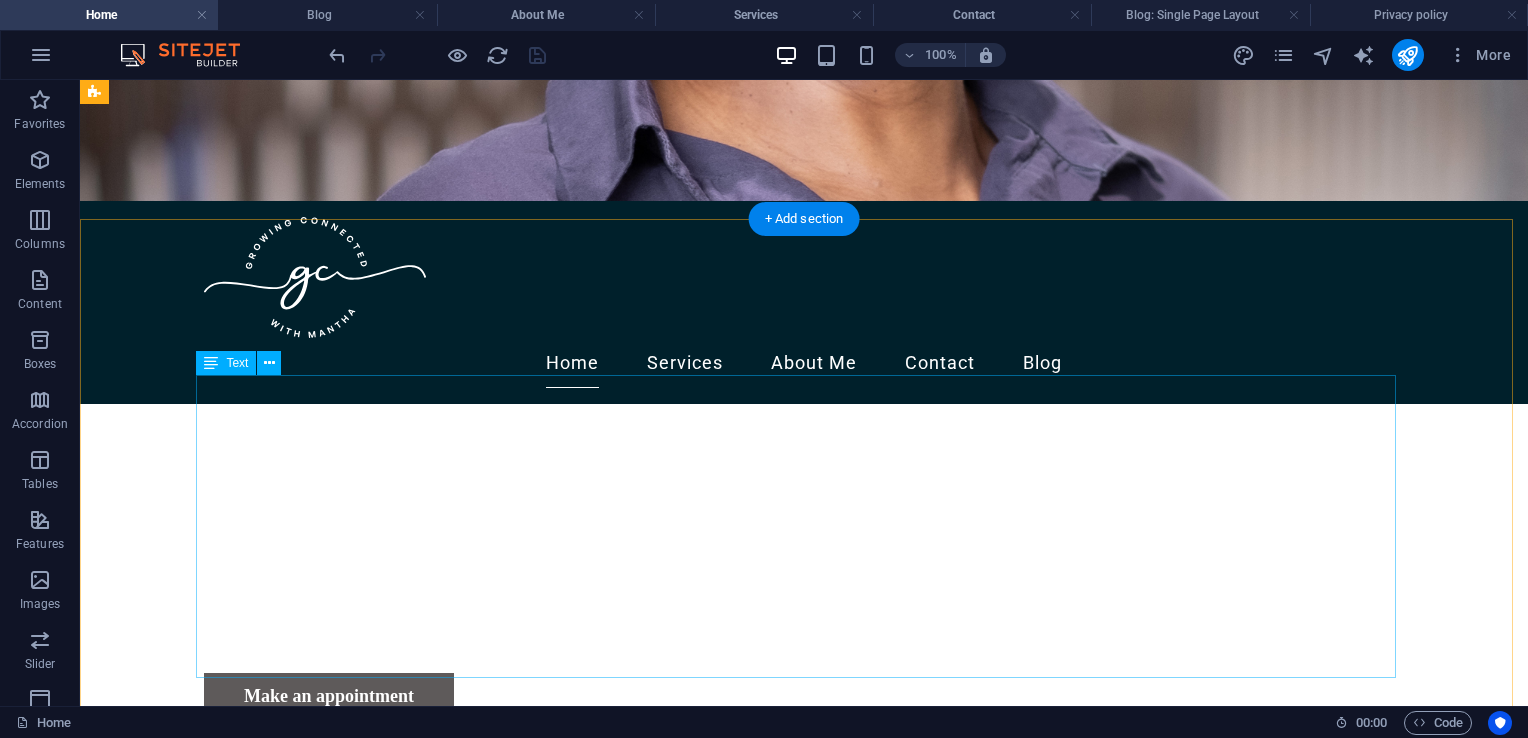 scroll, scrollTop: 0, scrollLeft: 0, axis: both 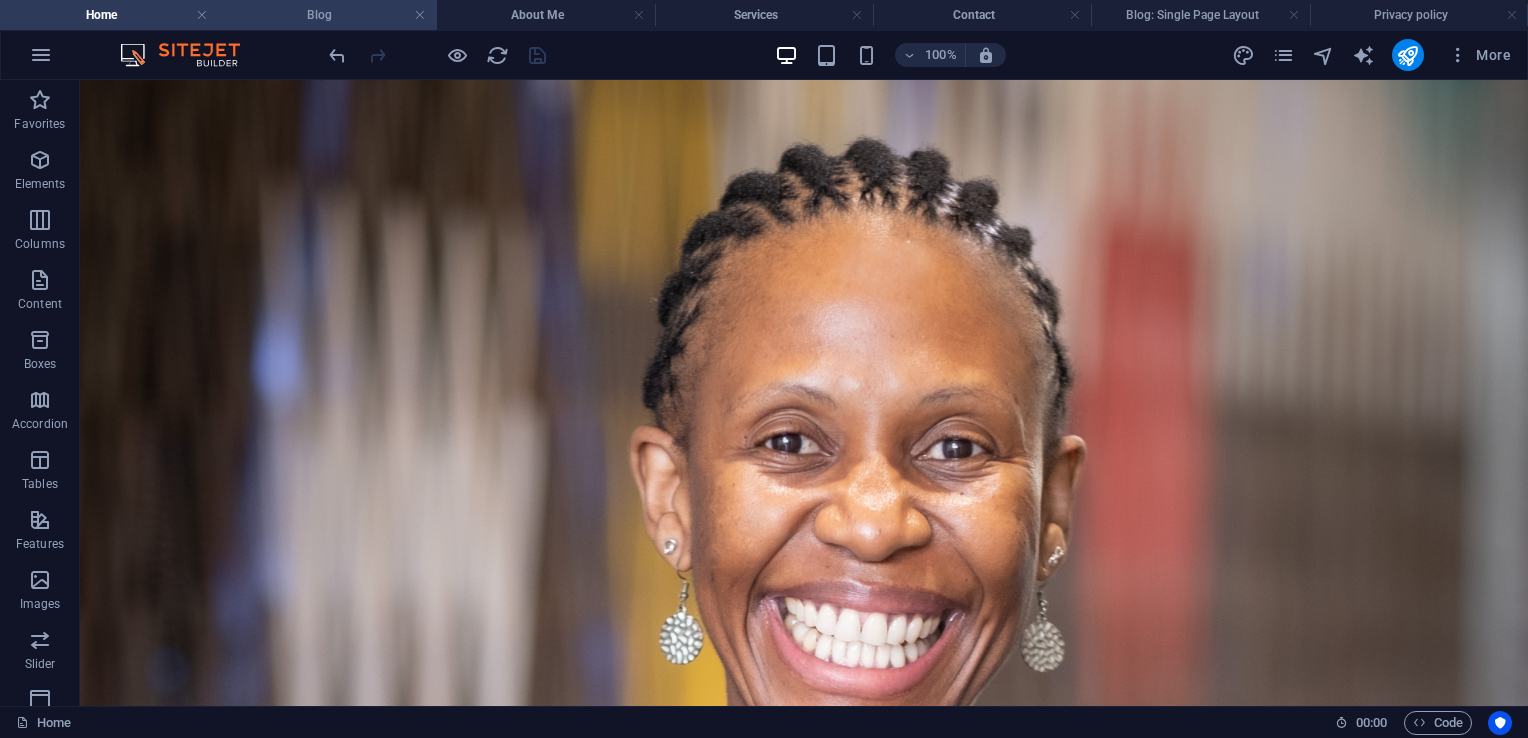 click on "Blog" at bounding box center [327, 15] 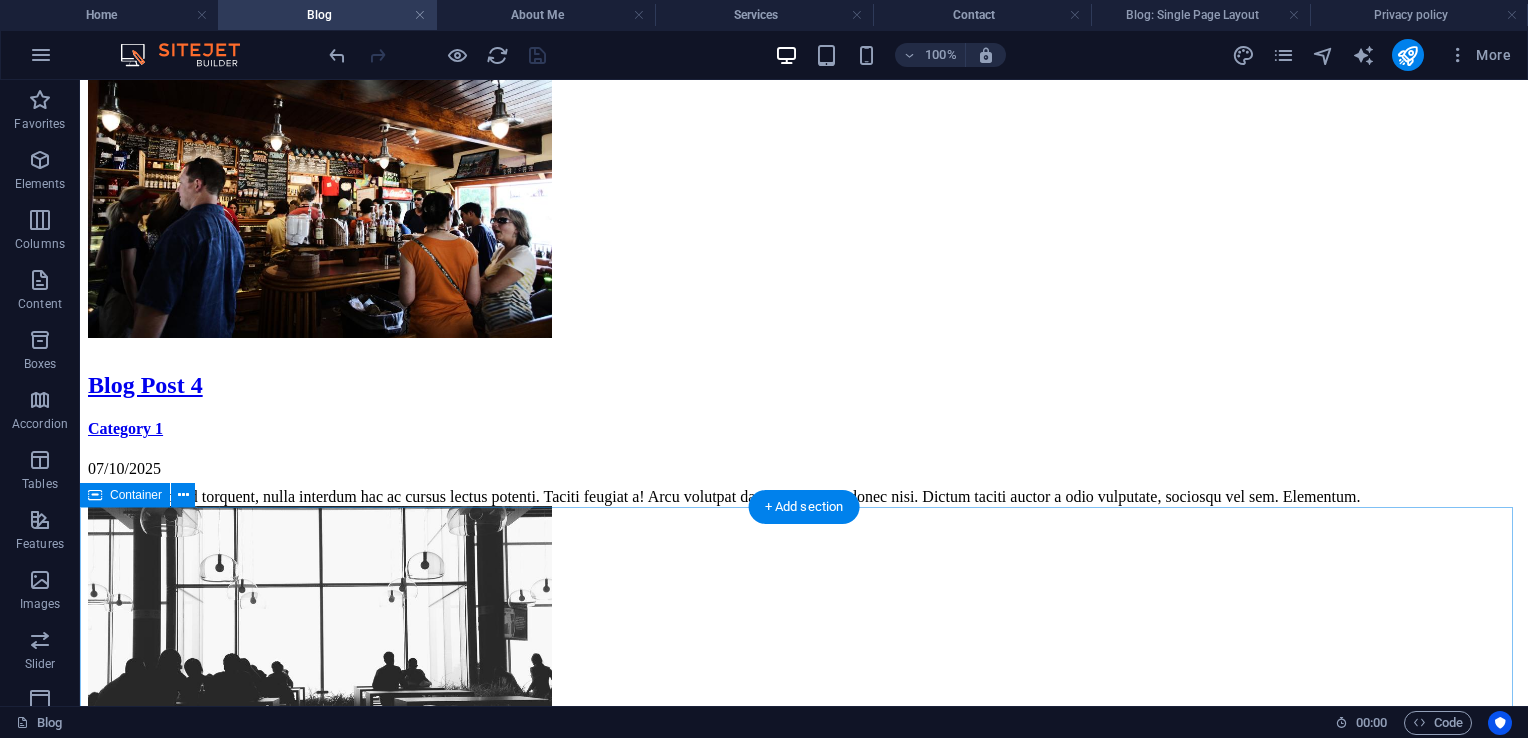 scroll, scrollTop: 839, scrollLeft: 0, axis: vertical 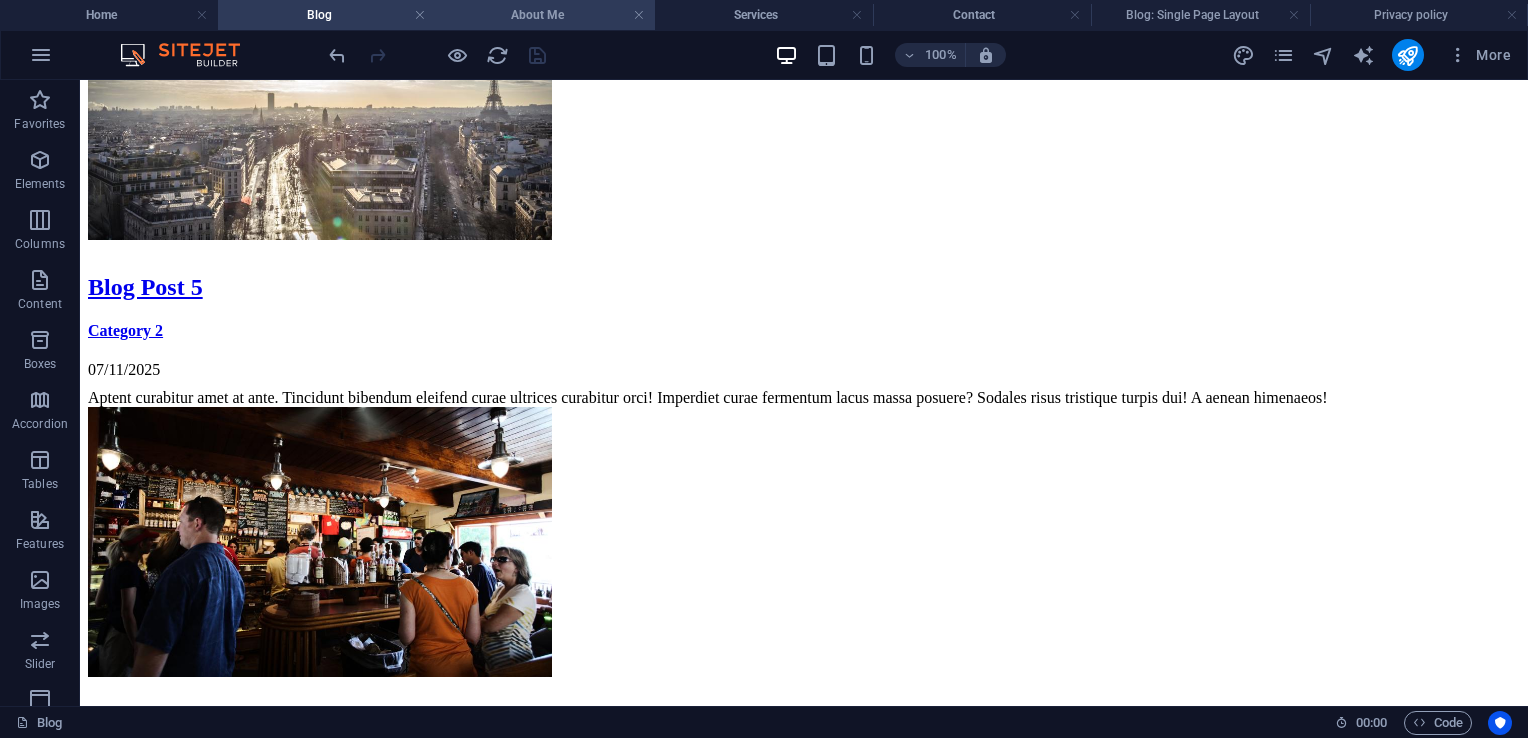 click on "About Me" at bounding box center [546, 15] 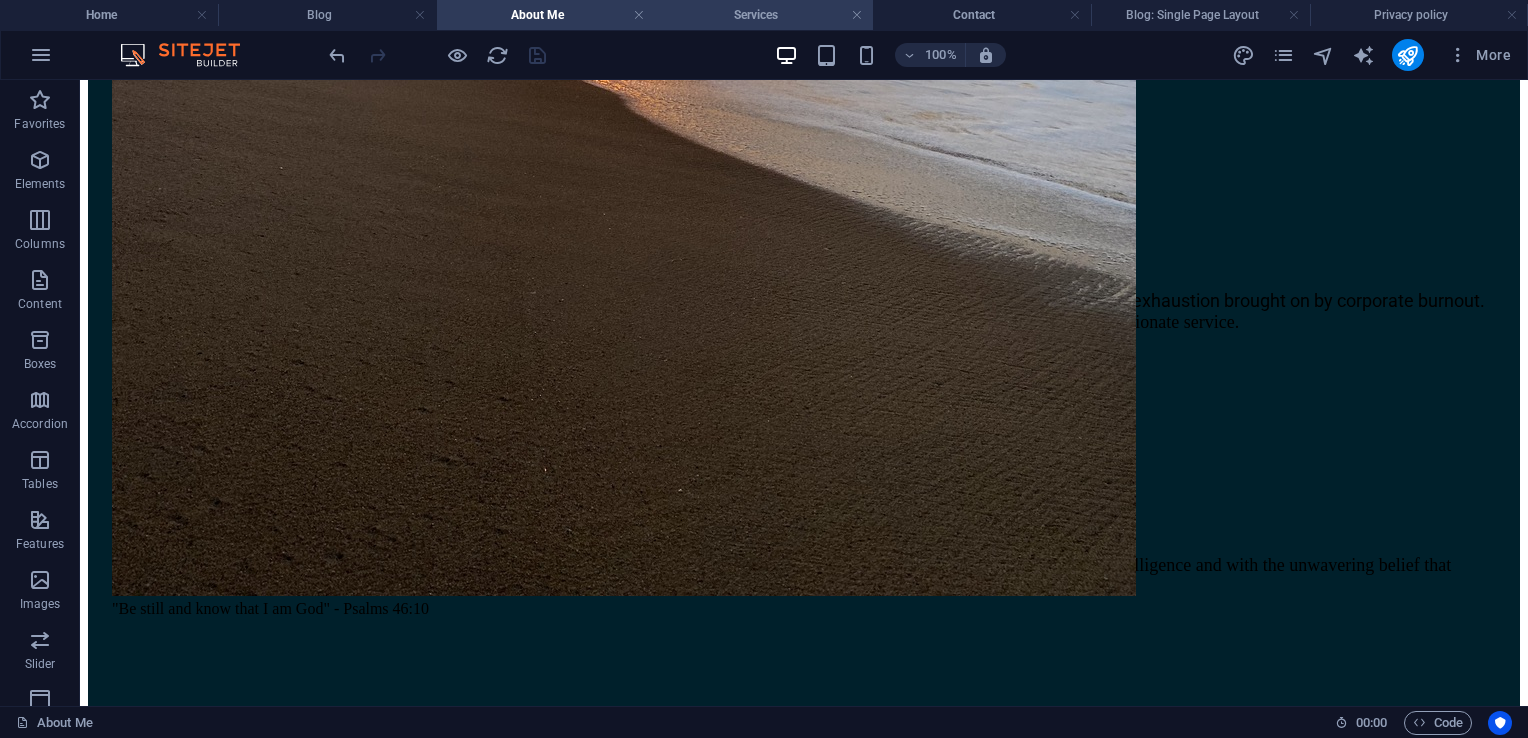 scroll, scrollTop: 2200, scrollLeft: 0, axis: vertical 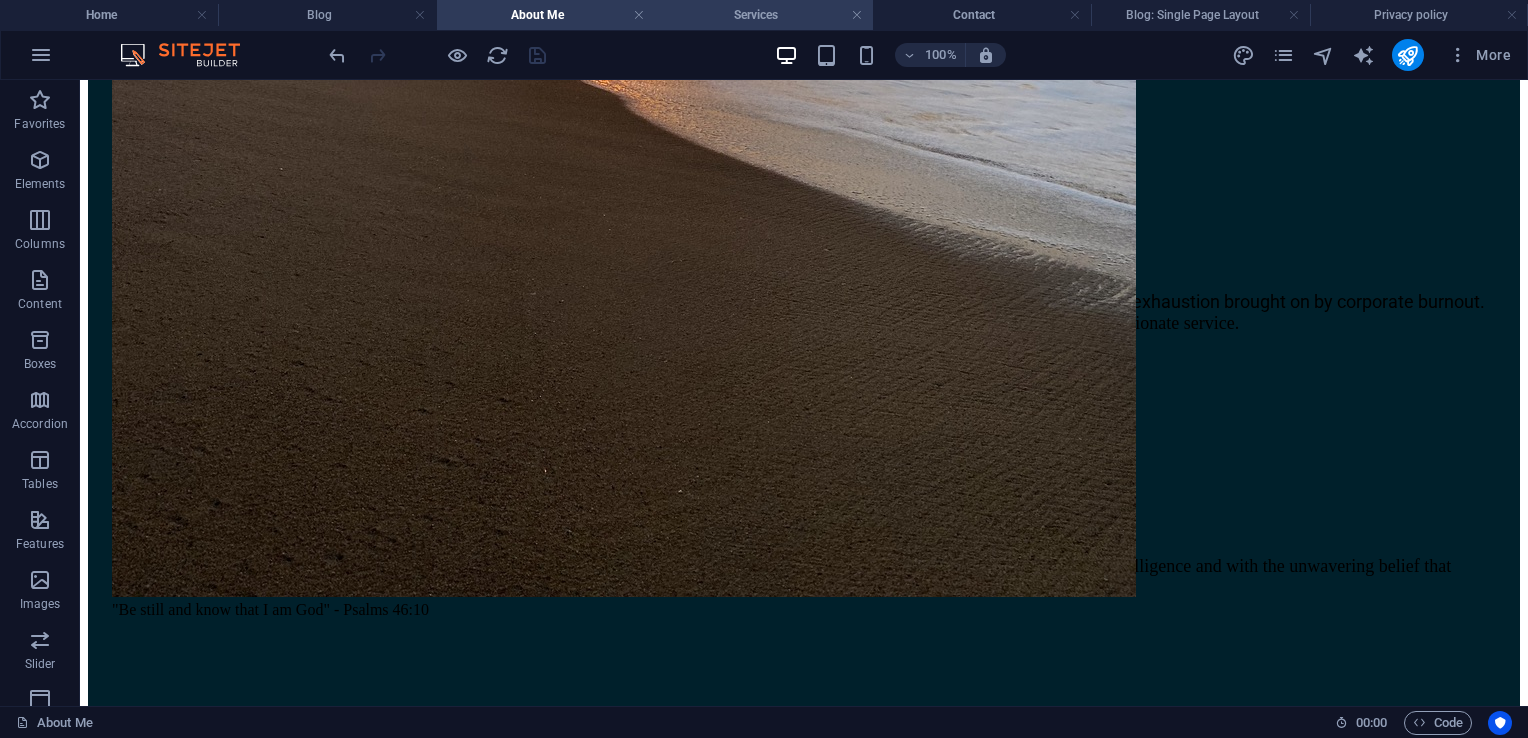 click on "Services" at bounding box center [764, 15] 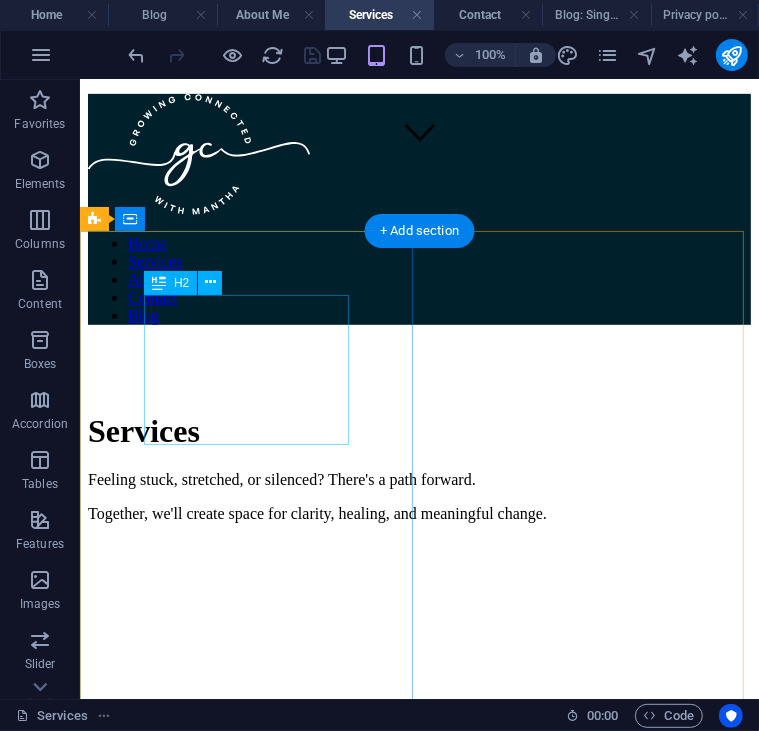 scroll, scrollTop: 532, scrollLeft: 0, axis: vertical 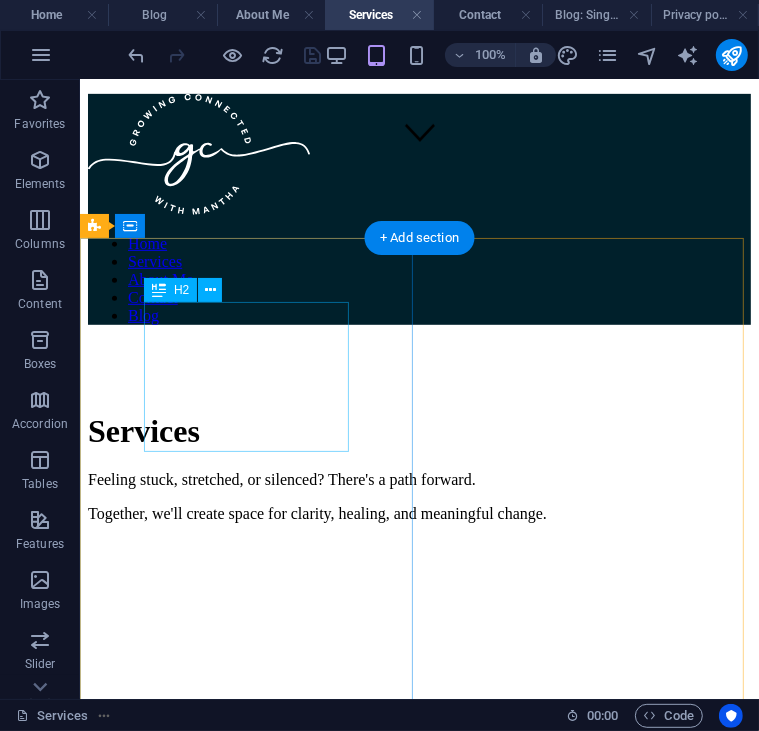 click on "Parenting with Peace:" at bounding box center (418, 1847) 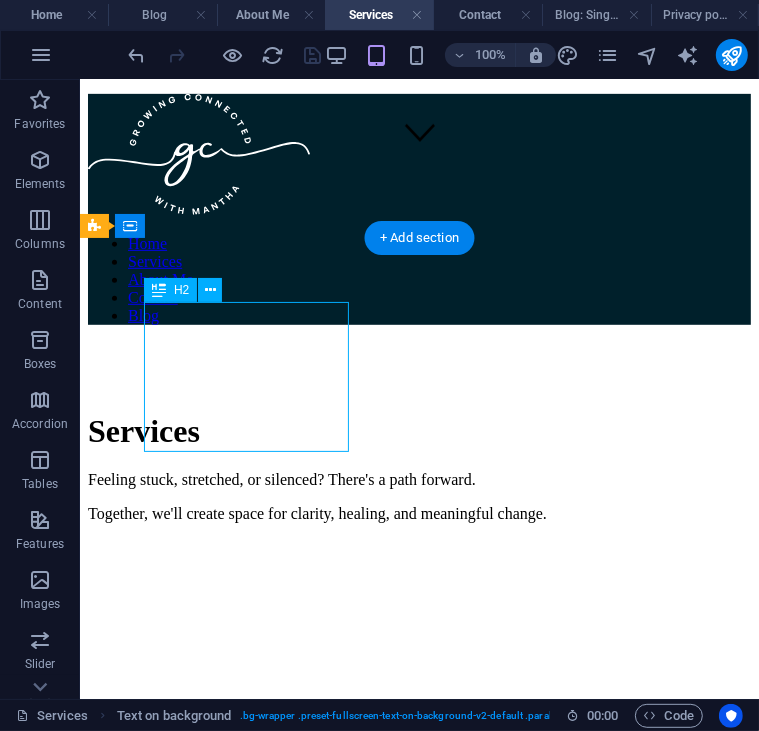 click on "Parenting with Peace:" at bounding box center [418, 1847] 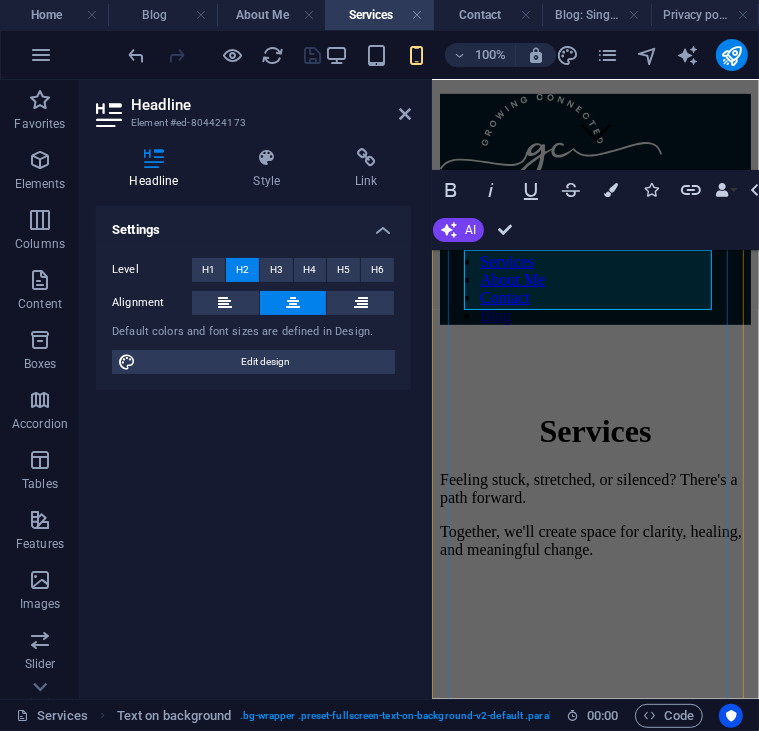 click on "Parenting with Peace:" at bounding box center (594, 1847) 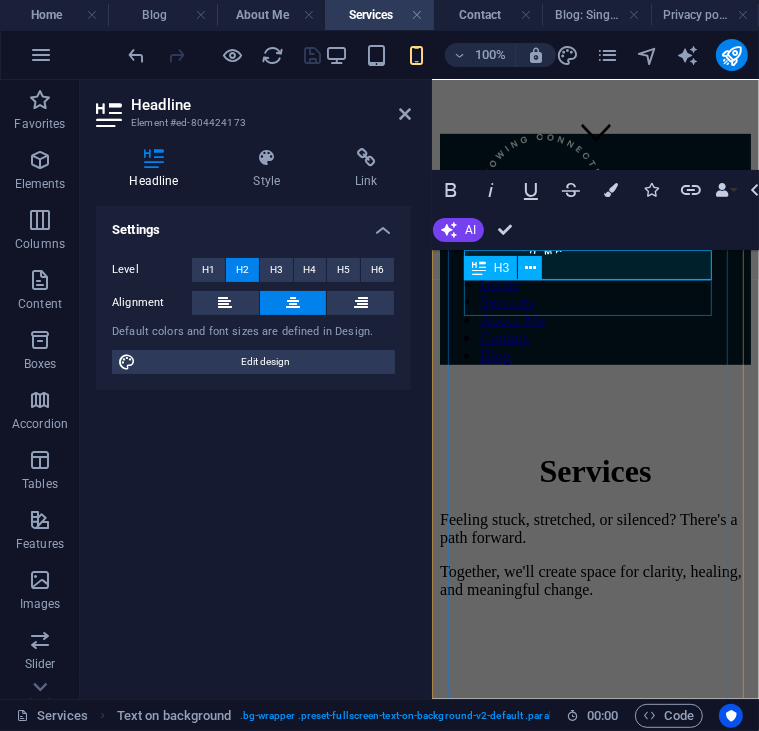type 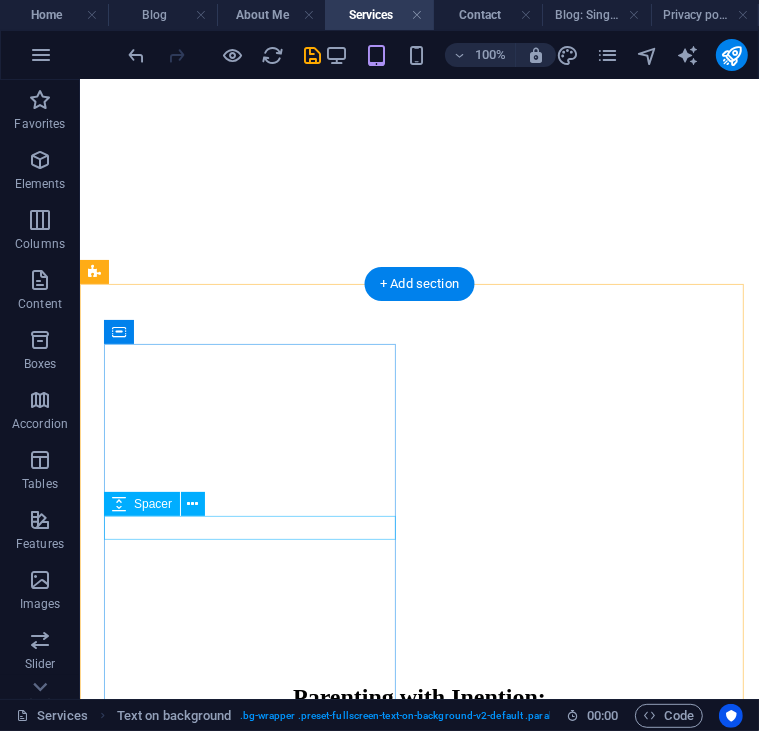 scroll, scrollTop: 1683, scrollLeft: 0, axis: vertical 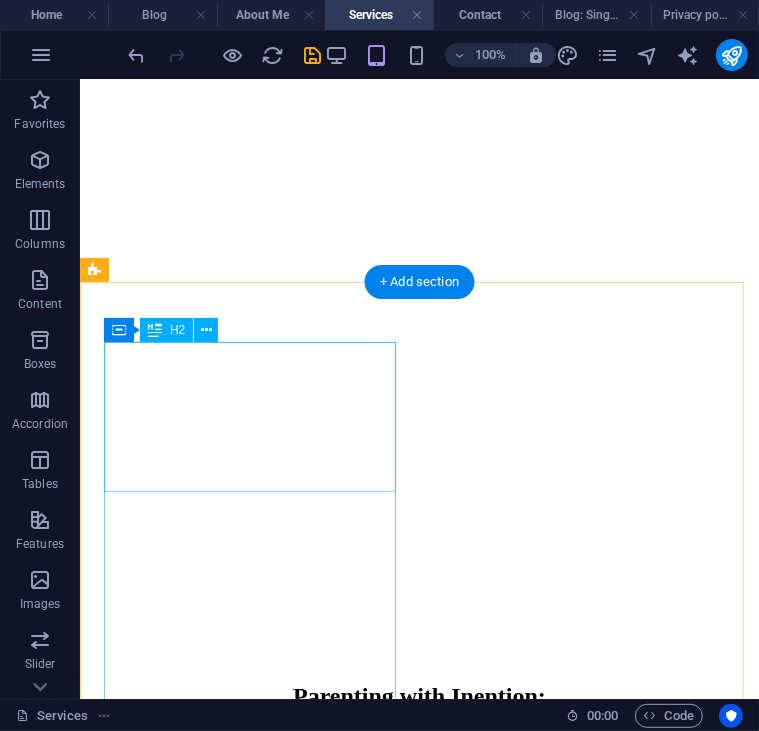 click on "Breakthrough Coaching with Mantha" at bounding box center [418, 1156] 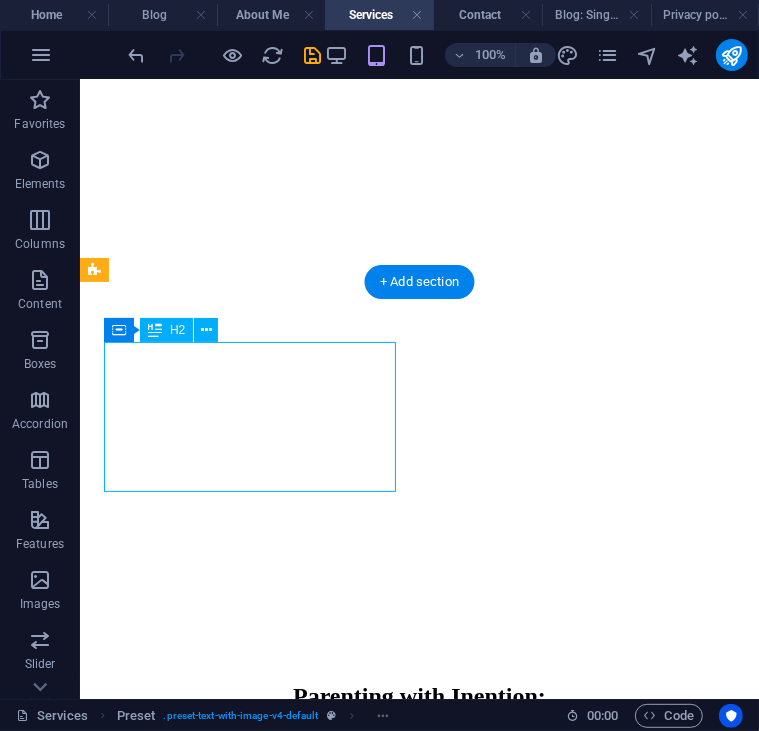 click on "Breakthrough Coaching with Mantha" at bounding box center [418, 1156] 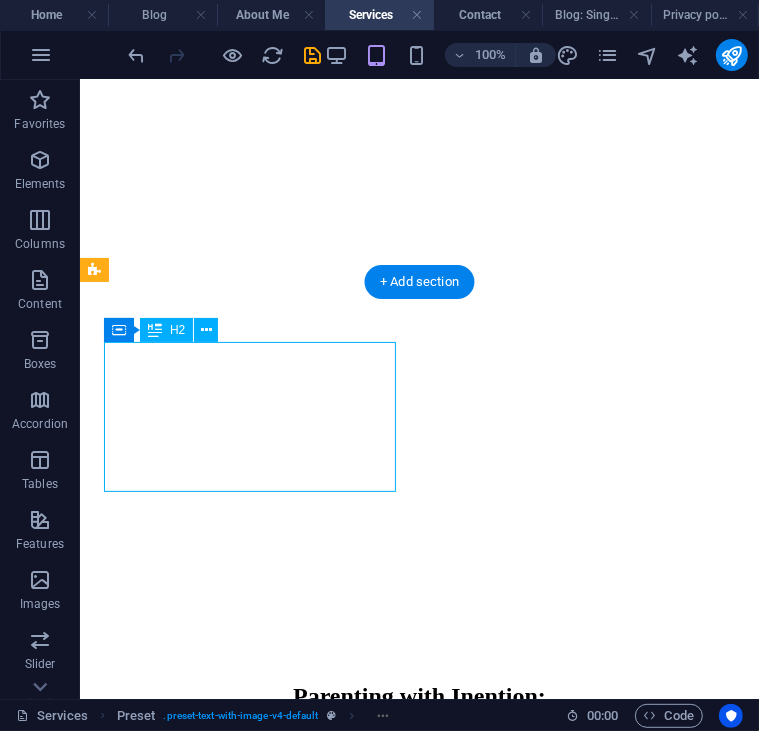 click on "Breakthrough Coaching with Mantha" at bounding box center [418, 1156] 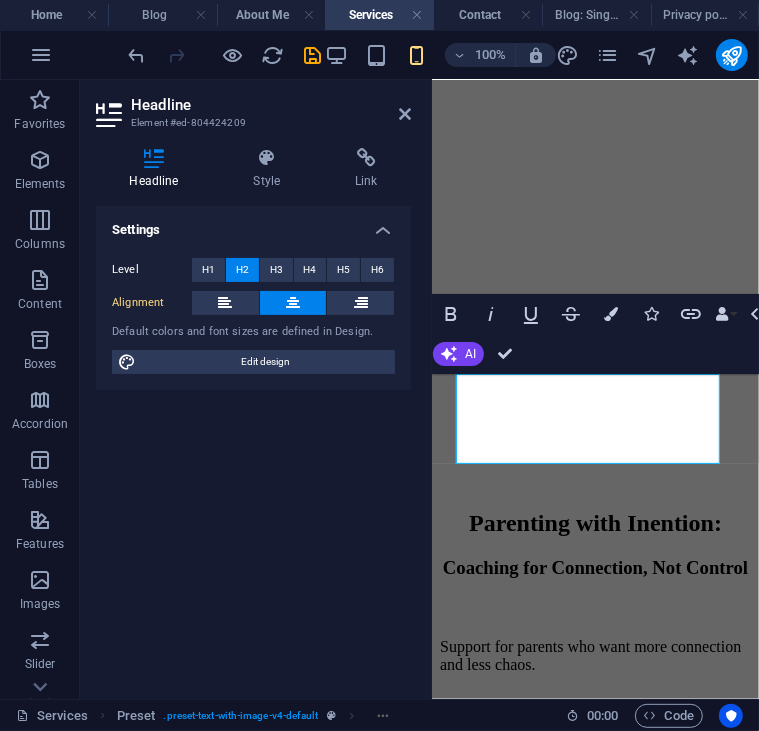 scroll, scrollTop: 1181, scrollLeft: 0, axis: vertical 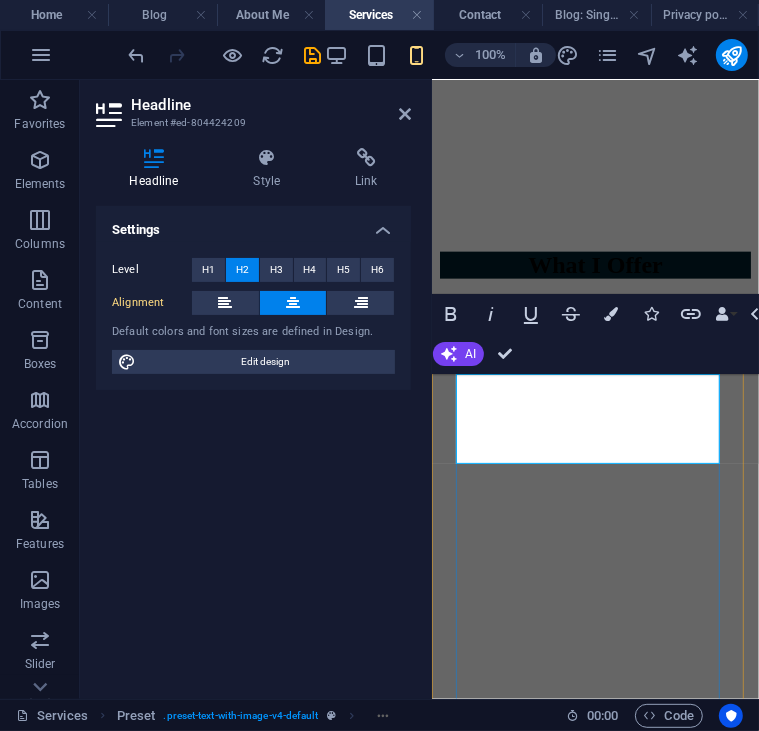 click on "Breakthrough Coaching with Mantha" at bounding box center [594, 1643] 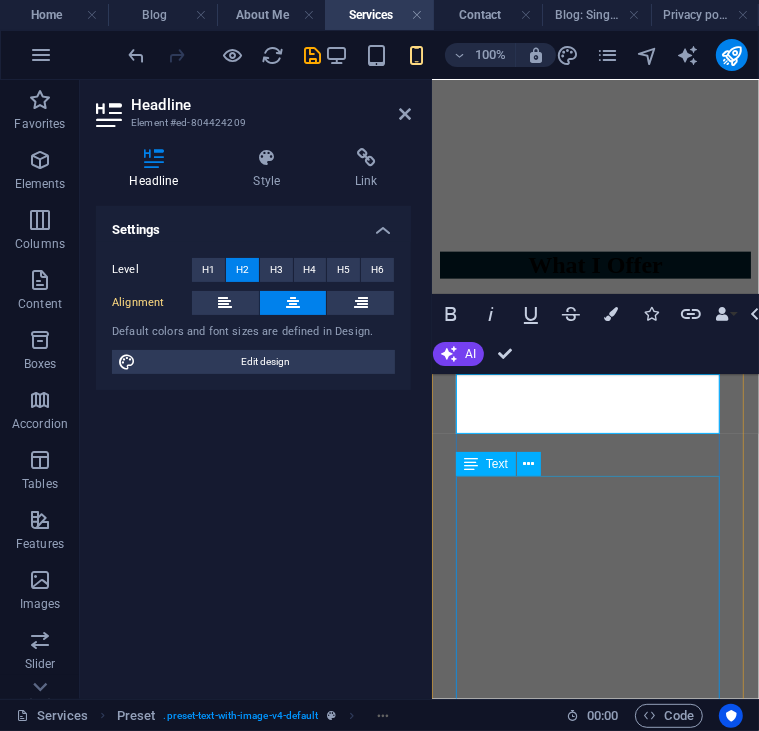 click on "When you’re standing at a crossroads, overwhelmed by options, second-guessing yourself, or just emotionally drained, it’s hard to know which step to take next. Breakthrough Coaching provides a safe and structured space to slow down, gain clarity, and reconnect with your internal compass. We’ll gently explore what’s holding you back, identify the internal and external blocks at play, and create space for insight and forward motion. Using brain-based strategies, emotional awareness, and practical tools, we’ll work together to move from confusion to clarity and from hesitation to empowered action. This isn’t surface-level strategy. It’s rooted, nervous system-aware support designed to help you take aligned, confident steps toward the life you want. Whether it’s a work pivot, a life decision, or a self-worth reckoning, this is where change begins." at bounding box center [594, 2047] 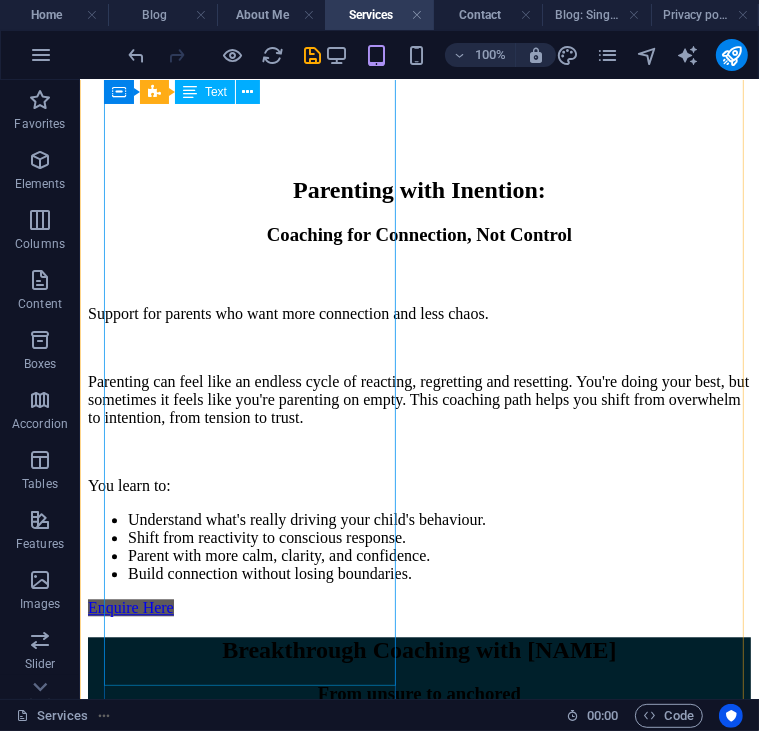 scroll, scrollTop: 2192, scrollLeft: 0, axis: vertical 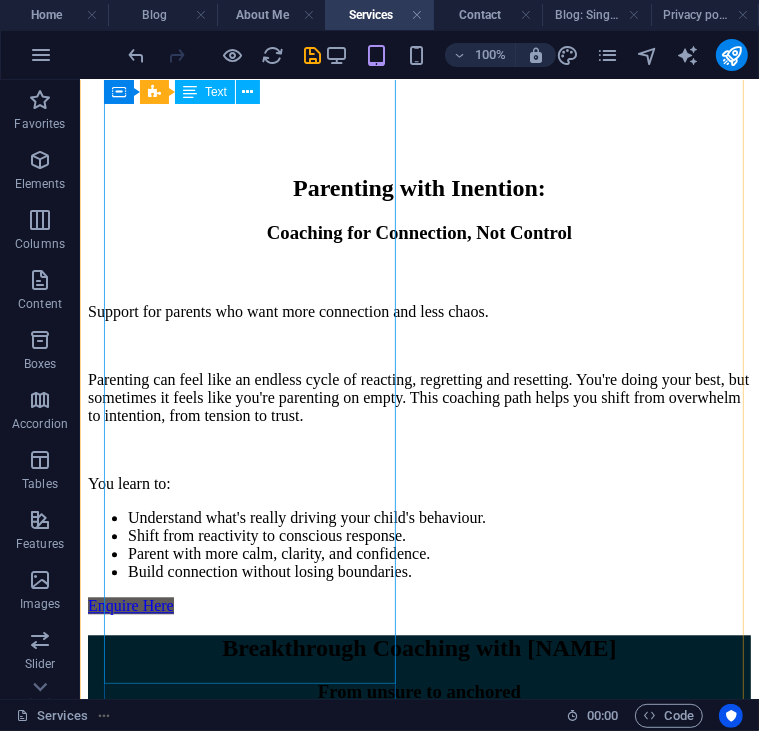 click on "When you’re standing at a crossroads, overwhelmed by options, second-guessing yourself, or just emotionally drained, it’s hard to know which step to take next. Breakthrough Coaching provides a safe and structured space to slow down, gain clarity, and reconnect with your internal compass. We’ll gently explore what’s holding you back, identify the internal and external blocks at play, and create space for insight and forward motion. Using brain-based strategies, emotional awareness, and practical tools, we’ll work together to move from confusion to clarity and from hesitation to empowered action. This isn’t surface-level strategy. It’s rooted, nervous system-aware support designed to help you take aligned, confident steps toward the life you want. Whether it’s a work pivot, a life decision, or a self-worth reckoning, this is where change begins." at bounding box center (418, 913) 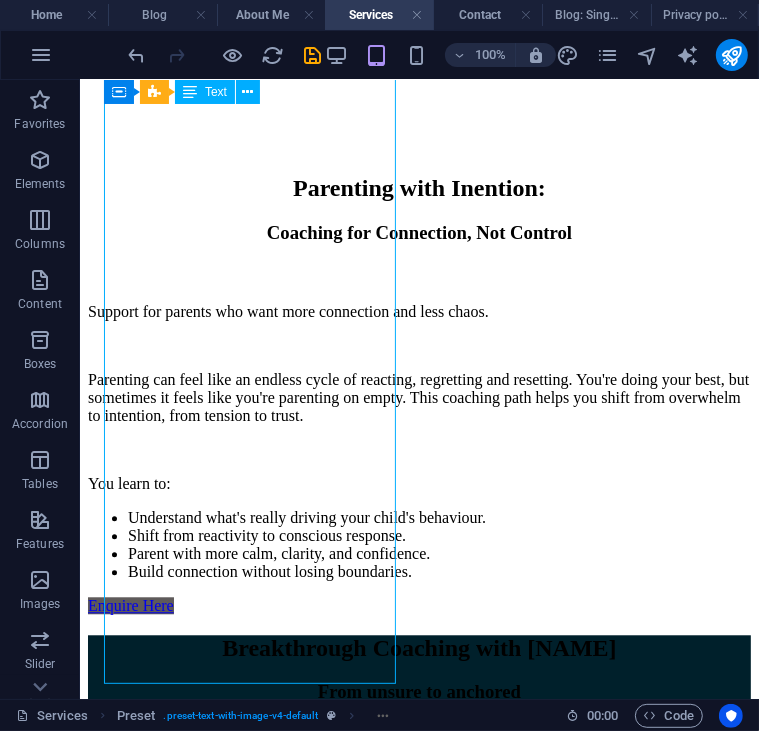 click on "When you’re standing at a crossroads, overwhelmed by options, second-guessing yourself, or just emotionally drained, it’s hard to know which step to take next. Breakthrough Coaching provides a safe and structured space to slow down, gain clarity, and reconnect with your internal compass. We’ll gently explore what’s holding you back, identify the internal and external blocks at play, and create space for insight and forward motion. Using brain-based strategies, emotional awareness, and practical tools, we’ll work together to move from confusion to clarity and from hesitation to empowered action. This isn’t surface-level strategy. It’s rooted, nervous system-aware support designed to help you take aligned, confident steps toward the life you want. Whether it’s a work pivot, a life decision, or a self-worth reckoning, this is where change begins." at bounding box center (418, 913) 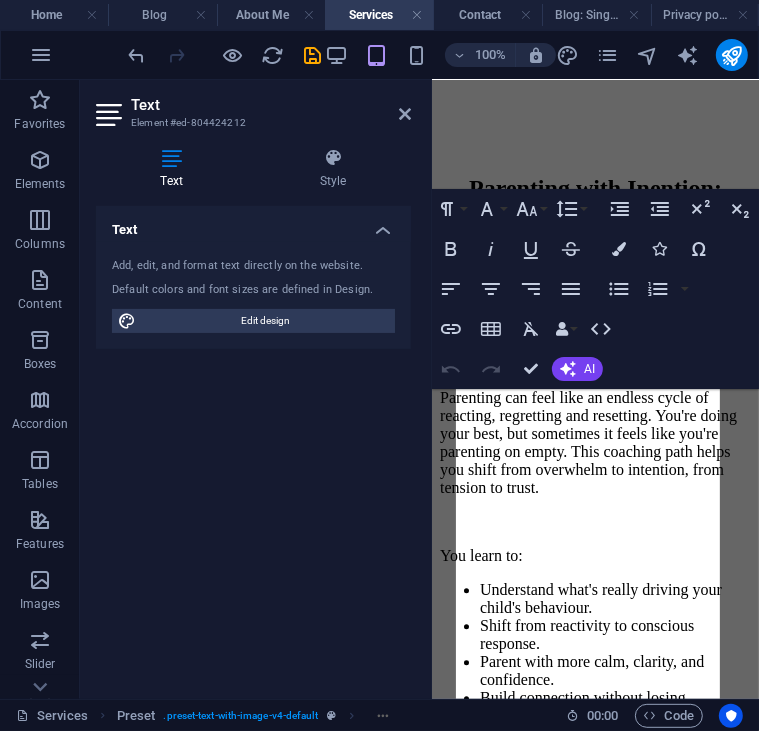 scroll, scrollTop: 1268, scrollLeft: 0, axis: vertical 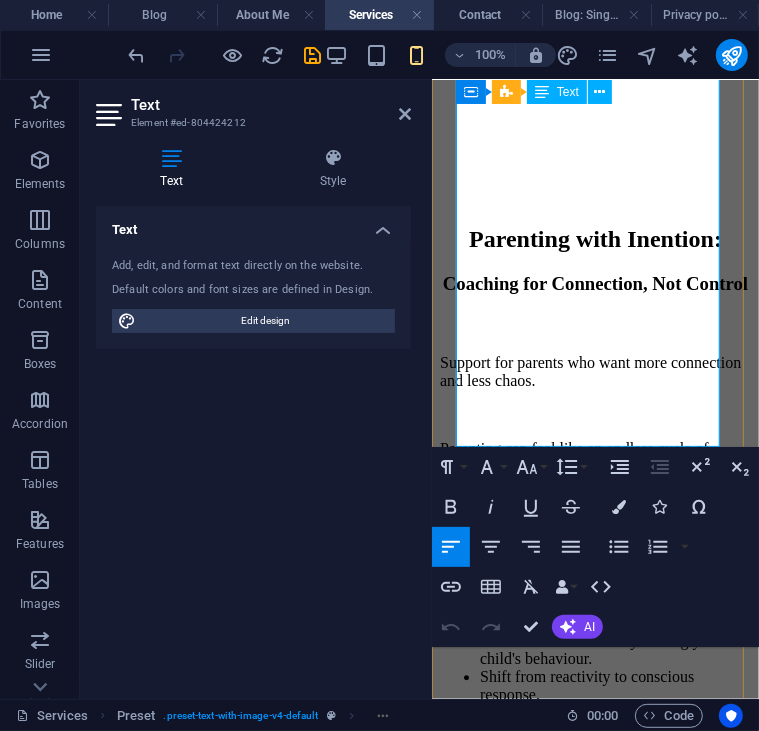drag, startPoint x: 459, startPoint y: 396, endPoint x: 653, endPoint y: 432, distance: 197.31194 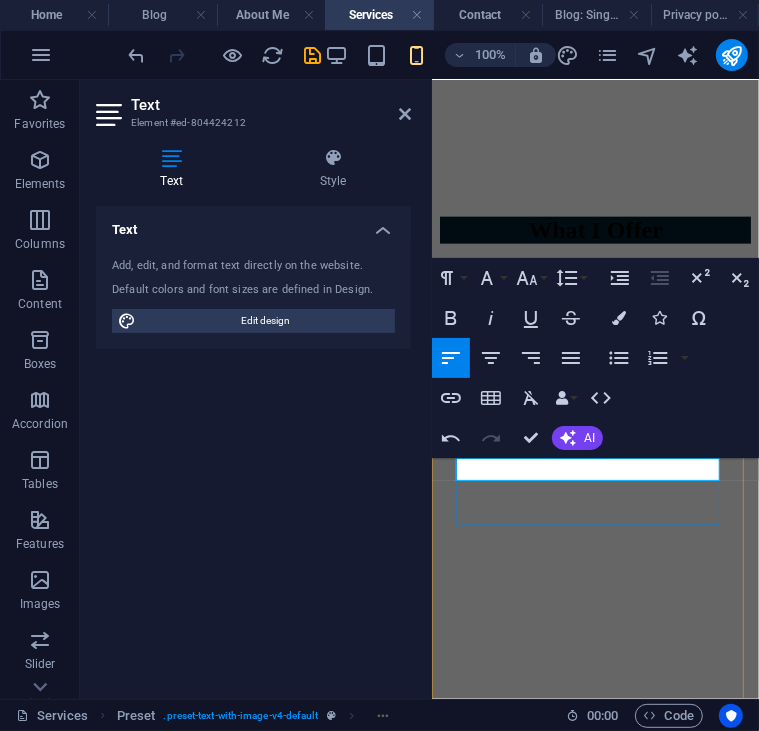 scroll, scrollTop: 1175, scrollLeft: 0, axis: vertical 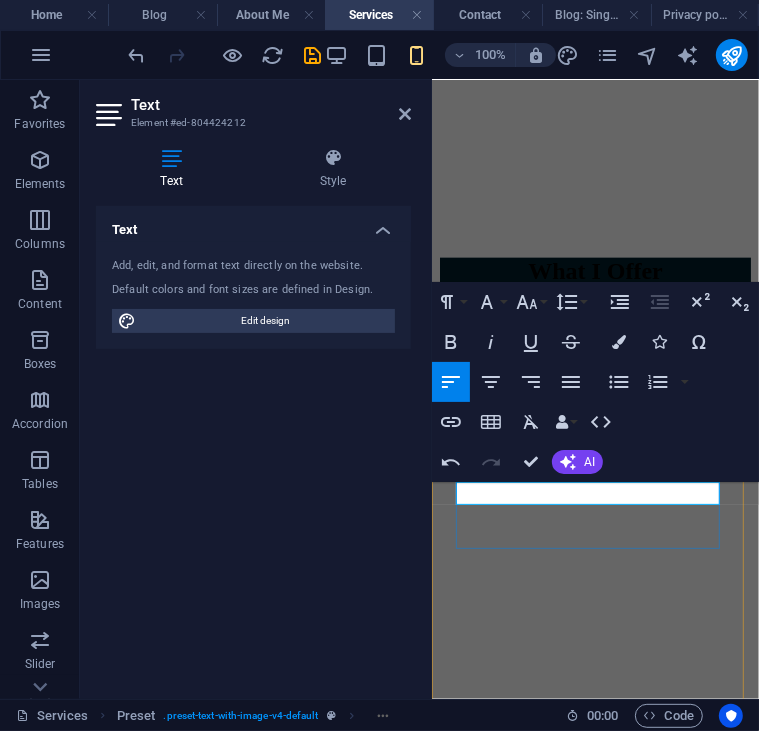drag, startPoint x: 935, startPoint y: 562, endPoint x: 499, endPoint y: 485, distance: 442.7471 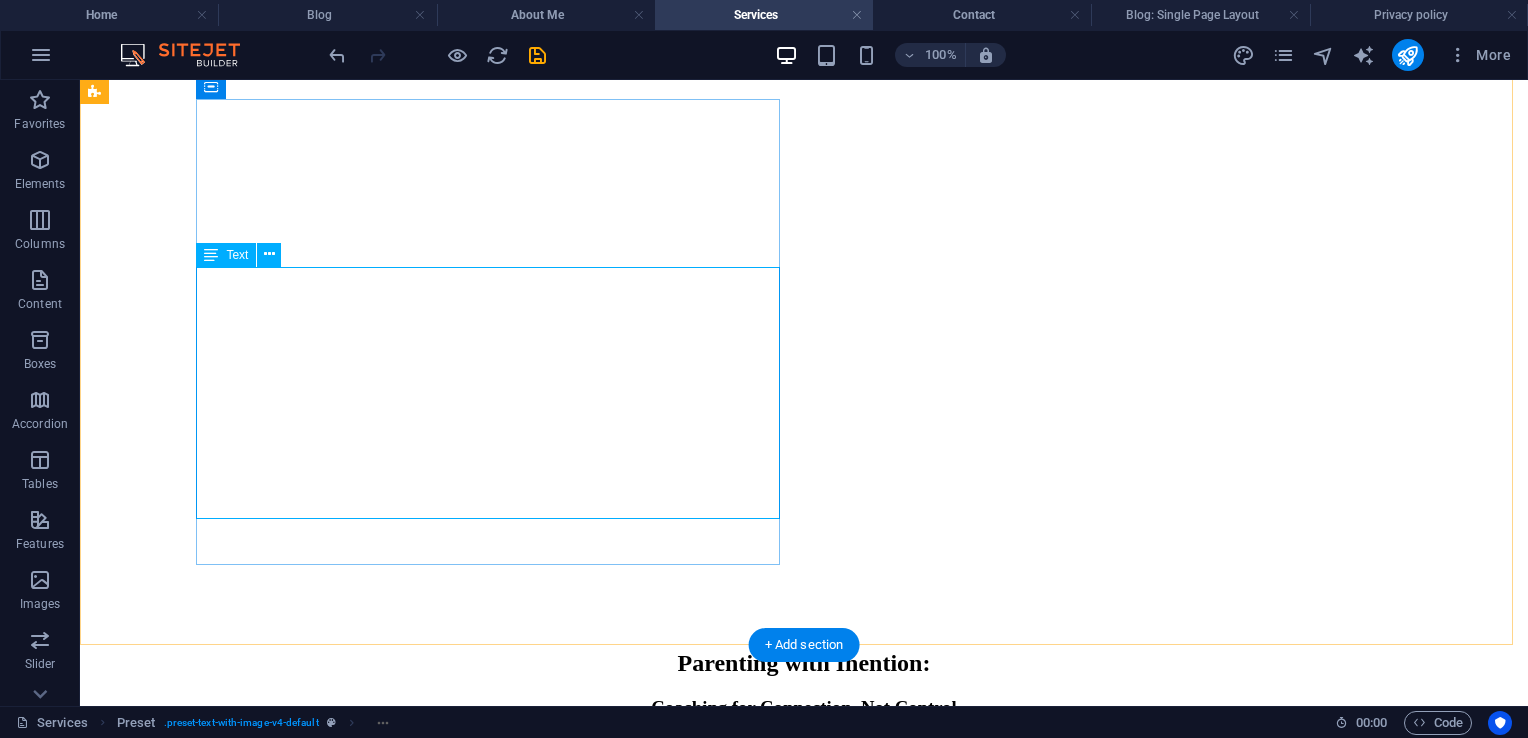 scroll, scrollTop: 1473, scrollLeft: 0, axis: vertical 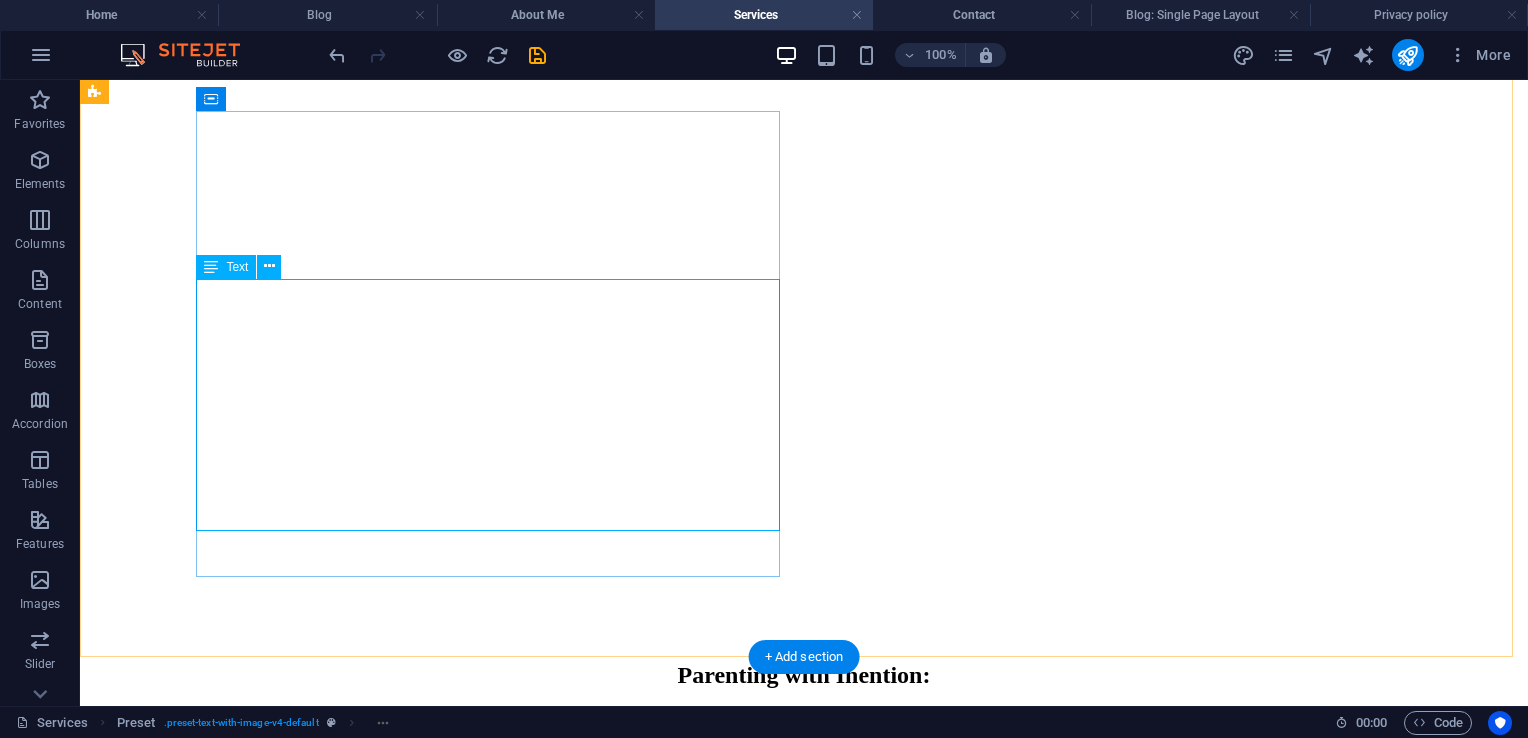 click on "Support for life pivots, purpose shifts, and inner clarity When you're standing at a crossroads—emotionally drained, overwhelmed by options, or unsure what’s next—it’s hard to move forward with confidence. This coaching space helps you reconnect with your clarity, your calm, and your next right step. You’ll learn how to: Identify and unpack internal blocks Use neuroscience-backed tools to regulate and re-centre Trust your instincts and take aligned action Rebuild self-trust and momentum" at bounding box center [804, 1327] 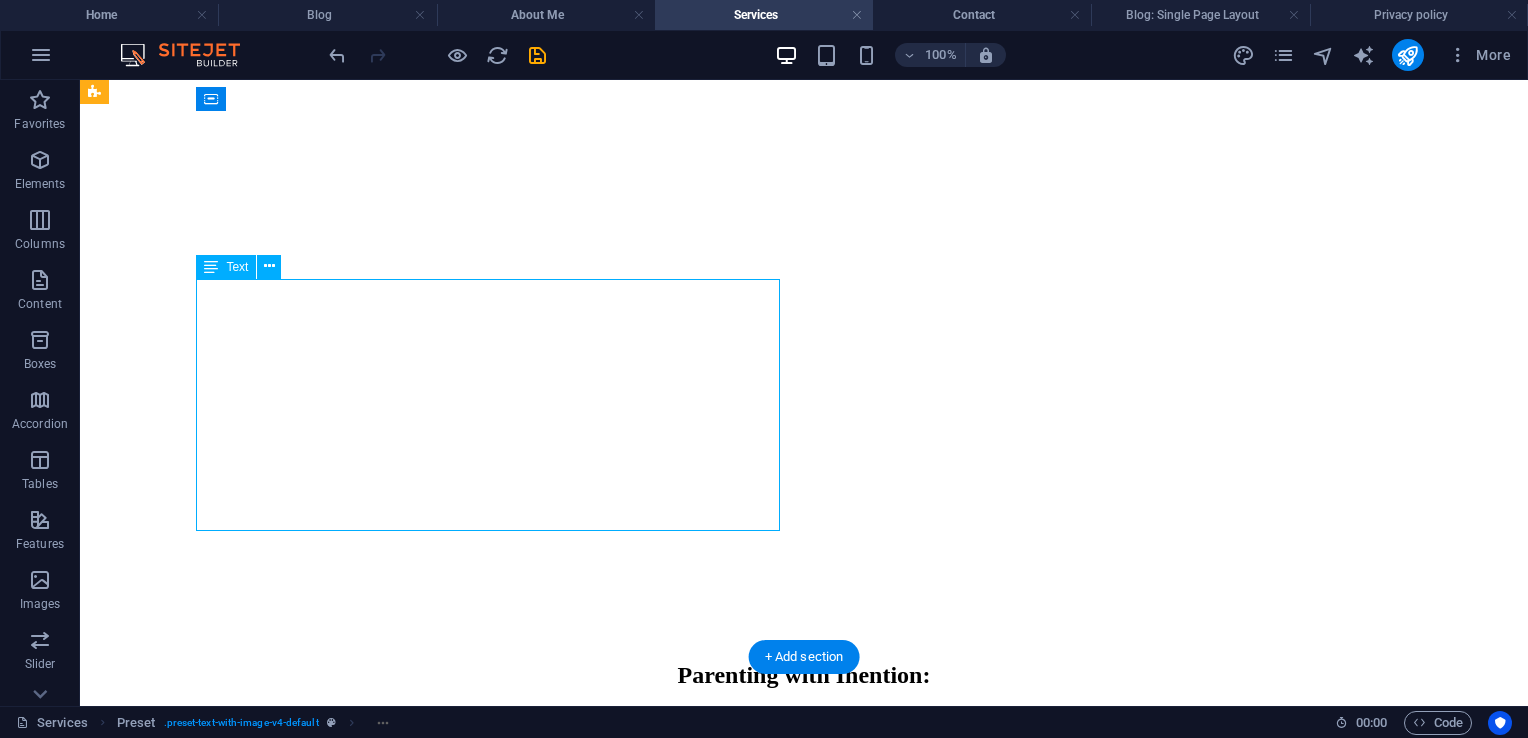 drag, startPoint x: 200, startPoint y: 289, endPoint x: 302, endPoint y: 363, distance: 126.01587 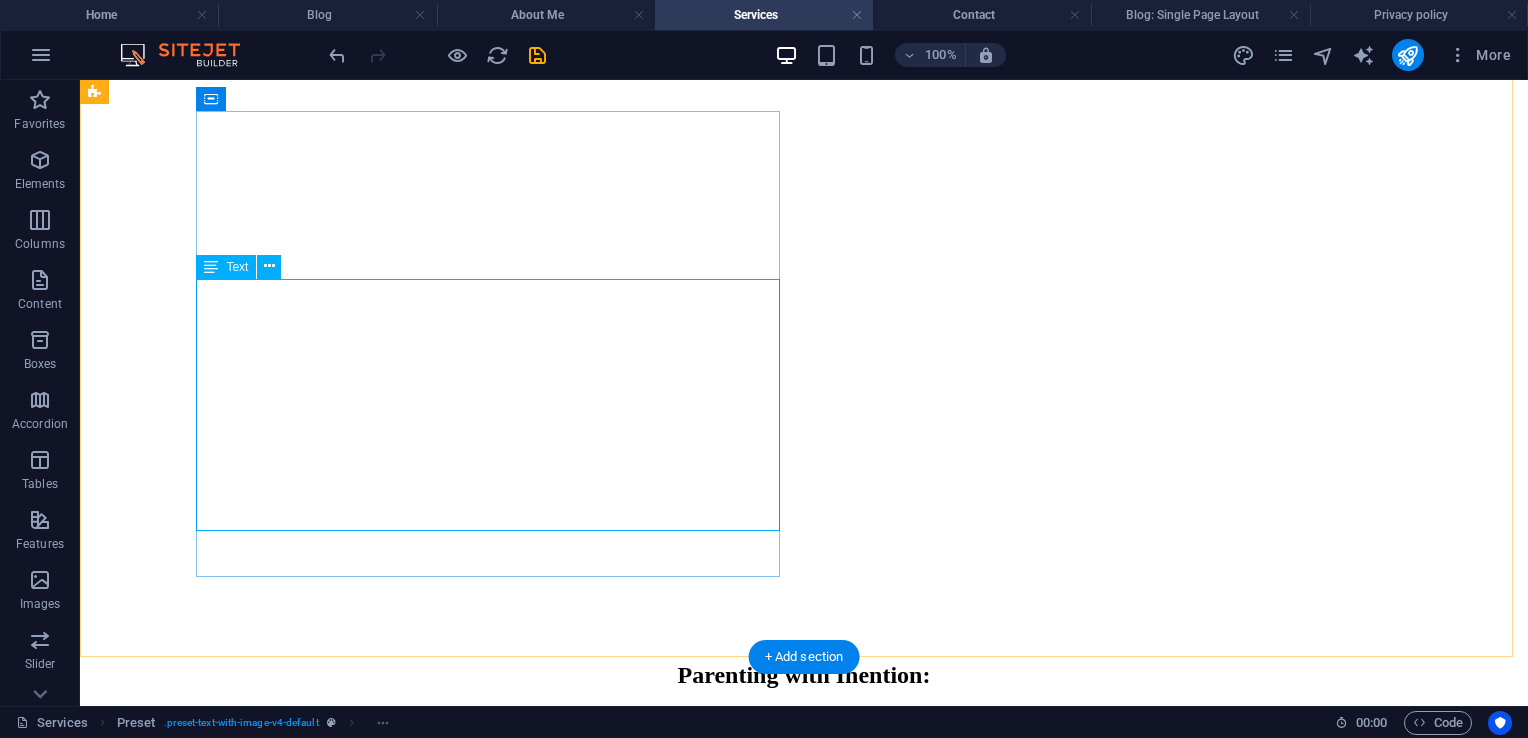 click on "Support for life pivots, purpose shifts, and inner clarity When you're standing at a crossroads—emotionally drained, overwhelmed by options, or unsure what’s next—it’s hard to move forward with confidence. This coaching space helps you reconnect with your clarity, your calm, and your next right step. You’ll learn how to: Identify and unpack internal blocks Use neuroscience-backed tools to regulate and re-centre Trust your instincts and take aligned action Rebuild self-trust and momentum" at bounding box center [804, 1327] 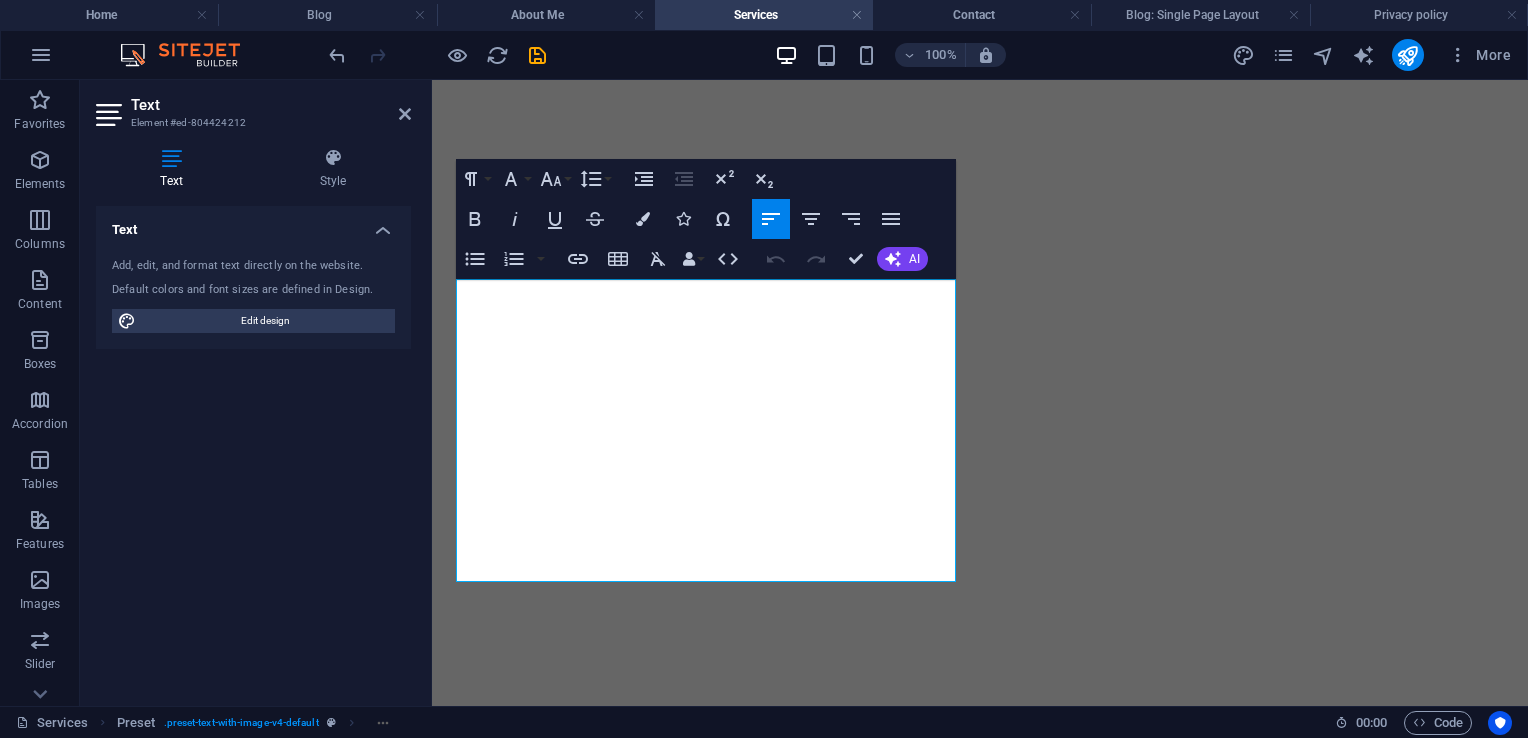 scroll, scrollTop: 1649, scrollLeft: 0, axis: vertical 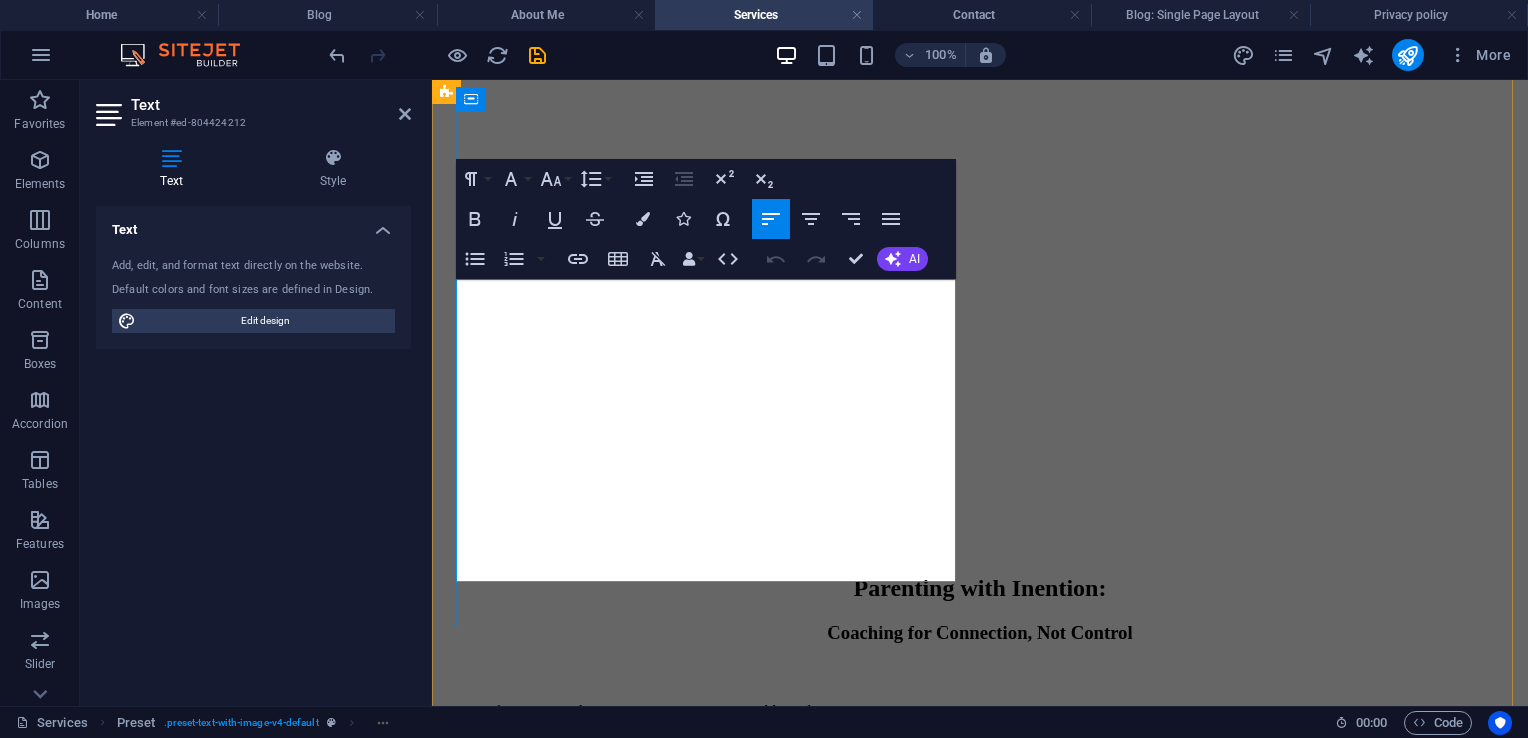 drag, startPoint x: 459, startPoint y: 290, endPoint x: 793, endPoint y: 561, distance: 430.11276 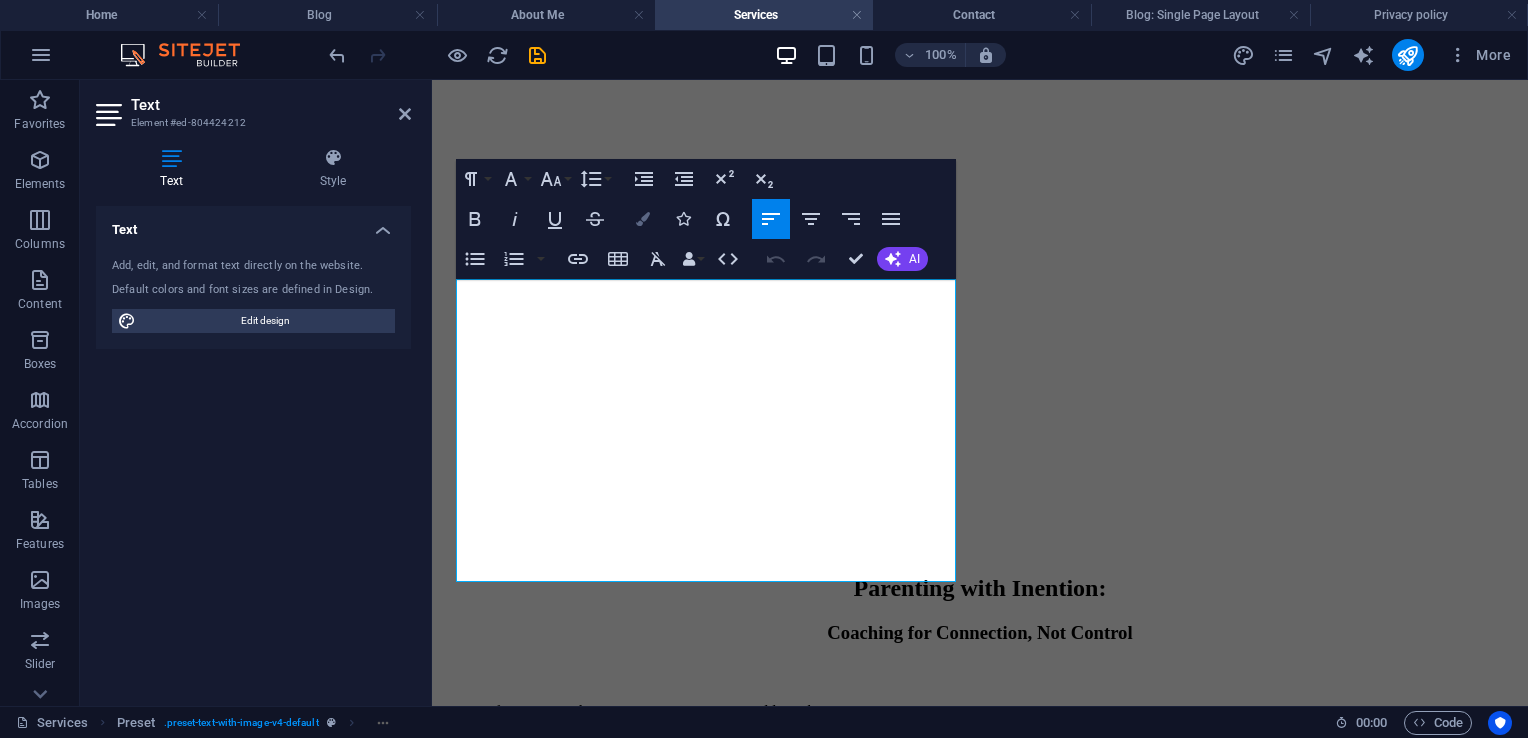 click at bounding box center [643, 219] 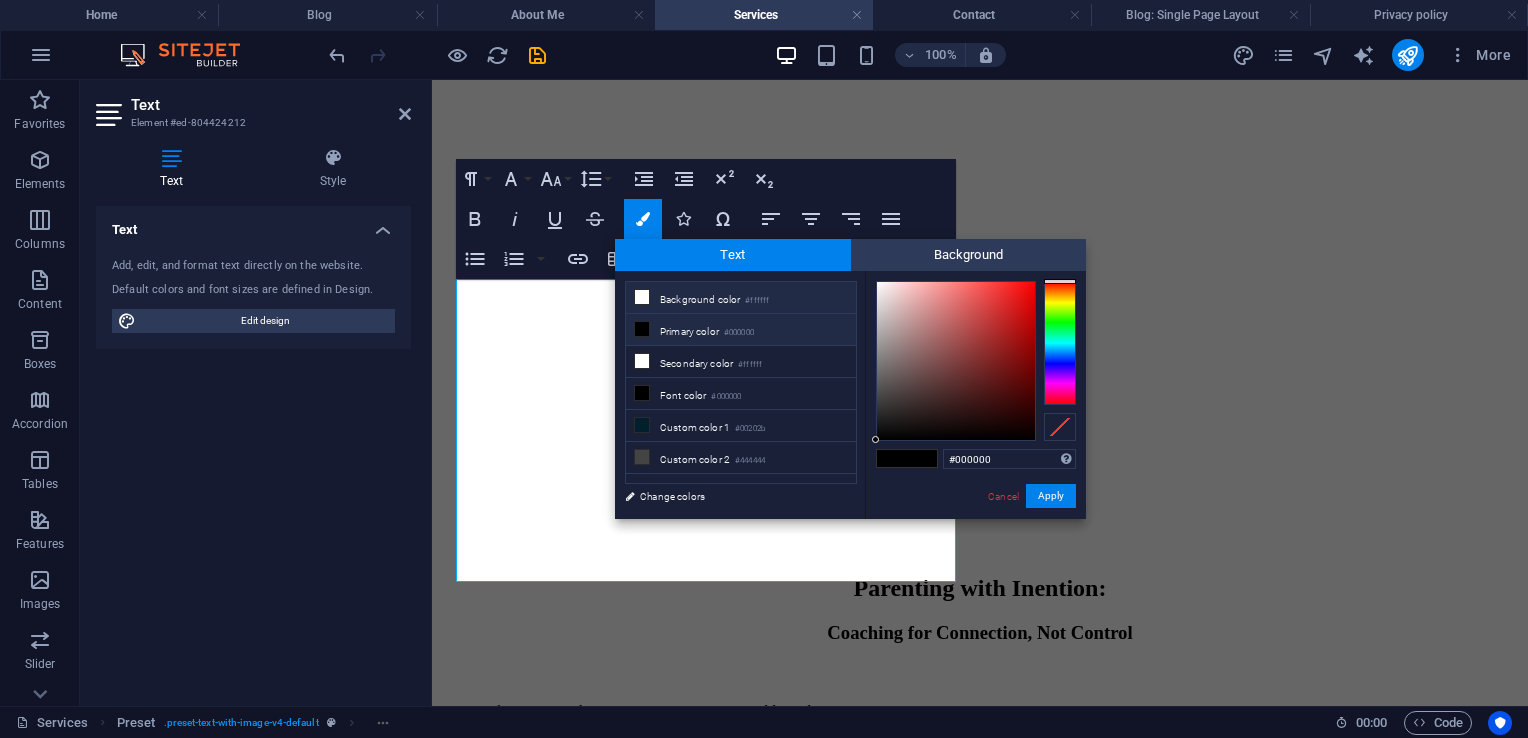 click at bounding box center [642, 297] 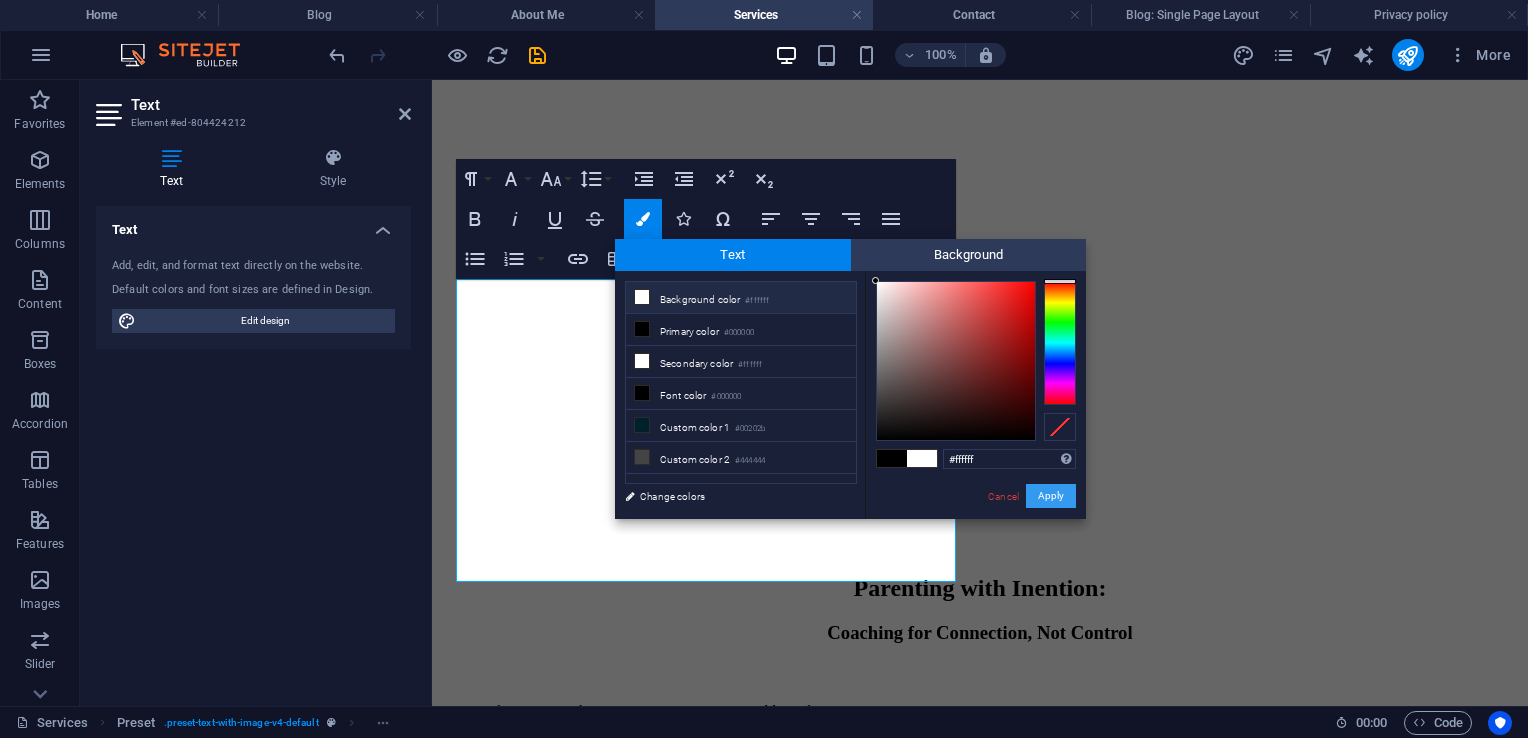 click on "Apply" at bounding box center (1051, 496) 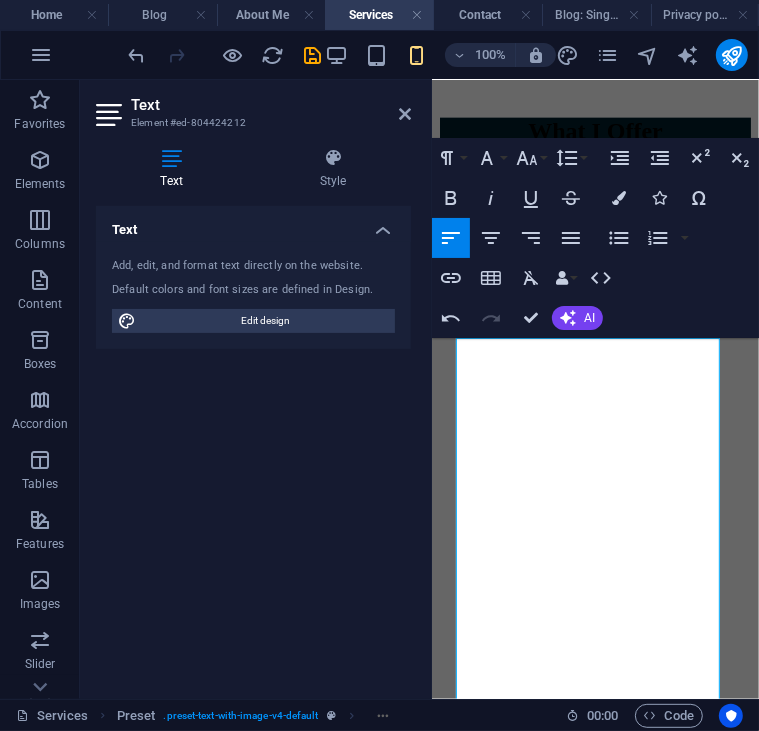 scroll, scrollTop: 1314, scrollLeft: 0, axis: vertical 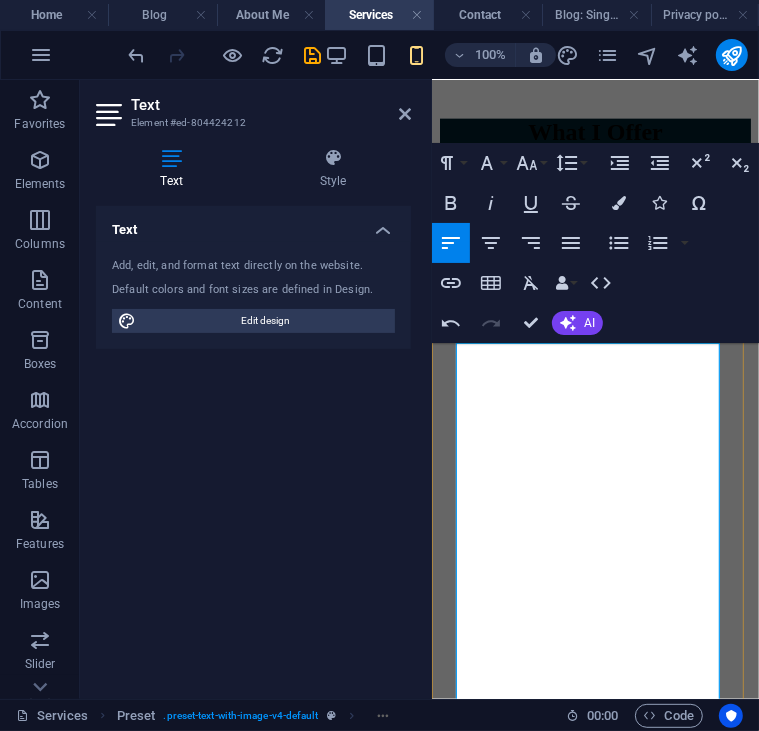 click on "Support for life pivots, purpose shifts, and inner clarity" at bounding box center [594, 1654] 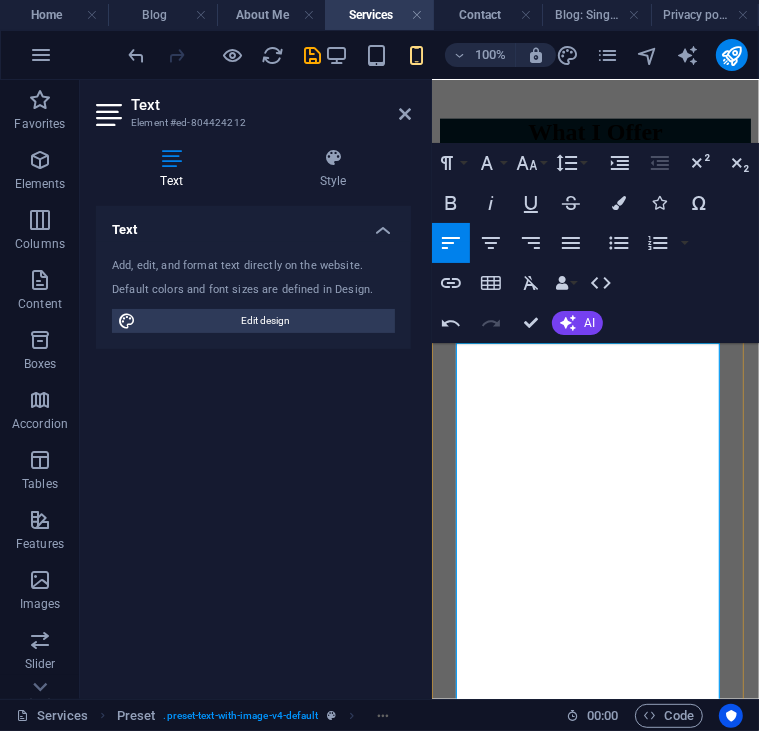 click on "When you're standing at a crossroads—emotionally drained, overwhelmed by options, or unsure what’s next—it’s hard to move forward with confidence. This coaching space helps you reconnect with your clarity, your calm, and your next right step." at bounding box center (594, 1776) 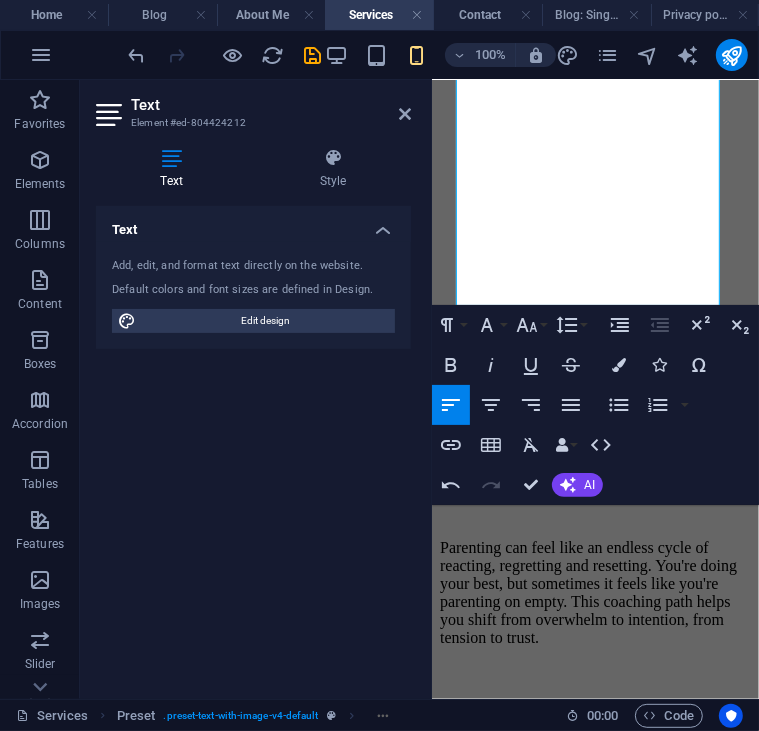scroll, scrollTop: 1872, scrollLeft: 0, axis: vertical 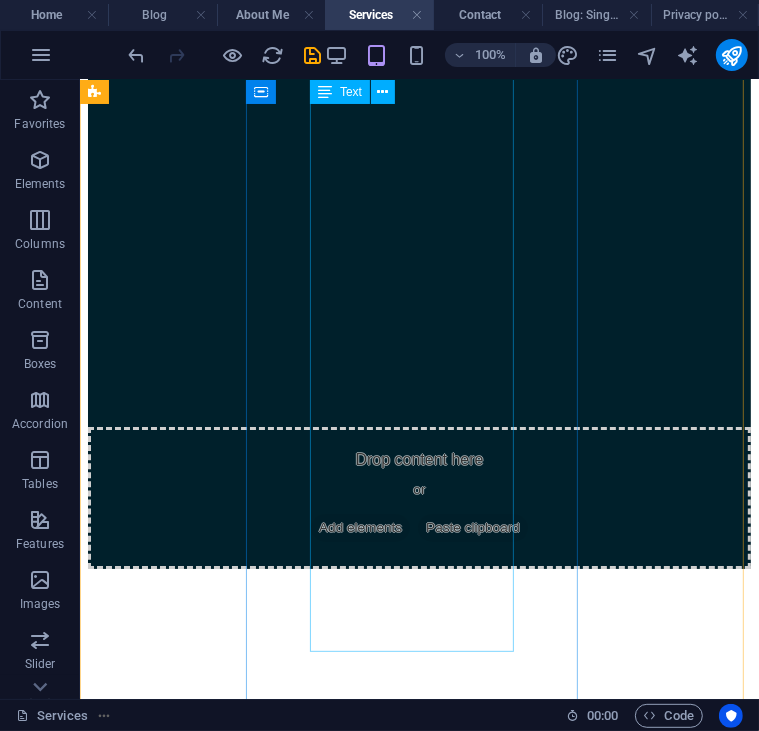 click on "You have something important to say, but nerves, doubt, or self-censorship may be standing in the way. Whether you're leading a meeting, presenting your ideas, or speaking from a stage, The confident Speaker helps you show up with calm, clarity, and conviction. This isn't about becoming someone else; its about unlocking your most grounded, authentic voice. We'll use neuroscience-backed tools to rewire performance anxiety, manage stress, and shift how your brain responds under pressure. You'll learn how to connect with your audience, speak with intention, and deliver your message with impact. From body language and voice control to narrative crafting and mindset shifts, you'll leave with practical skills and the self-belief to use them. The goal? To speak like the leader you are, grounded, powerful, and completely yourself." at bounding box center (418, 1884) 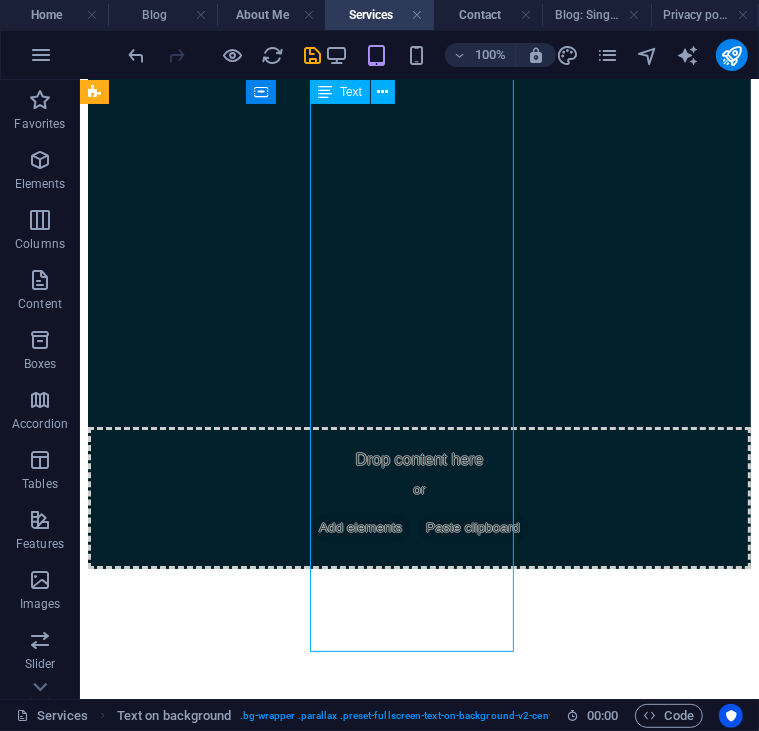 click on "You have something important to say, but nerves, doubt, or self-censorship may be standing in the way. Whether you're leading a meeting, presenting your ideas, or speaking from a stage, The confident Speaker helps you show up with calm, clarity, and conviction. This isn't about becoming someone else; its about unlocking your most grounded, authentic voice. We'll use neuroscience-backed tools to rewire performance anxiety, manage stress, and shift how your brain responds under pressure. You'll learn how to connect with your audience, speak with intention, and deliver your message with impact. From body language and voice control to narrative crafting and mindset shifts, you'll leave with practical skills and the self-belief to use them. The goal? To speak like the leader you are, grounded, powerful, and completely yourself." at bounding box center [418, 1884] 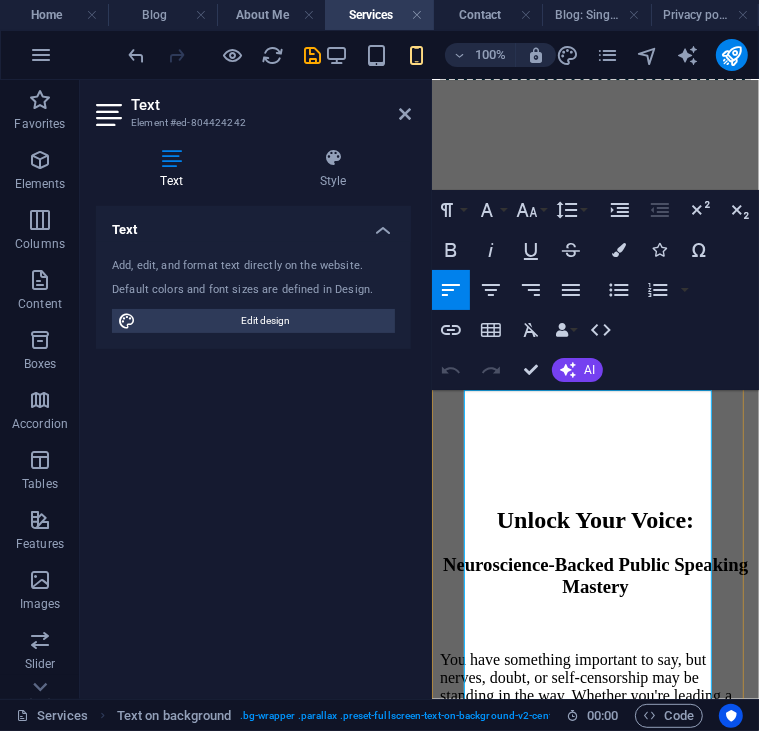 scroll, scrollTop: 2192, scrollLeft: 0, axis: vertical 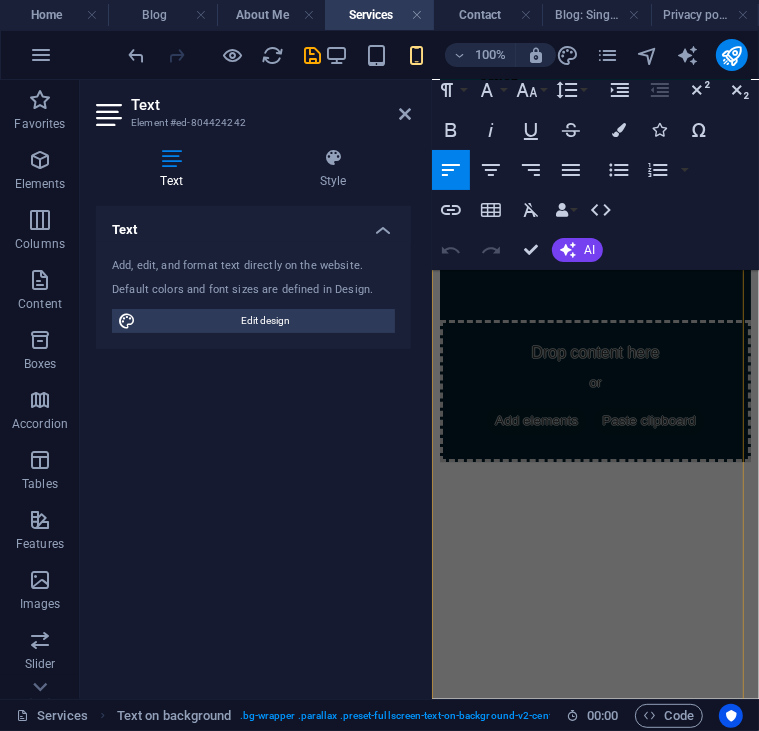 drag, startPoint x: 466, startPoint y: 393, endPoint x: 655, endPoint y: 256, distance: 233.43094 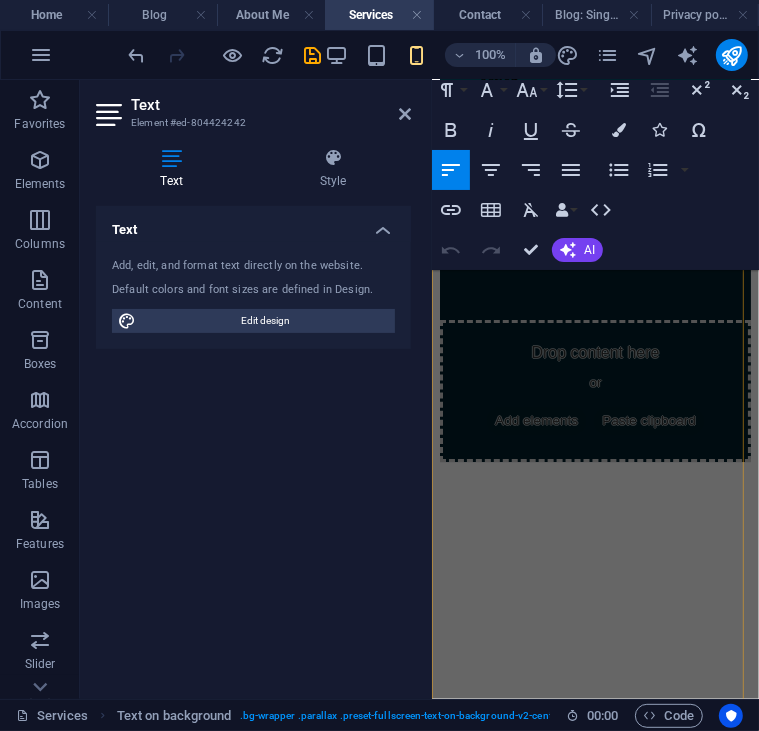 click on "Home Services About Me Contact Blog Services Feeling stuck, stretched, or silenced? There's a path forward. Together, we'll create space for clarity, healing, and meaningful change. What I Offer Parenting with Inention: Coaching for Connection, Not Control Support for parents who want more connection and less chaos. Parenting can feel like an endless cycle of reacting, regretting and resetting. You're doing your best, but sometimes it feels like you're parenting on empty. This coaching path helps you shift from overwhelm to intention, from tension to trust. You learn to: Understand what's really driving your child's behaviour. Shift from reactivity to conscious response. Parent with more calm, clarity, and confidence. Build connection without losing boundaries. Enquire Here Breakthrough Coaching From unsure to anchored Support for life pivots, purpose shifts, and inner clarity You’ll learn how to: Identify and unpack internal blocks Use neuroscience-backed tools to regulate and re-centre Enquire Here or" at bounding box center [594, 2475] 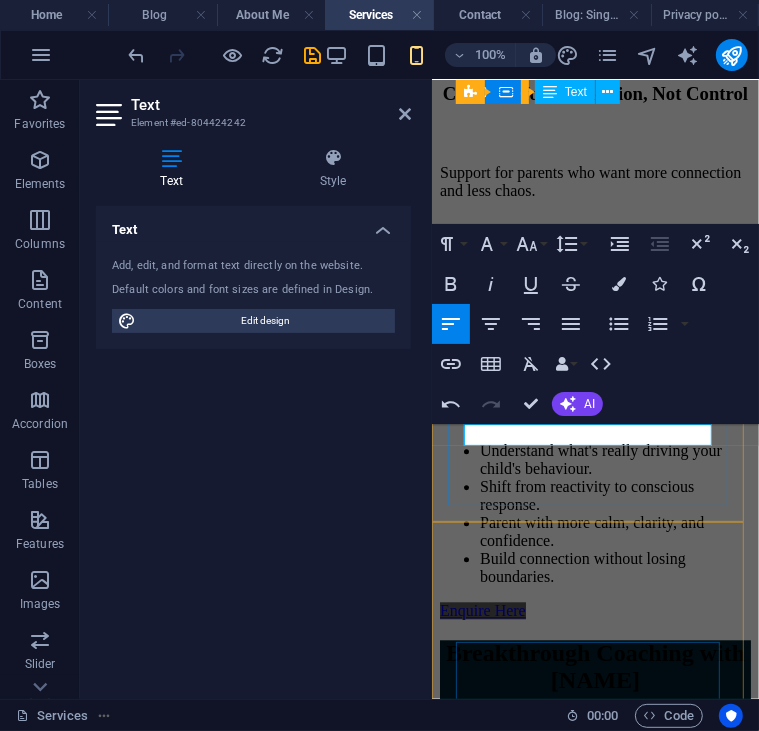 scroll, scrollTop: 2060, scrollLeft: 0, axis: vertical 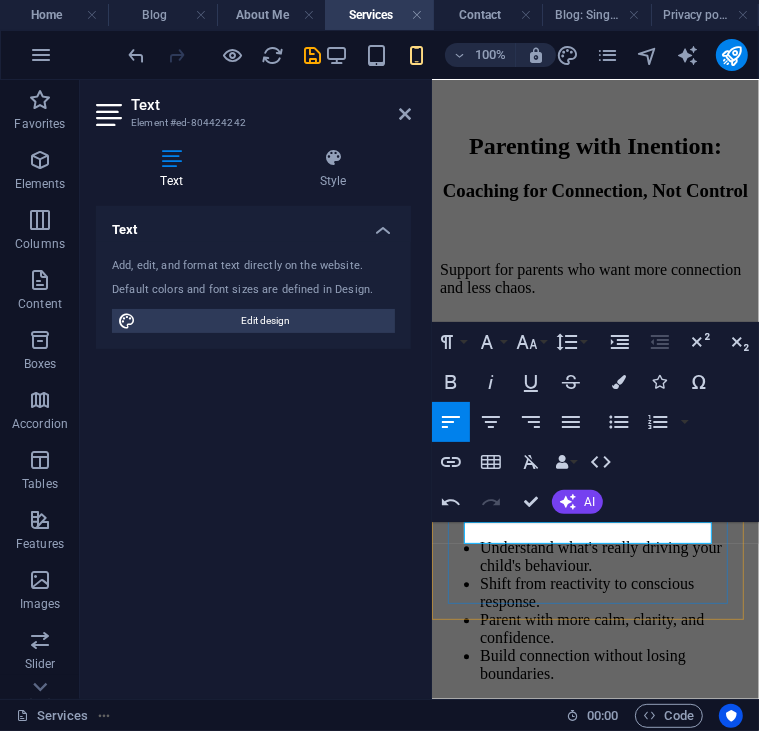 click at bounding box center [594, 2219] 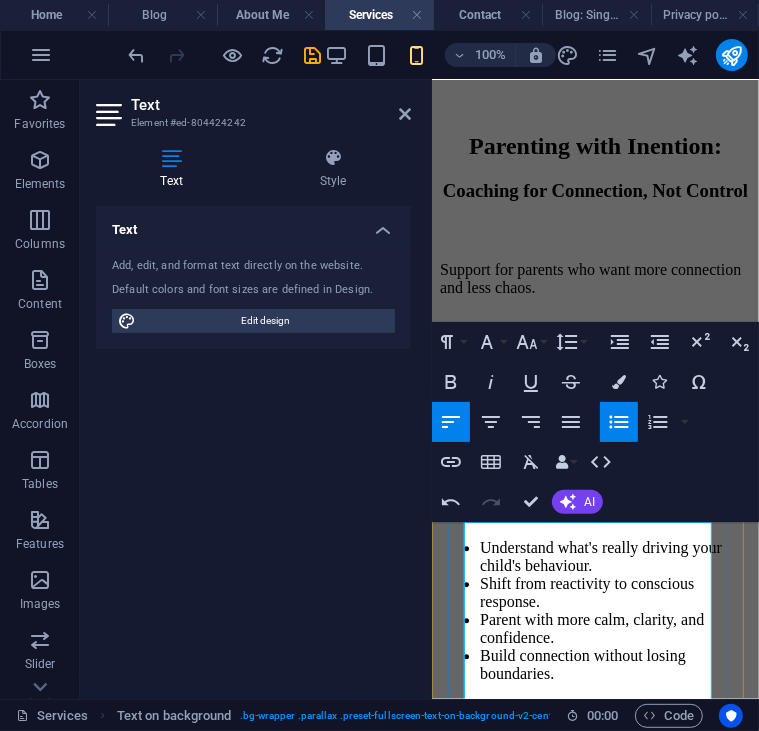 click on "Public speaking coaching that’s grounded, not performative" at bounding box center (594, 2430) 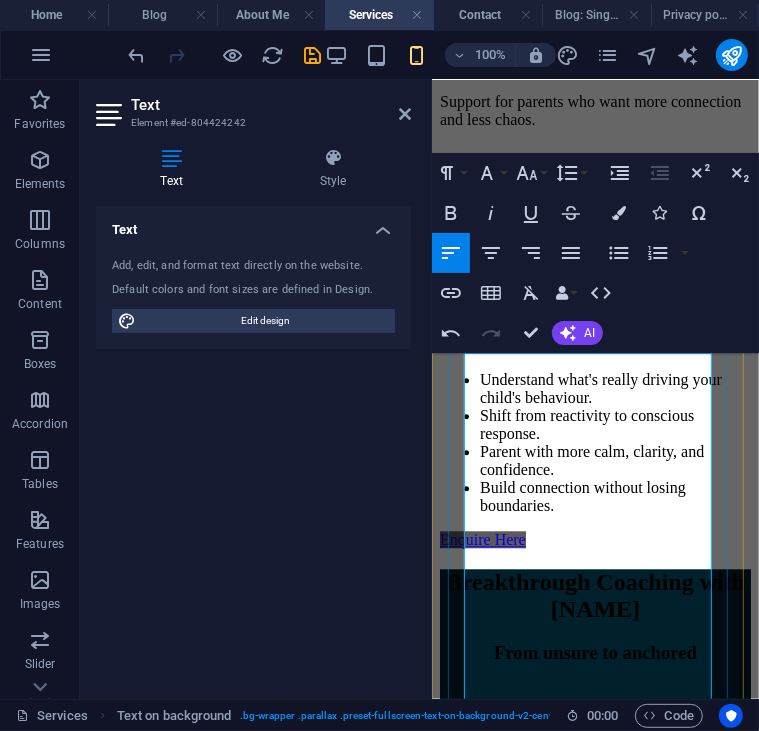 scroll, scrollTop: 2258, scrollLeft: 0, axis: vertical 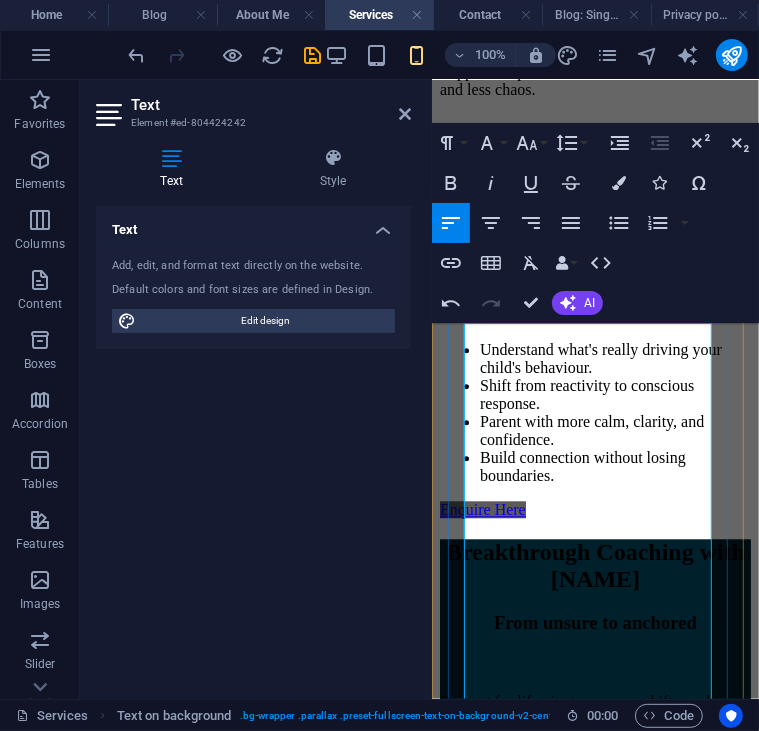 click on "You’ll learn how to:" at bounding box center (594, 2426) 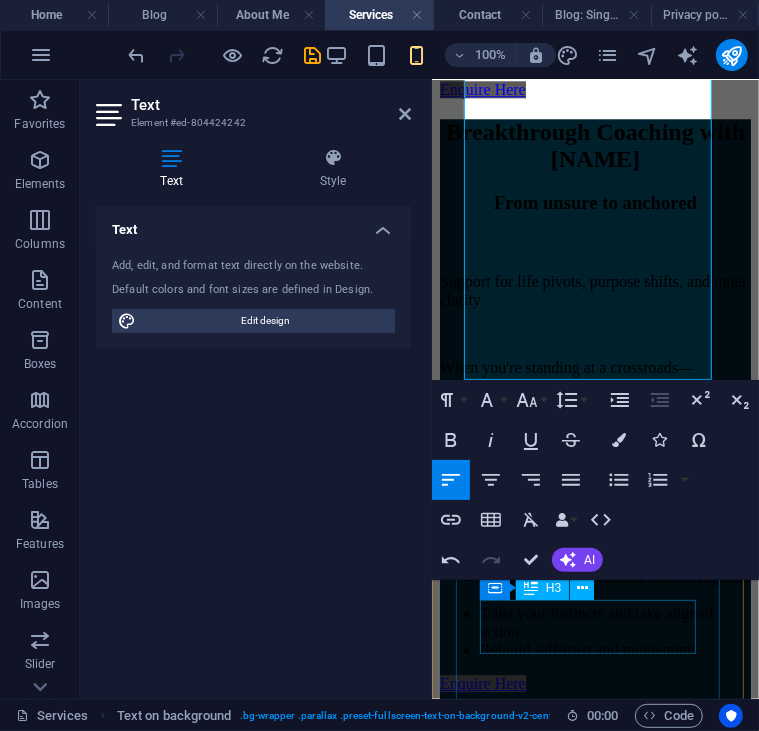 scroll, scrollTop: 2646, scrollLeft: 0, axis: vertical 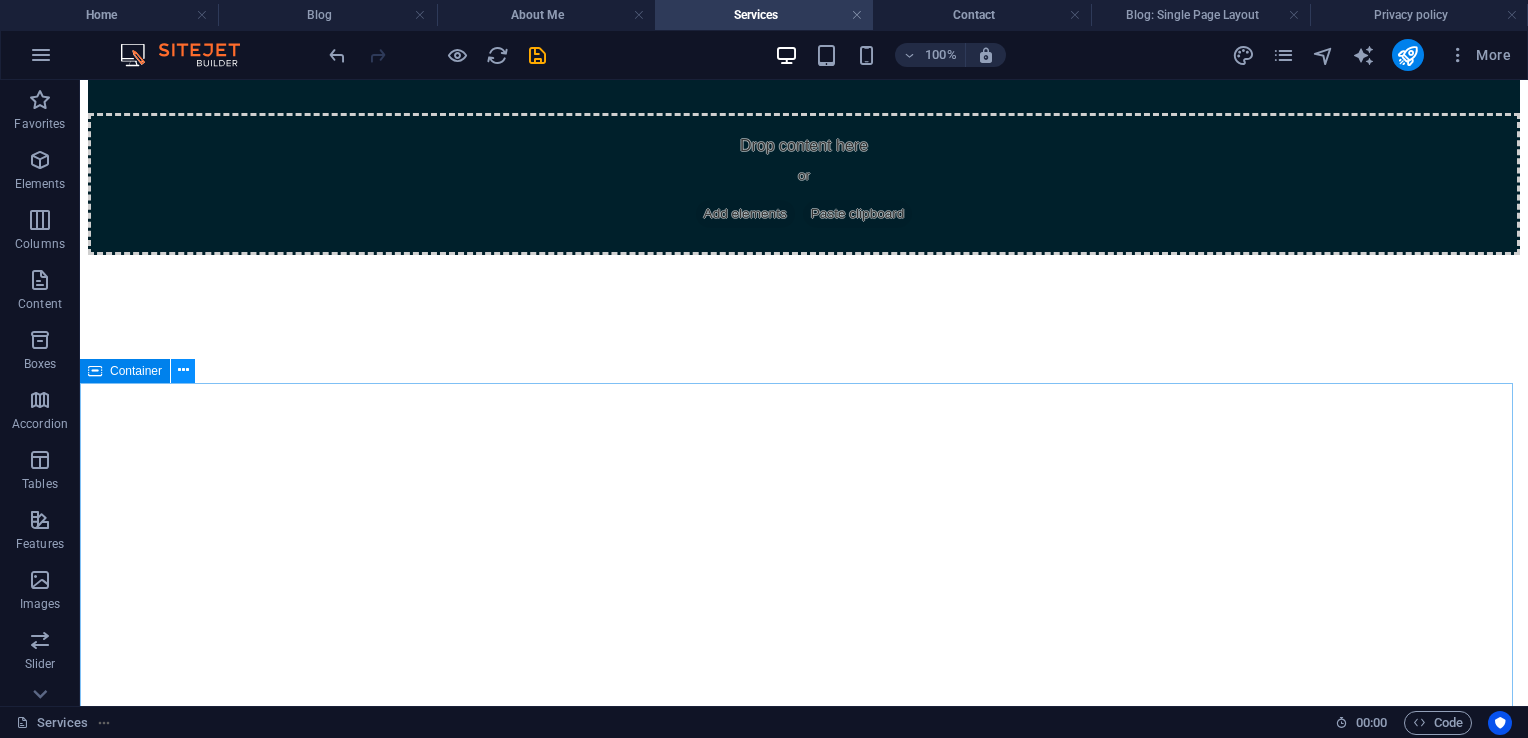click at bounding box center [183, 370] 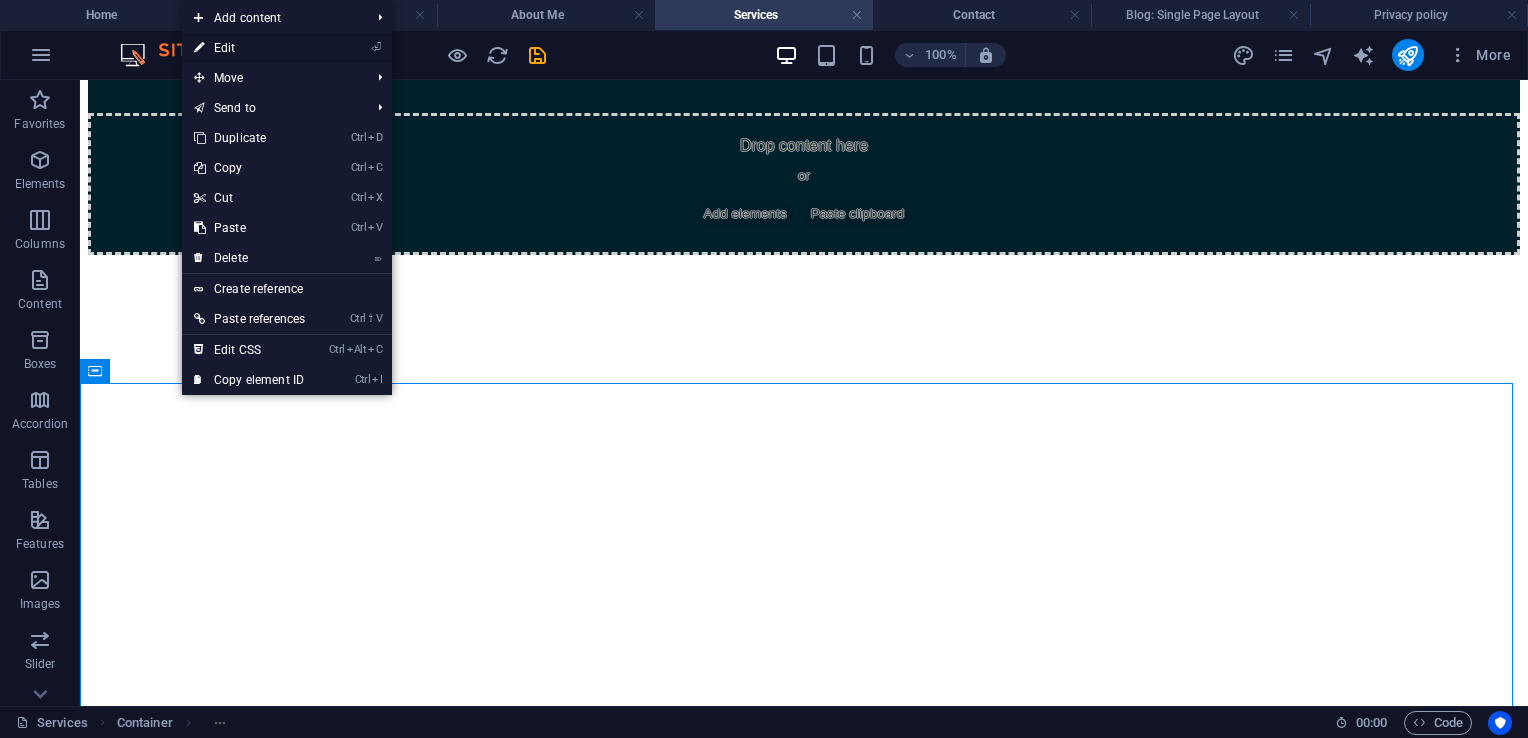 click on "⏎  Edit" at bounding box center (249, 48) 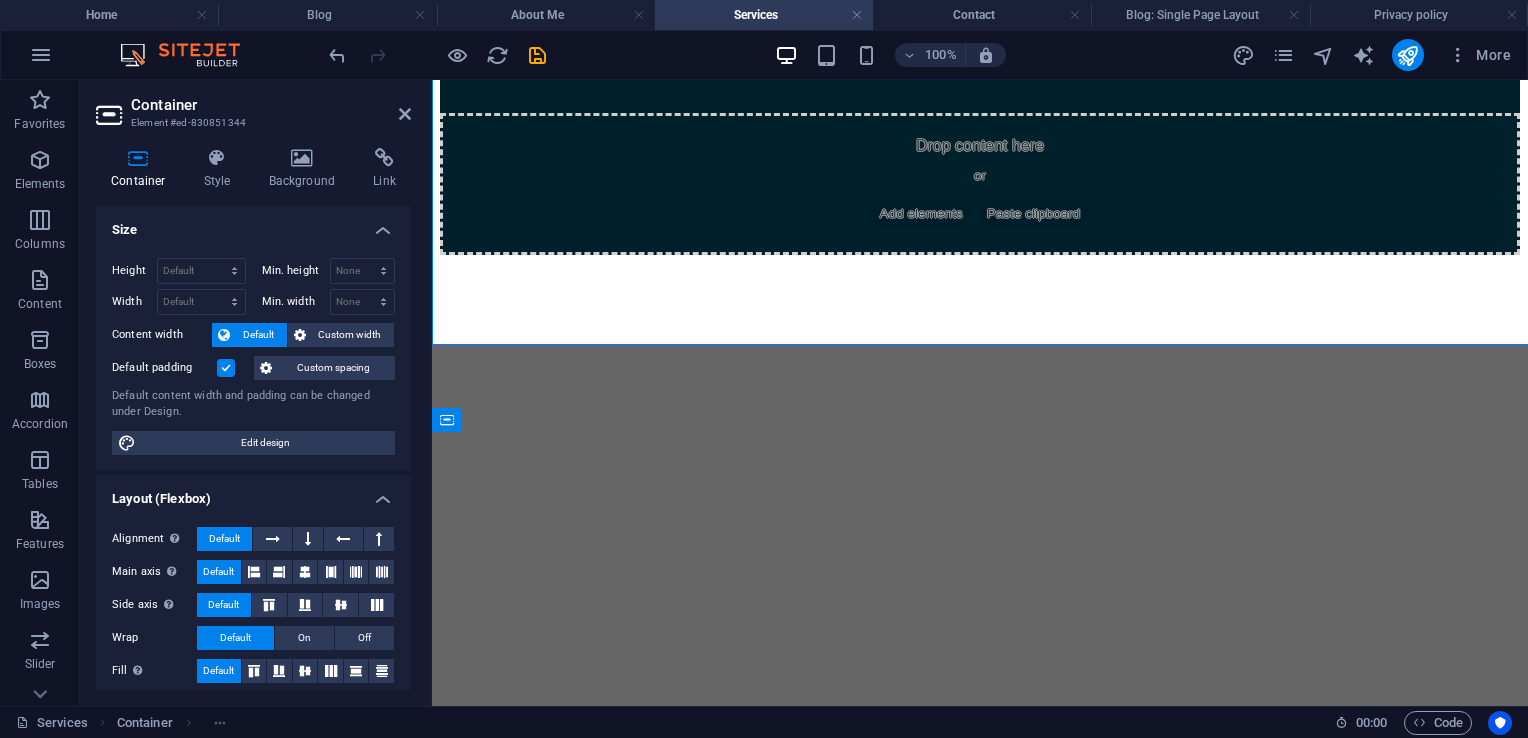 scroll, scrollTop: 3812, scrollLeft: 0, axis: vertical 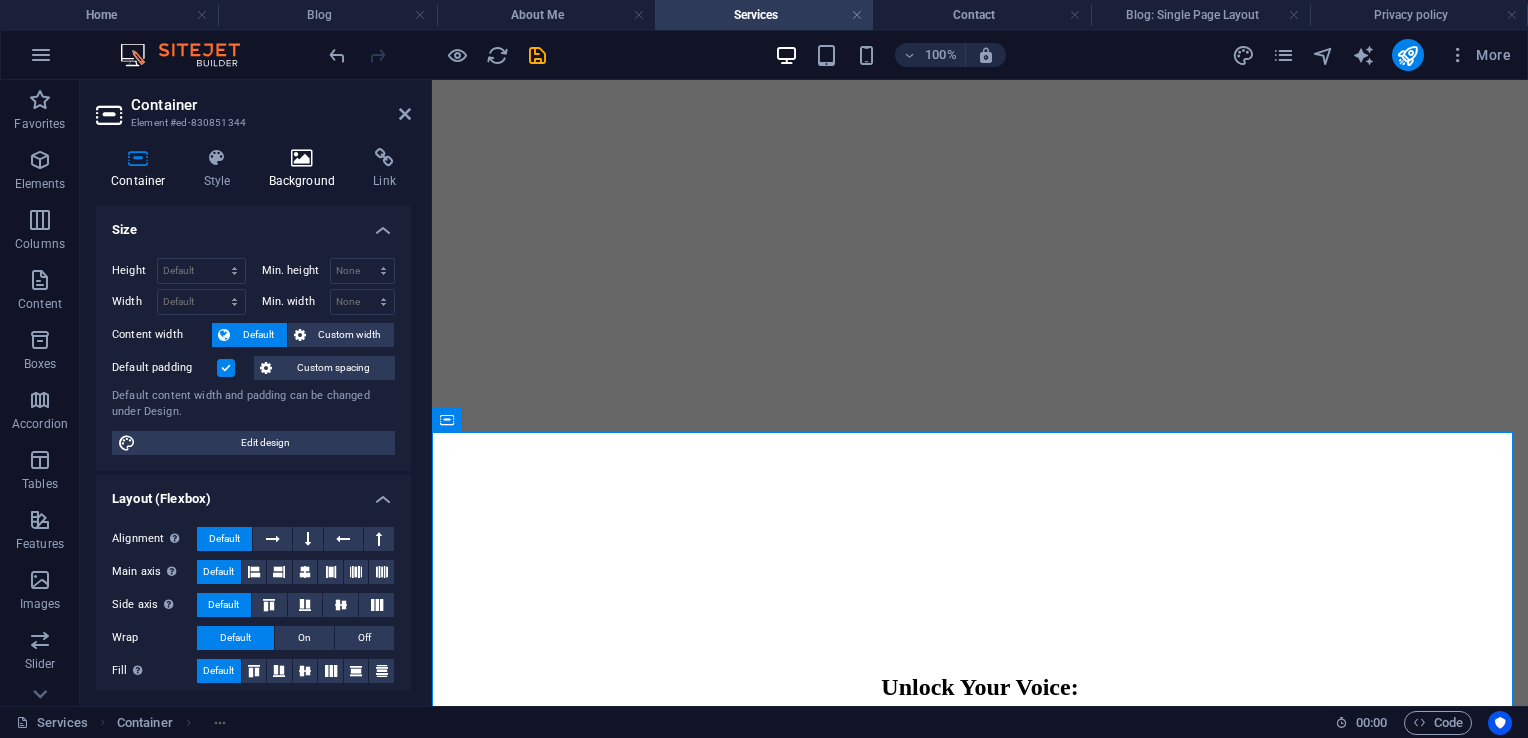 click on "Background" at bounding box center (306, 169) 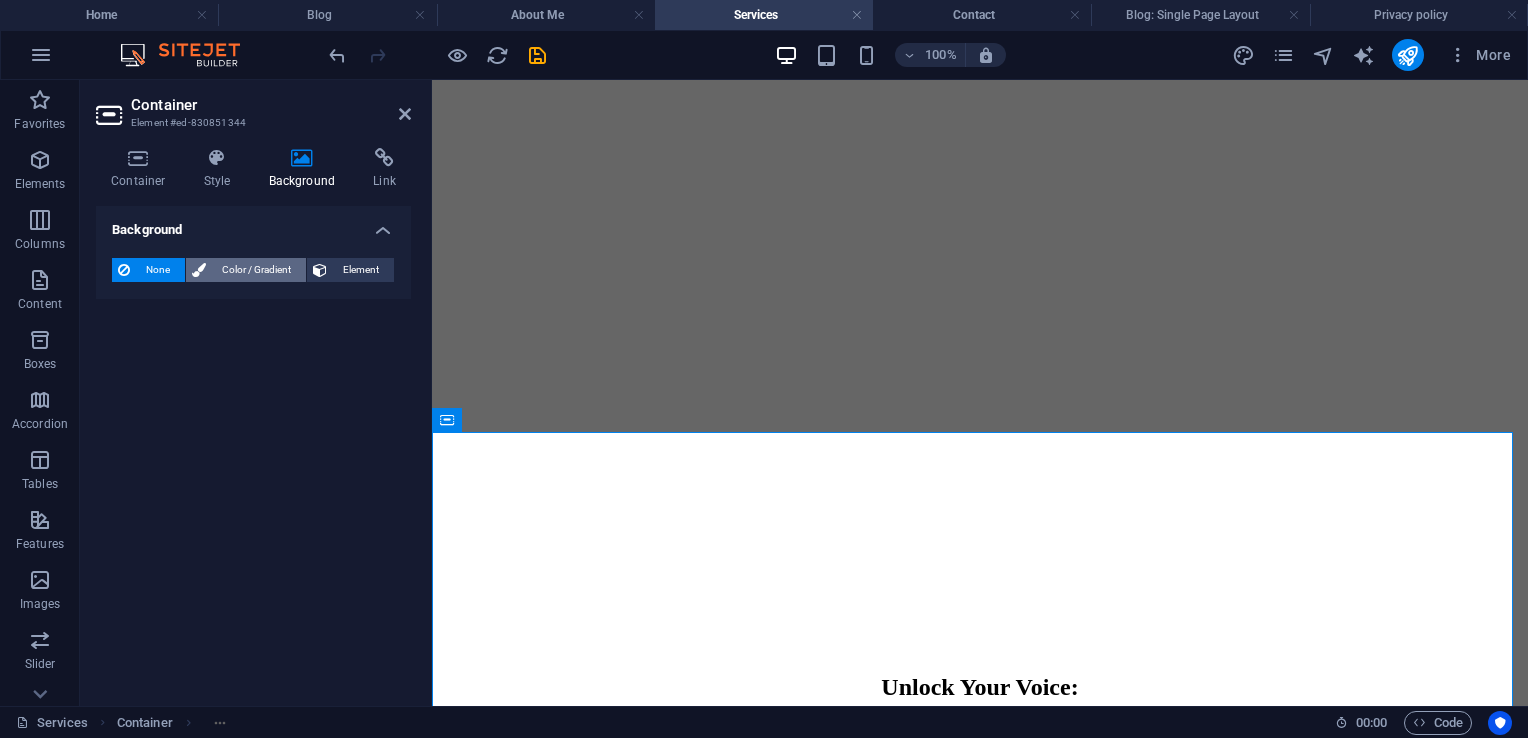 click on "Color / Gradient" at bounding box center (256, 270) 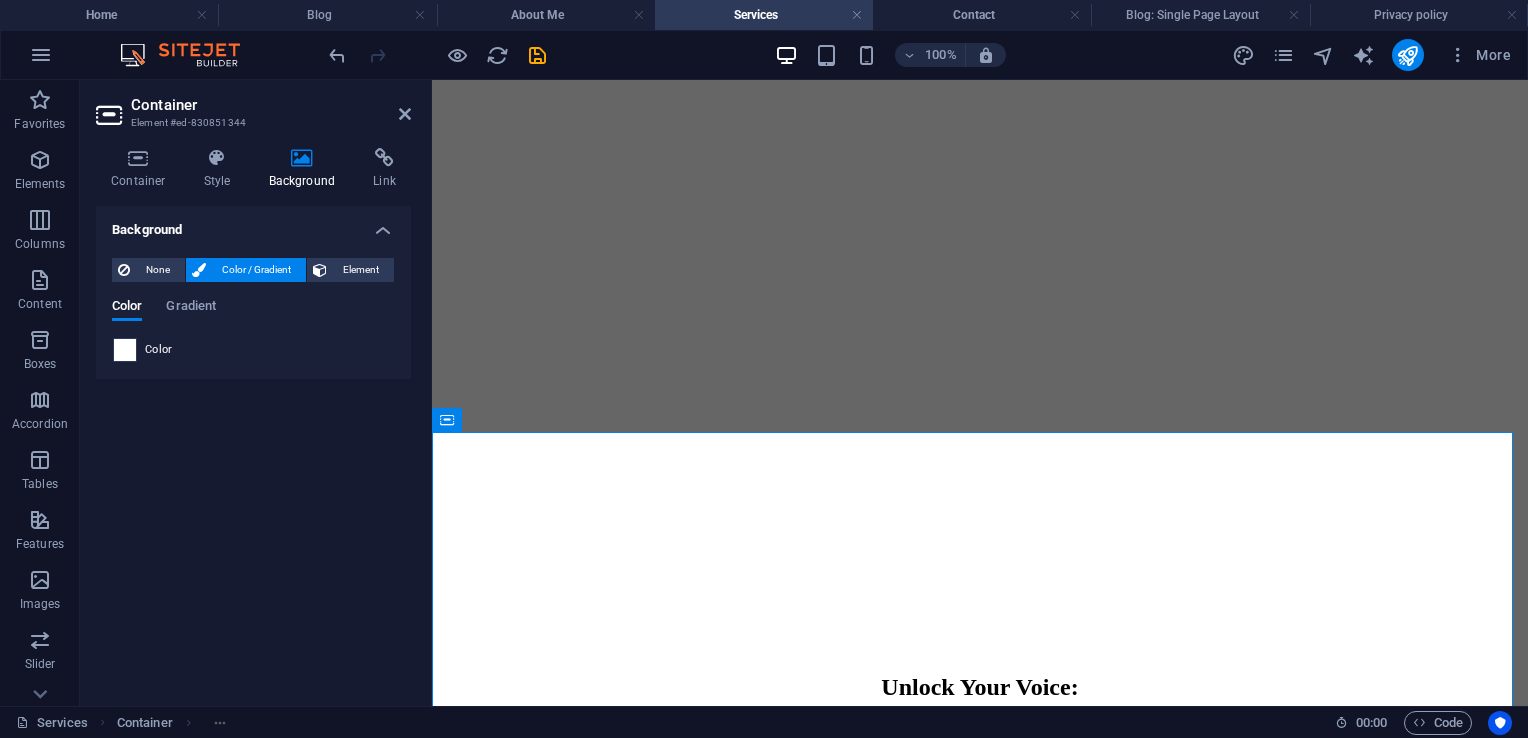 click at bounding box center (125, 350) 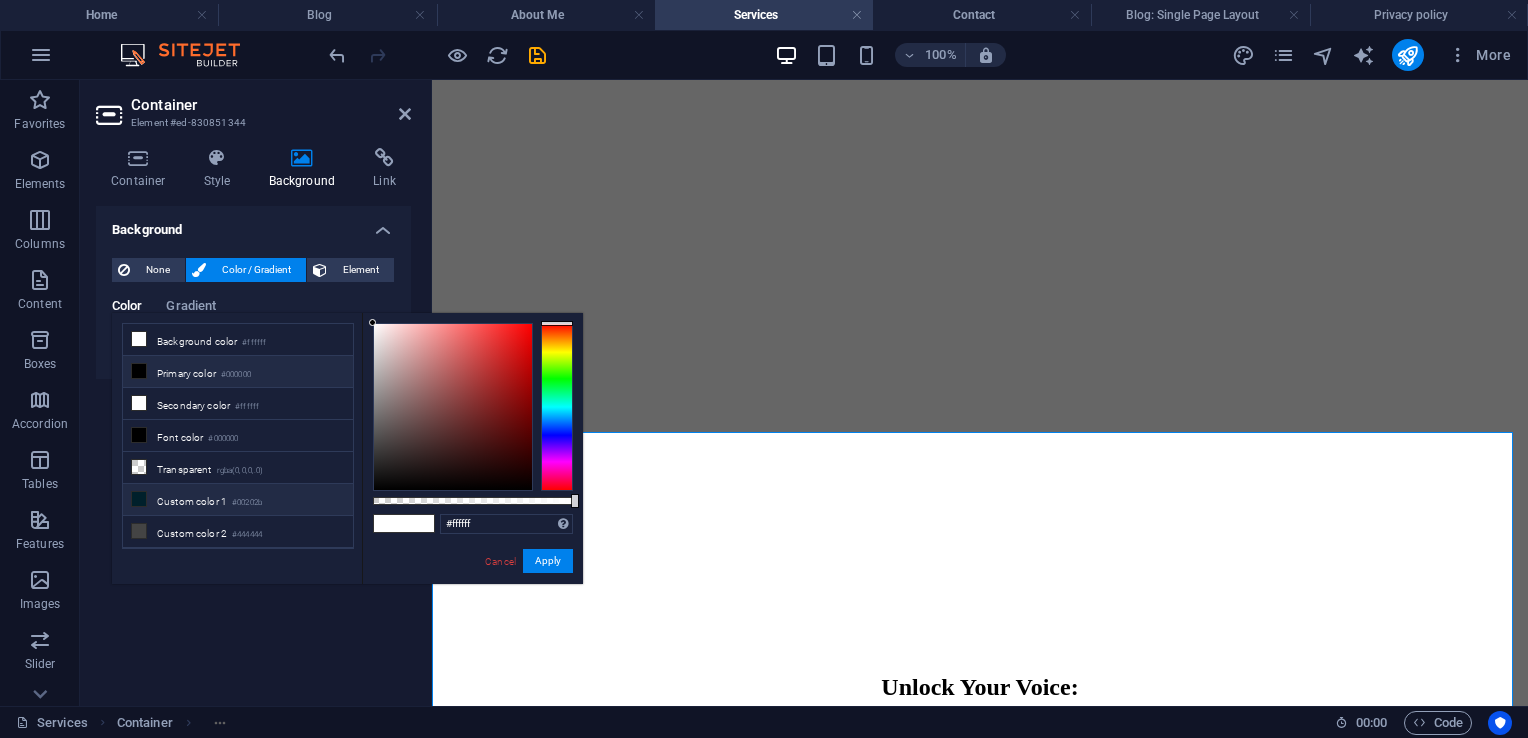 click on "#00202b" at bounding box center (247, 503) 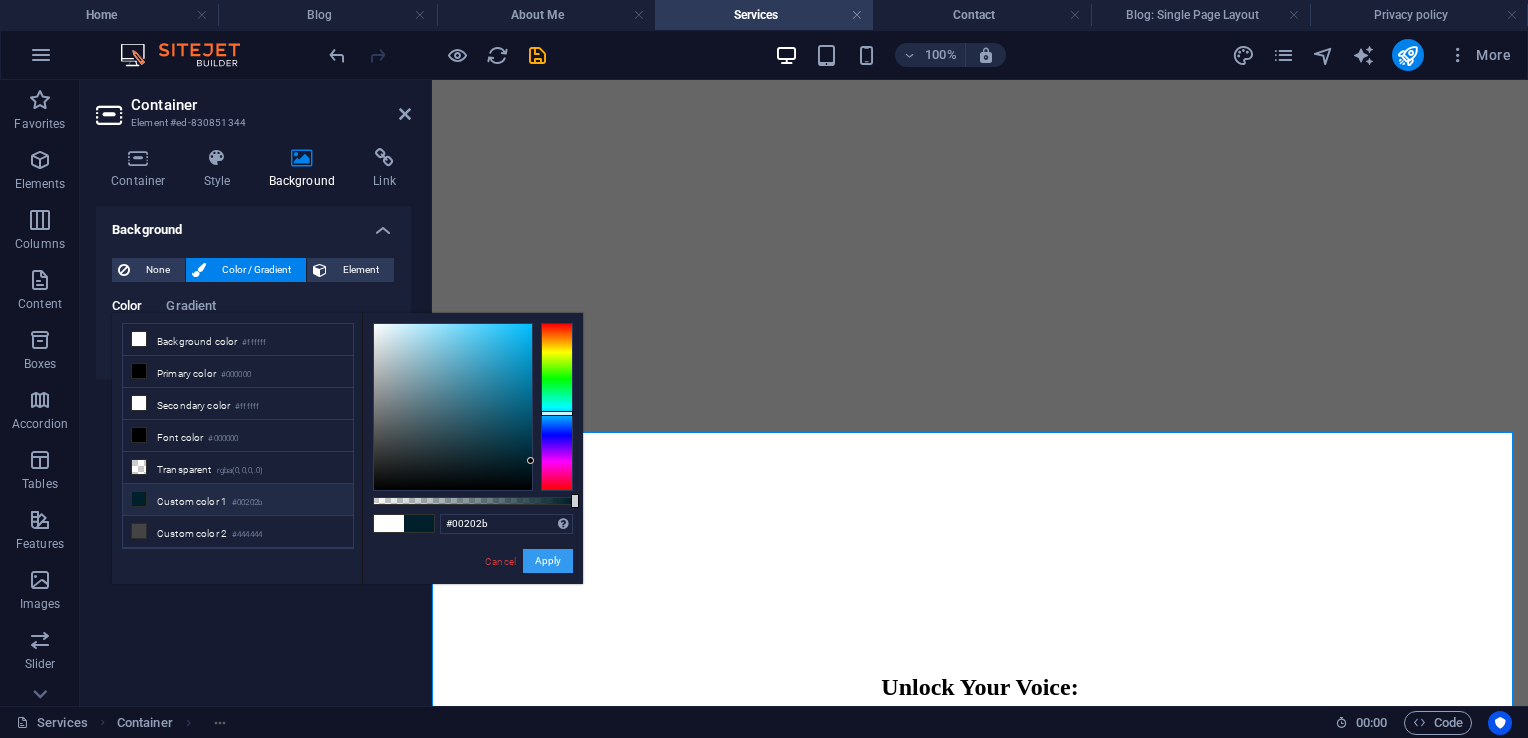click on "Apply" at bounding box center [548, 561] 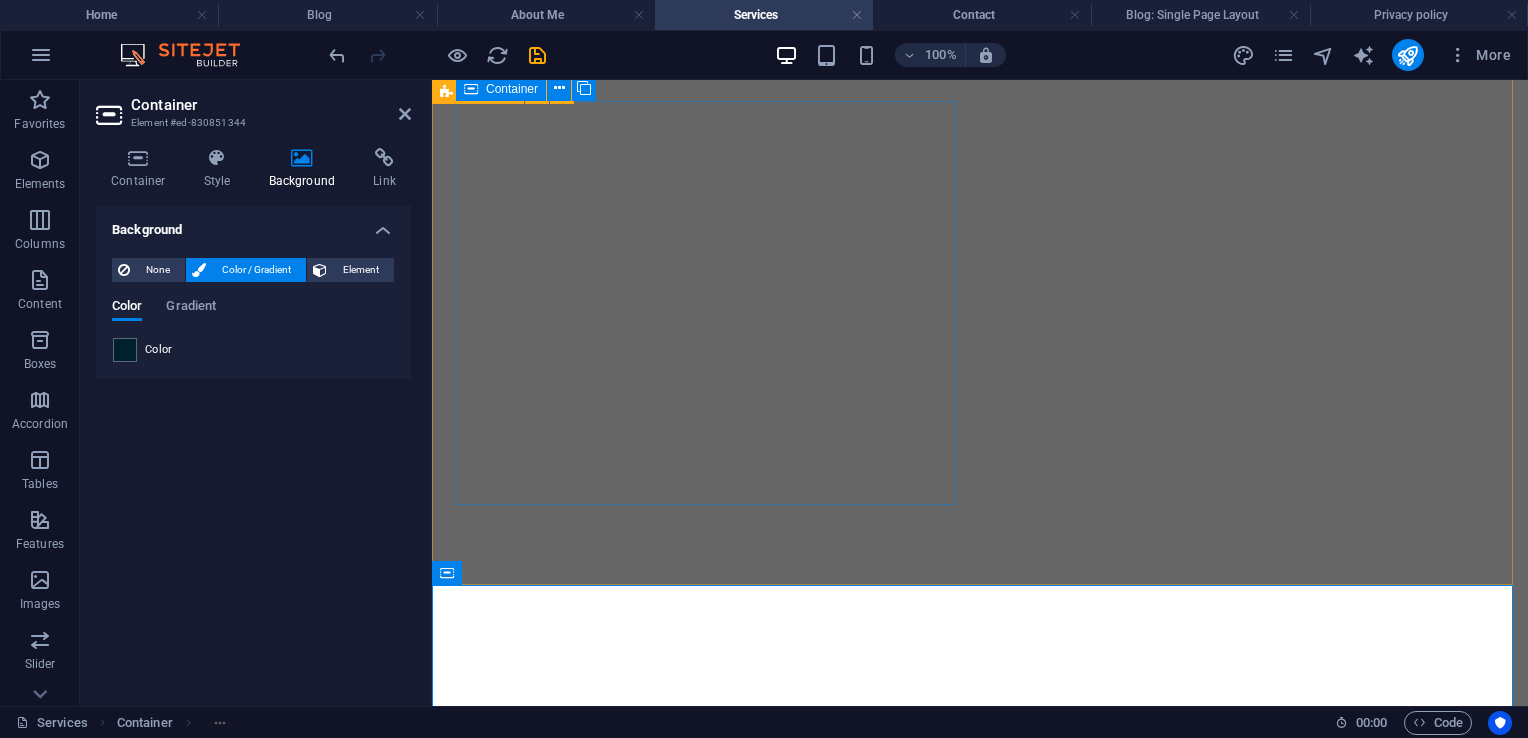 scroll, scrollTop: 3788, scrollLeft: 0, axis: vertical 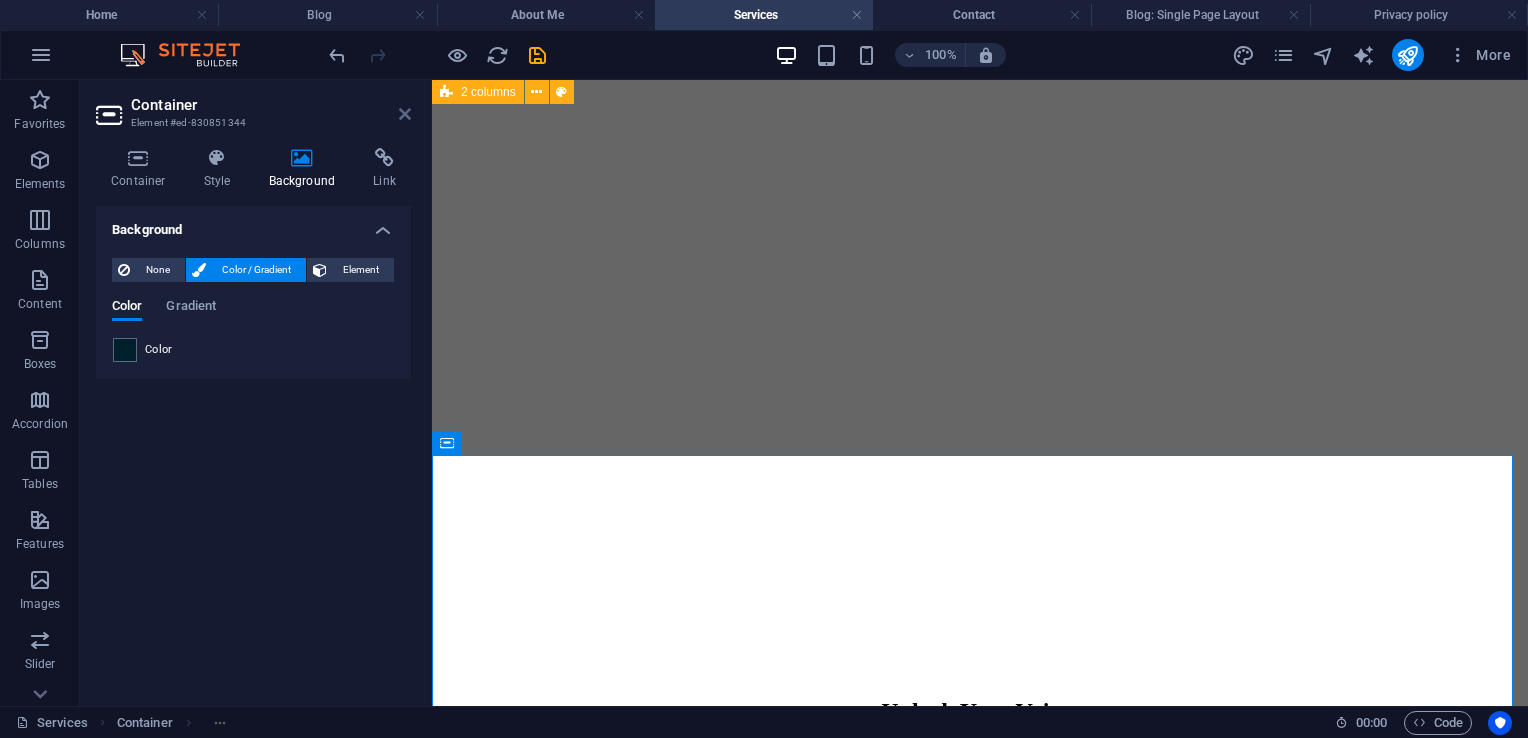 click at bounding box center [405, 114] 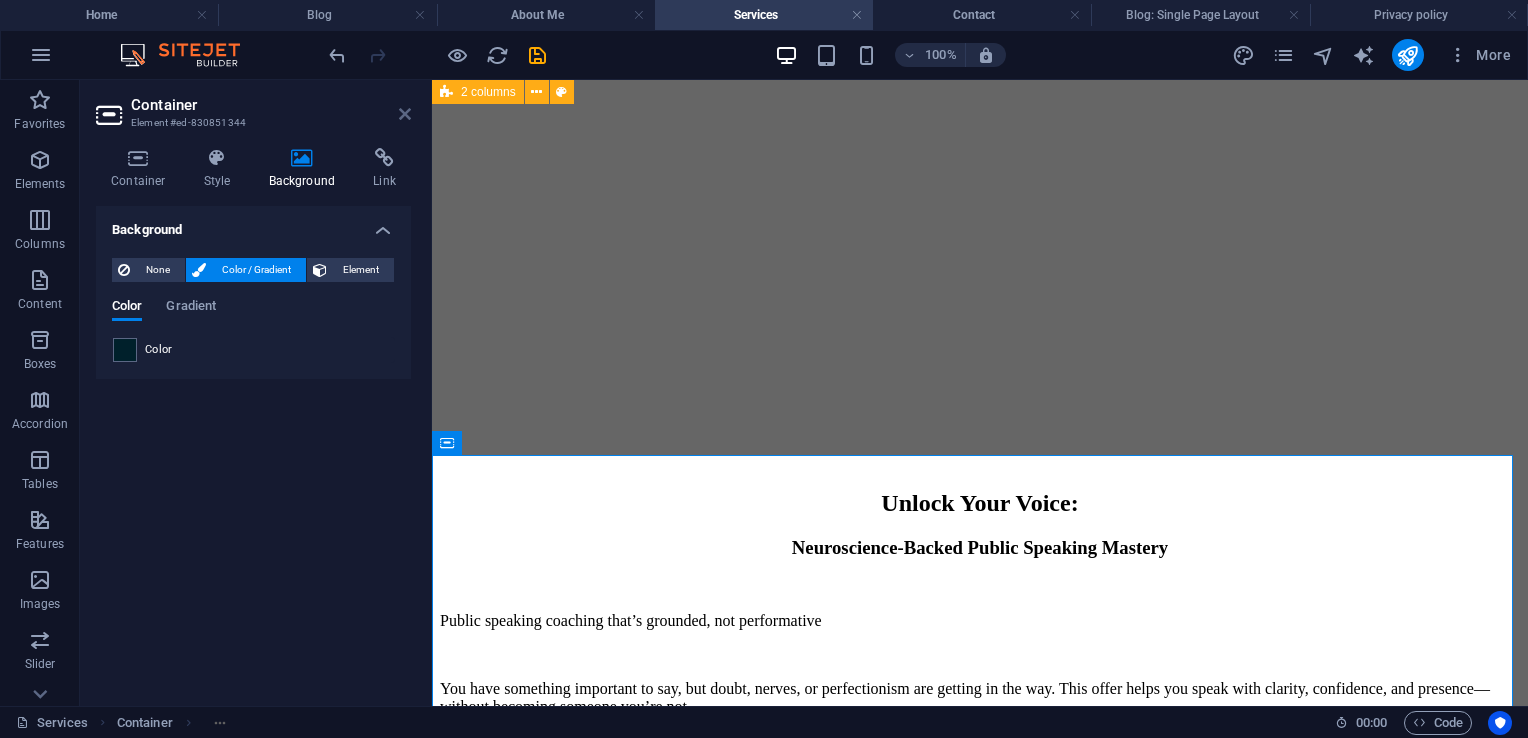scroll, scrollTop: 3378, scrollLeft: 0, axis: vertical 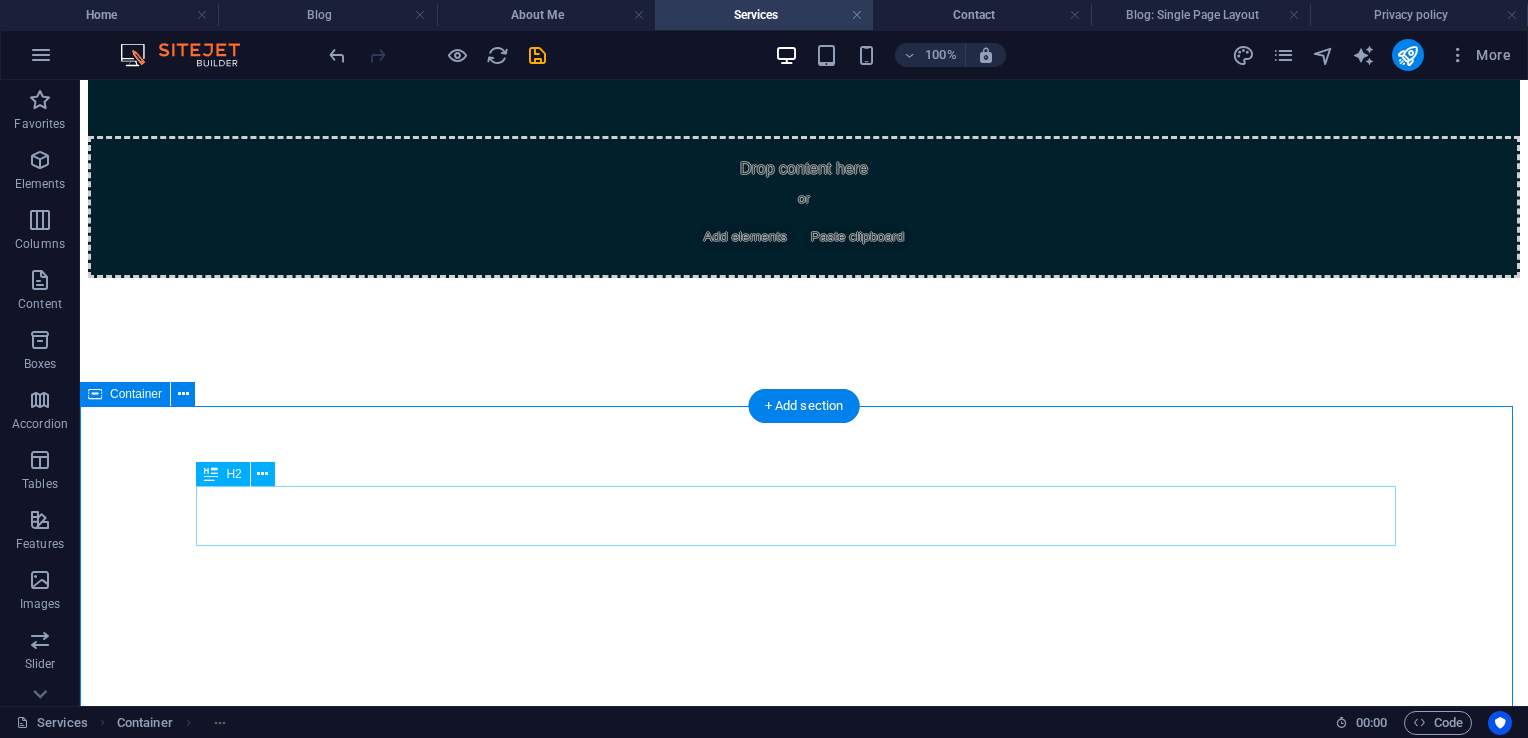 click on "Not sure which path is the best fit?" at bounding box center [804, 3010] 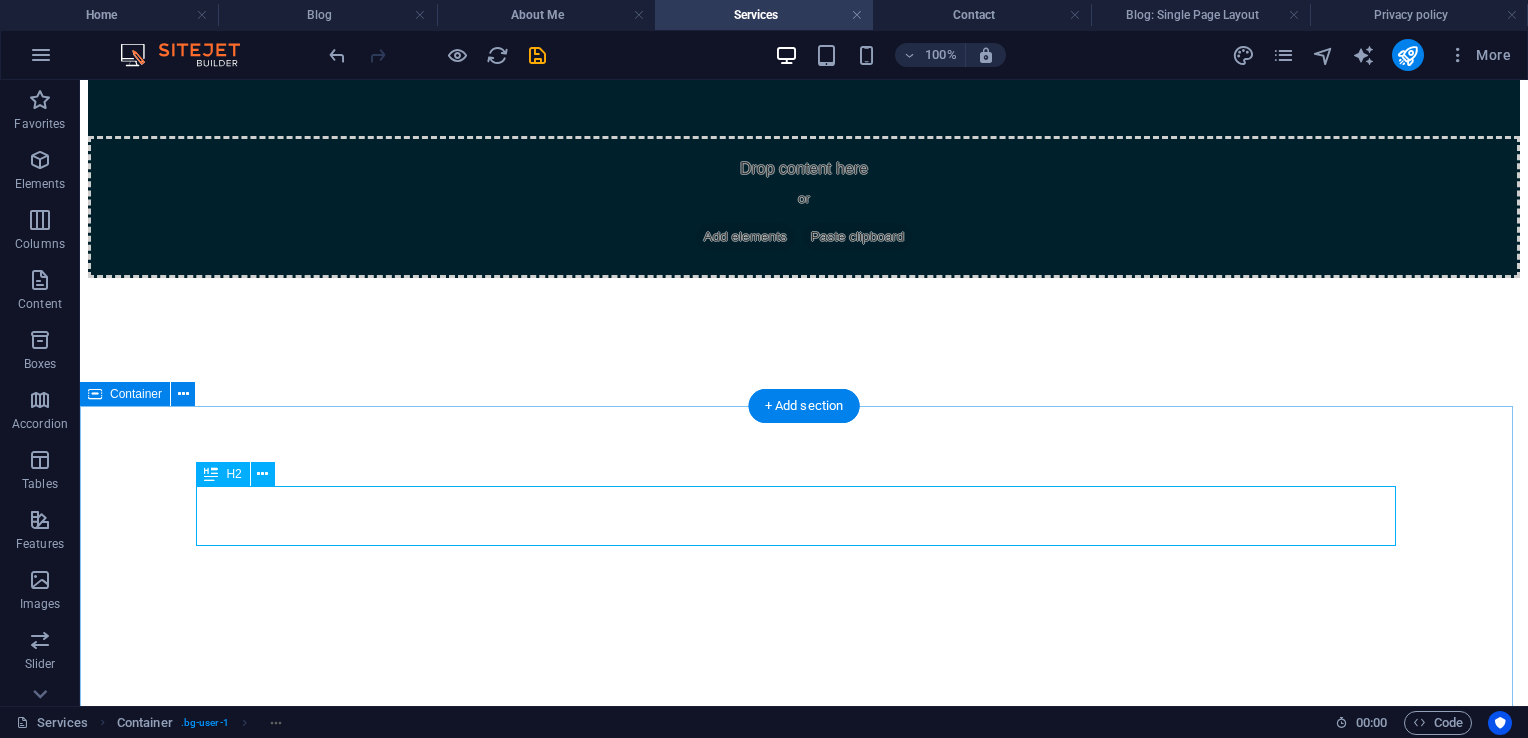 click on "Not sure which path is the best fit?" at bounding box center [804, 3010] 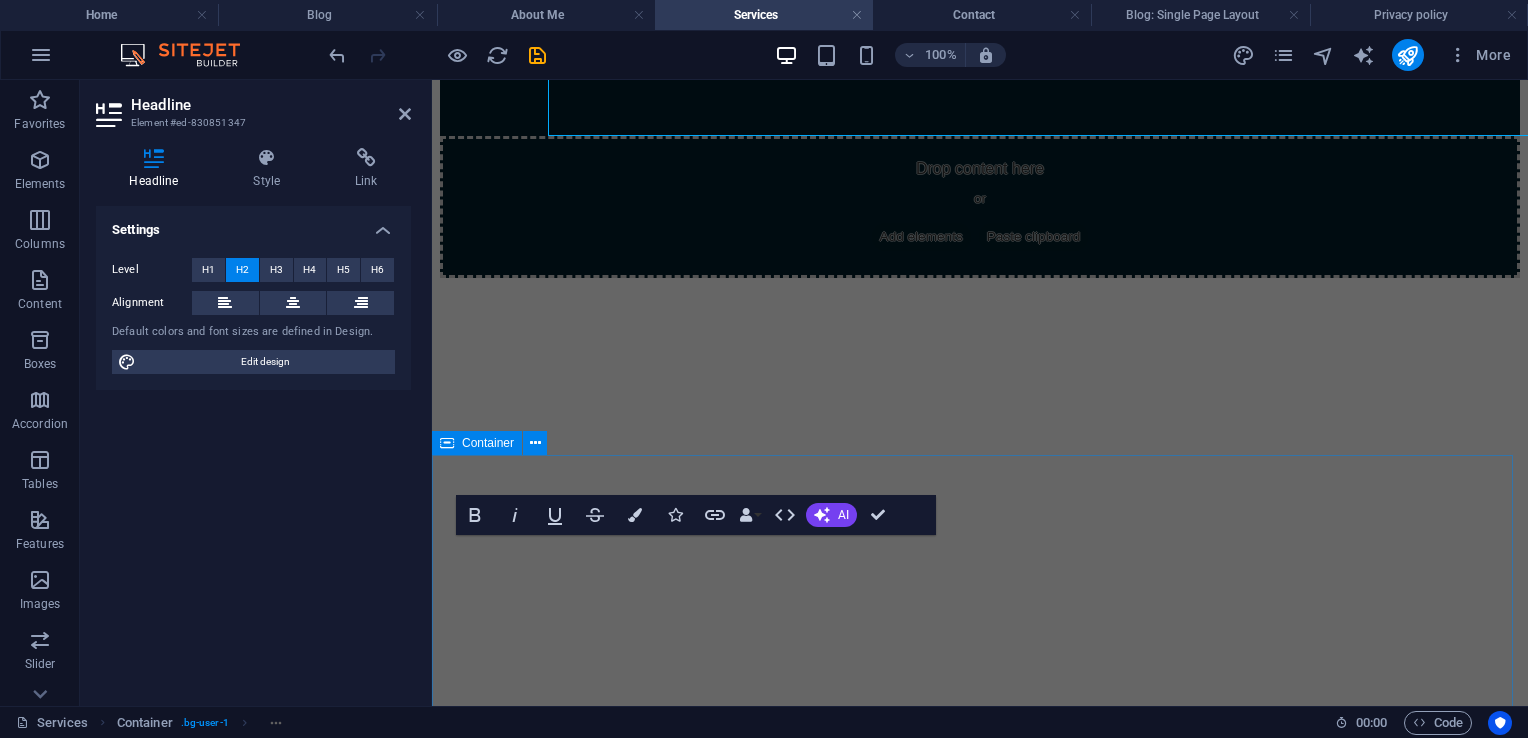 scroll, scrollTop: 3788, scrollLeft: 0, axis: vertical 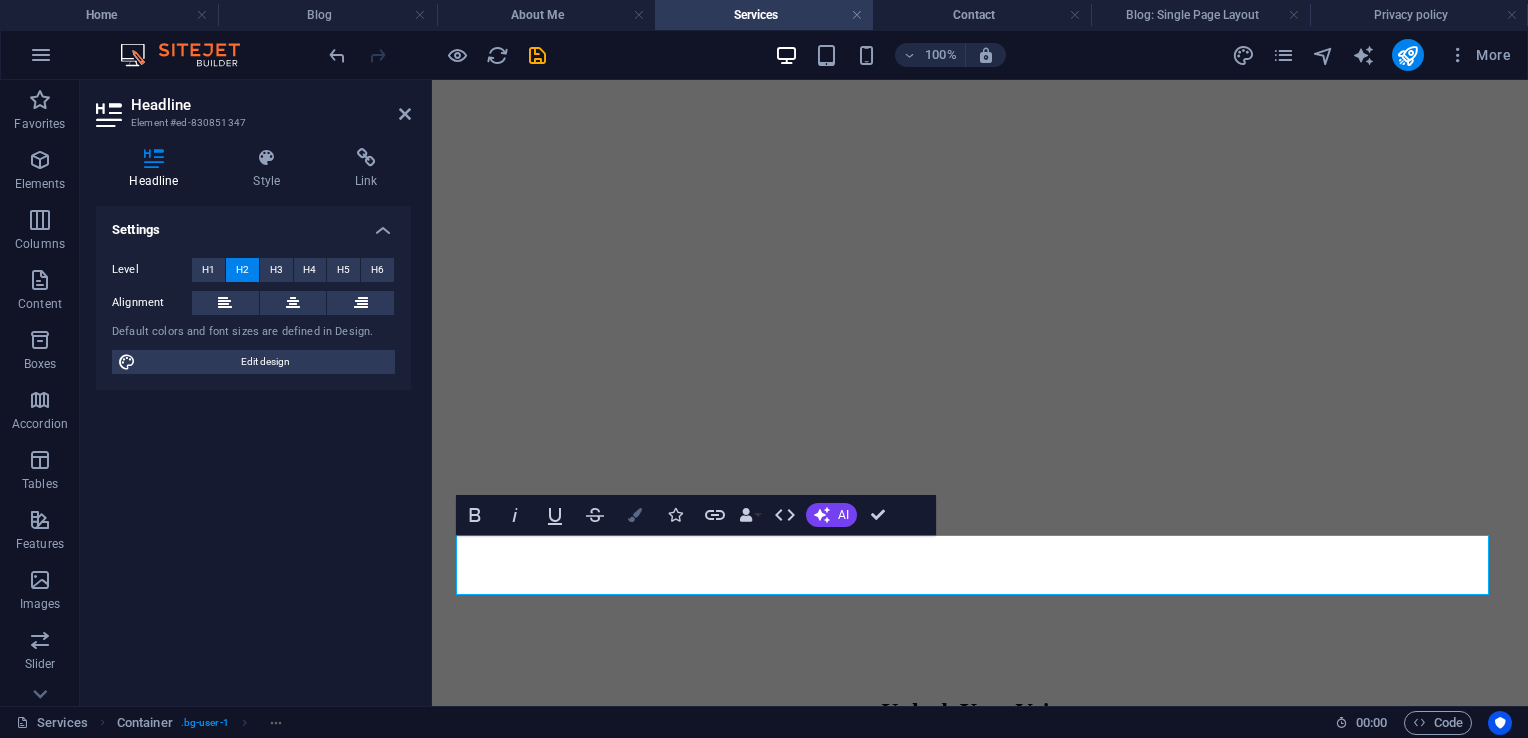 click at bounding box center [635, 515] 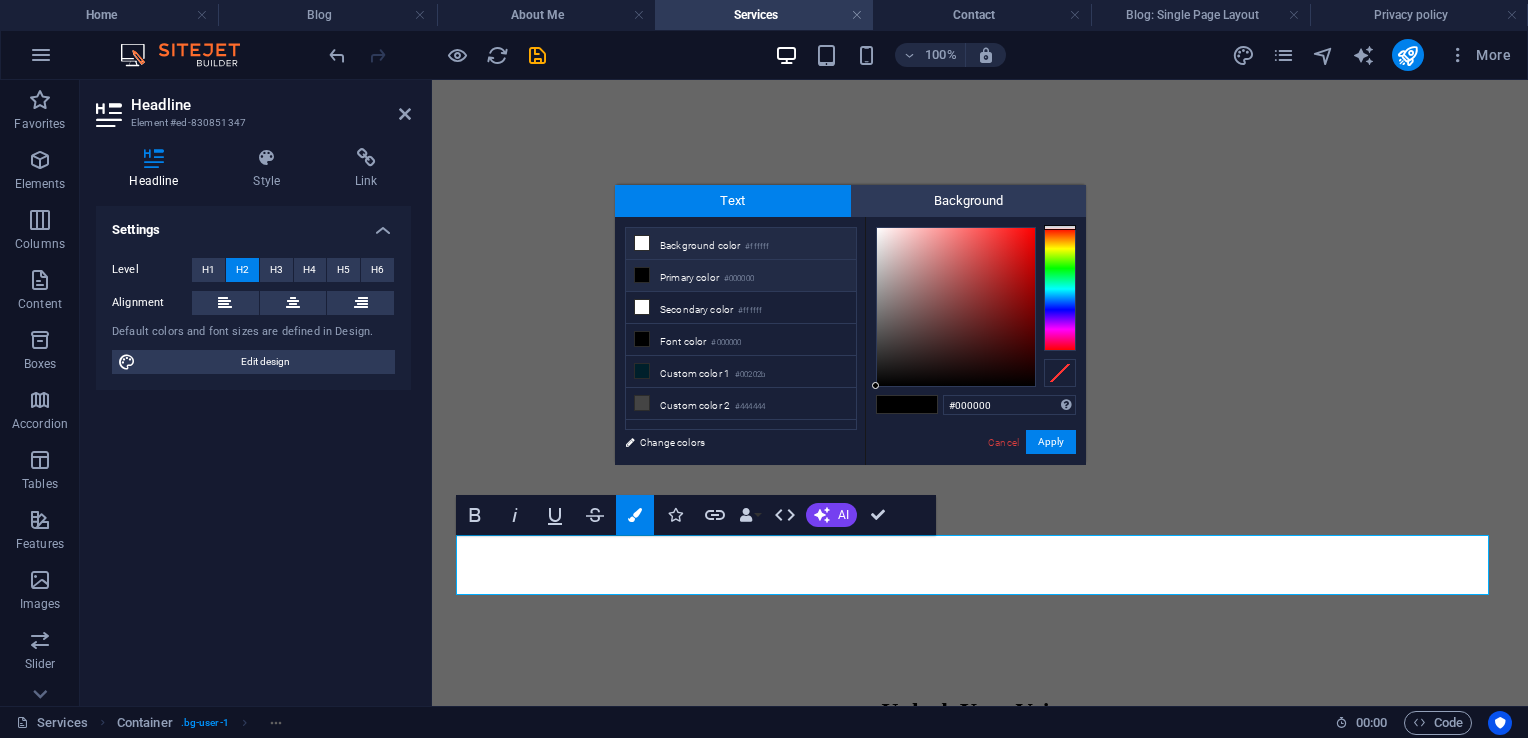 click at bounding box center [642, 243] 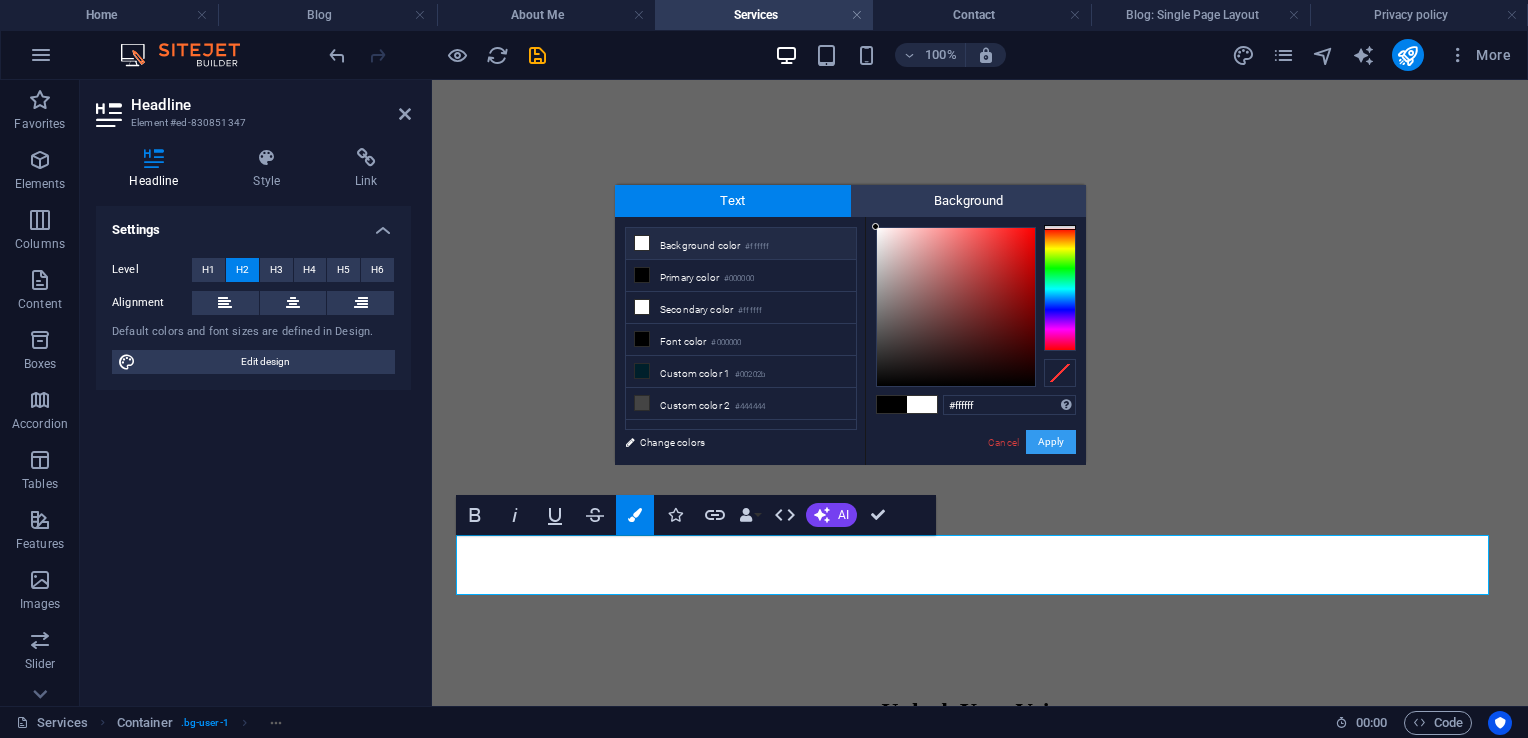 click on "Apply" at bounding box center (1051, 442) 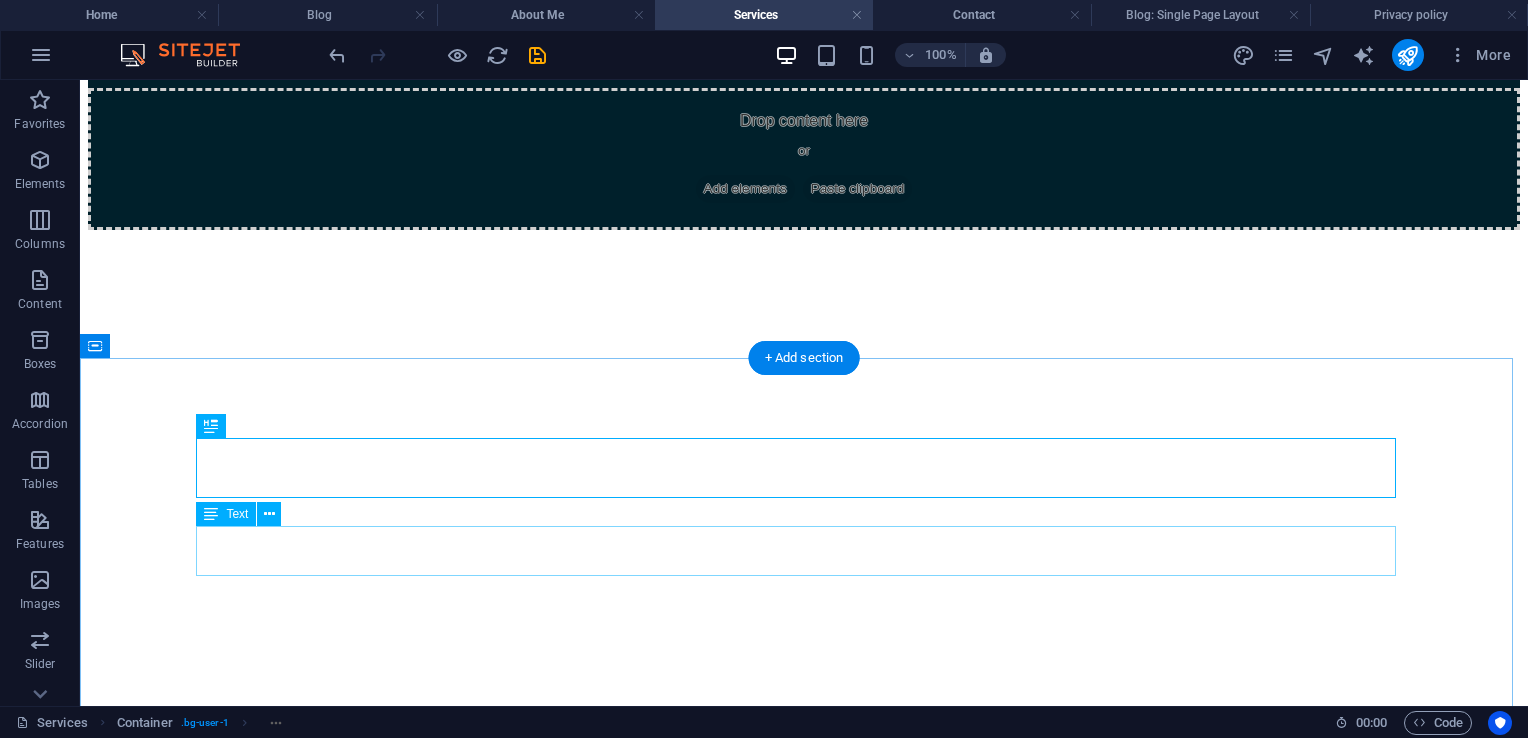 scroll, scrollTop: 3464, scrollLeft: 0, axis: vertical 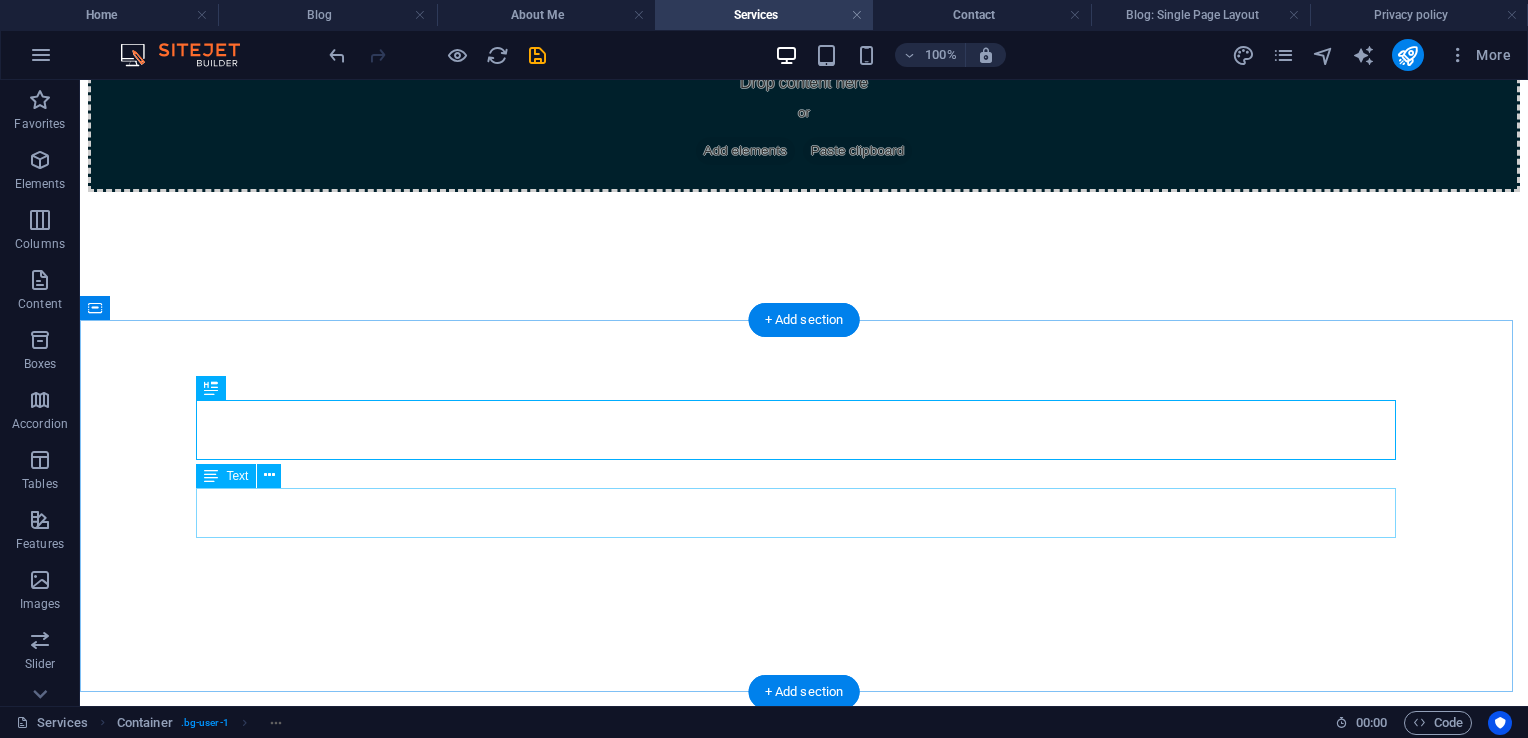 click on "Lets connect and talk it through-no pressure, just possibilities. Schedule a free clarity call." at bounding box center (804, 3027) 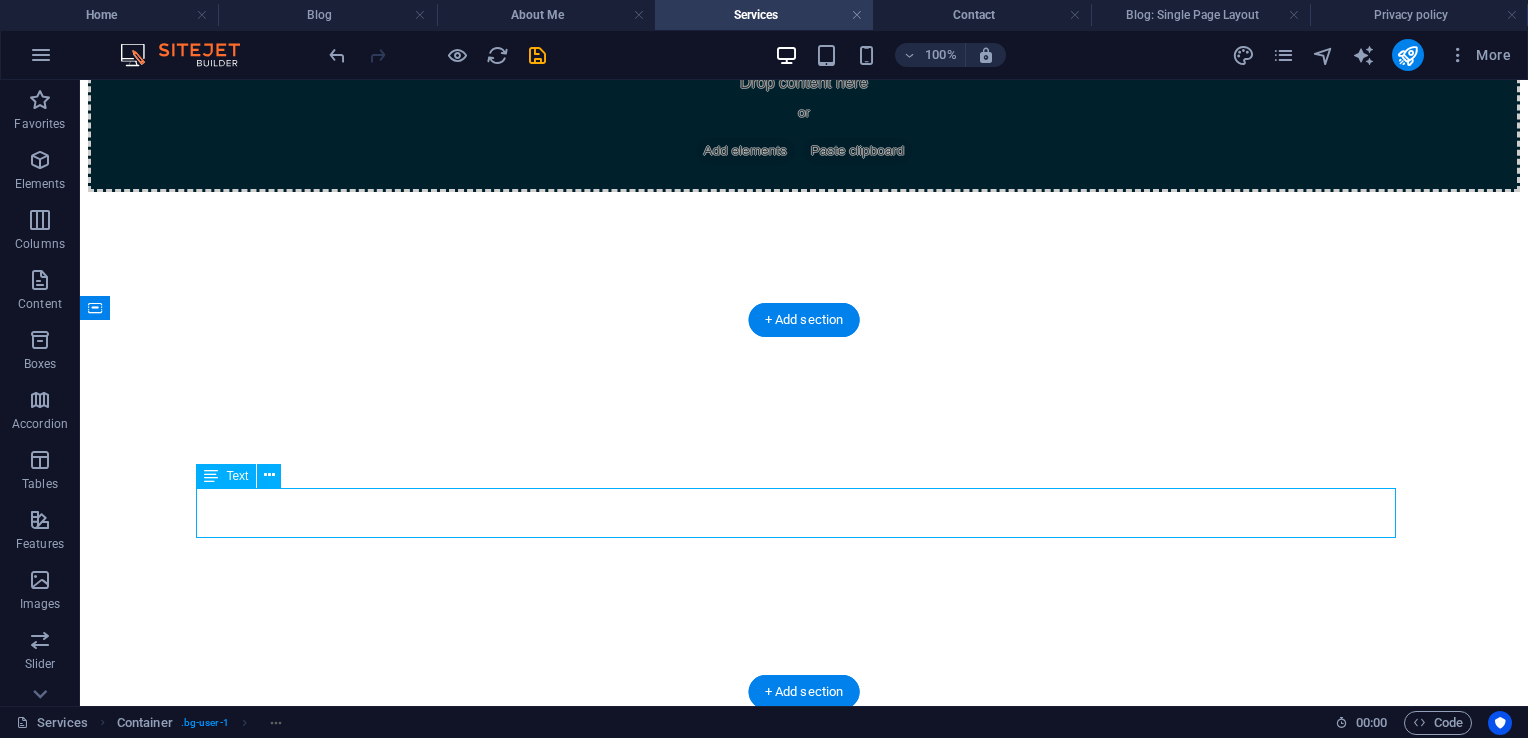 click on "Lets connect and talk it through-no pressure, just possibilities. Schedule a free clarity call." at bounding box center (804, 3027) 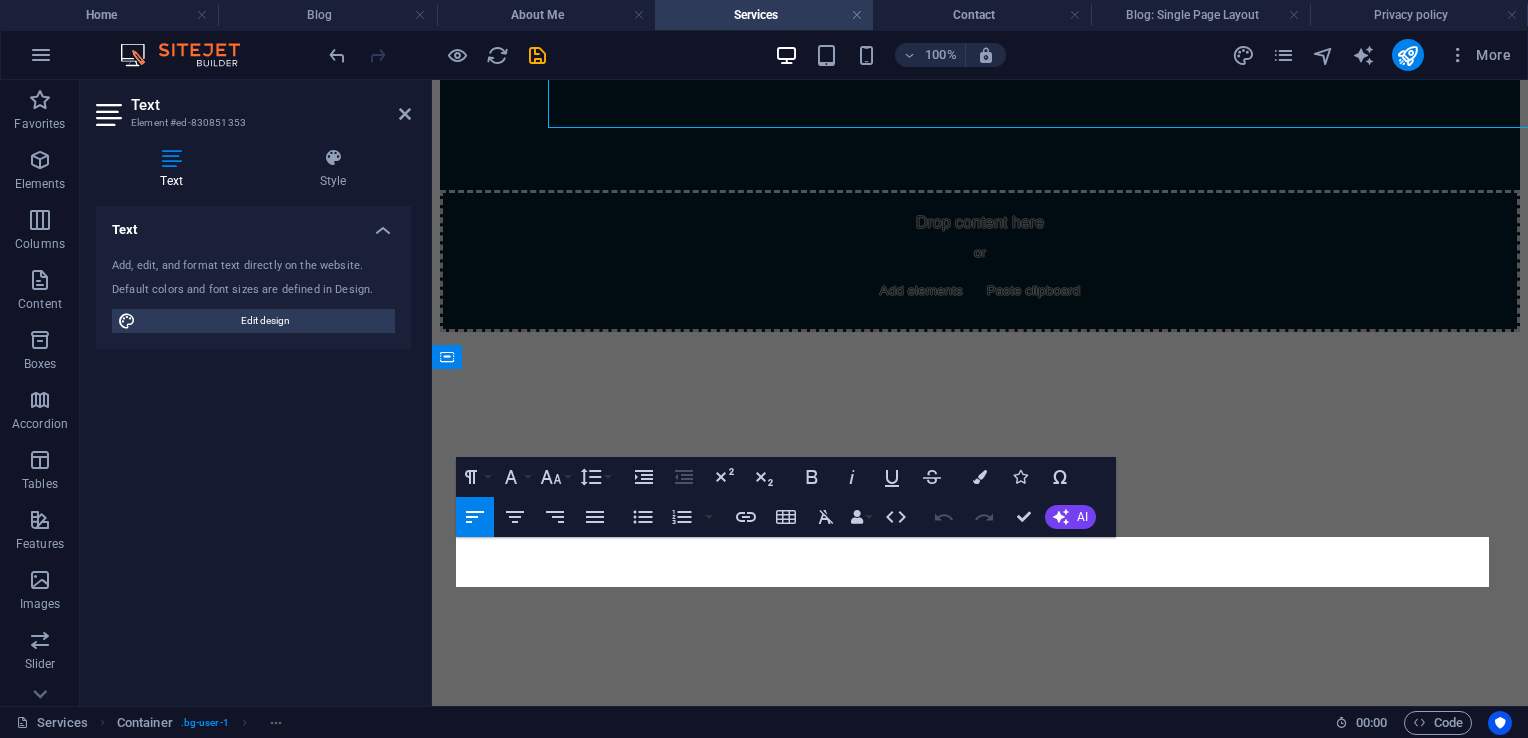 scroll, scrollTop: 3875, scrollLeft: 0, axis: vertical 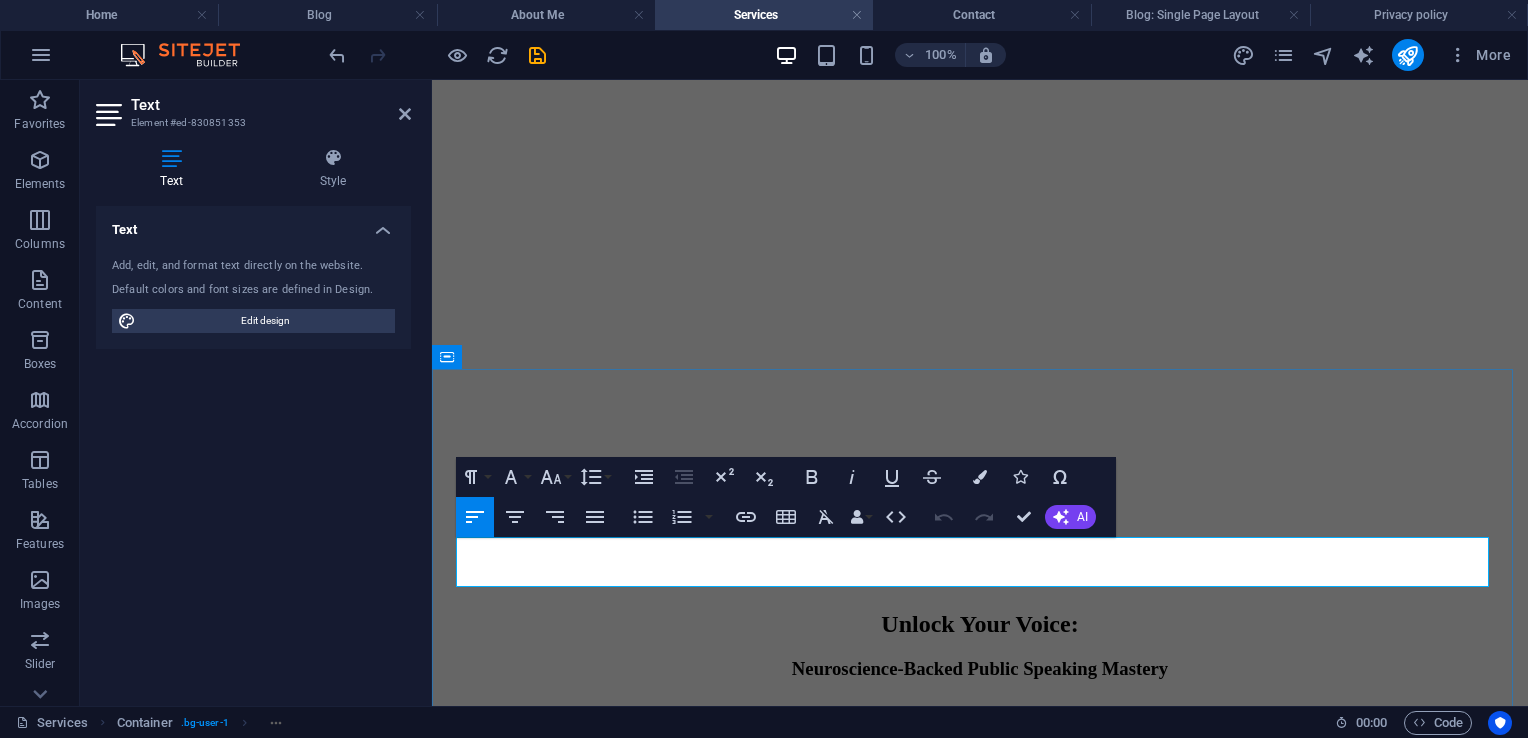drag, startPoint x: 711, startPoint y: 570, endPoint x: 452, endPoint y: 543, distance: 260.40353 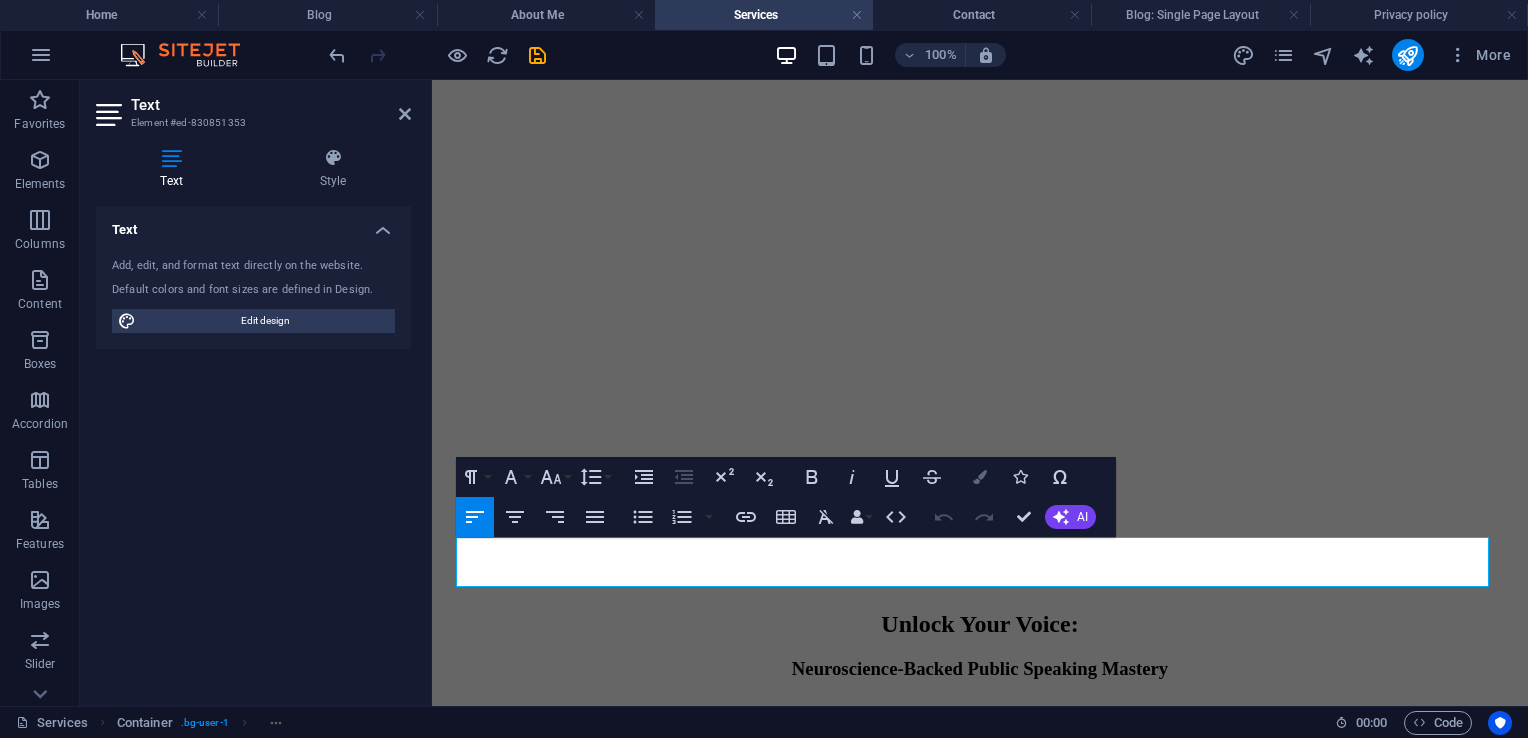 click on "Colors" at bounding box center [980, 477] 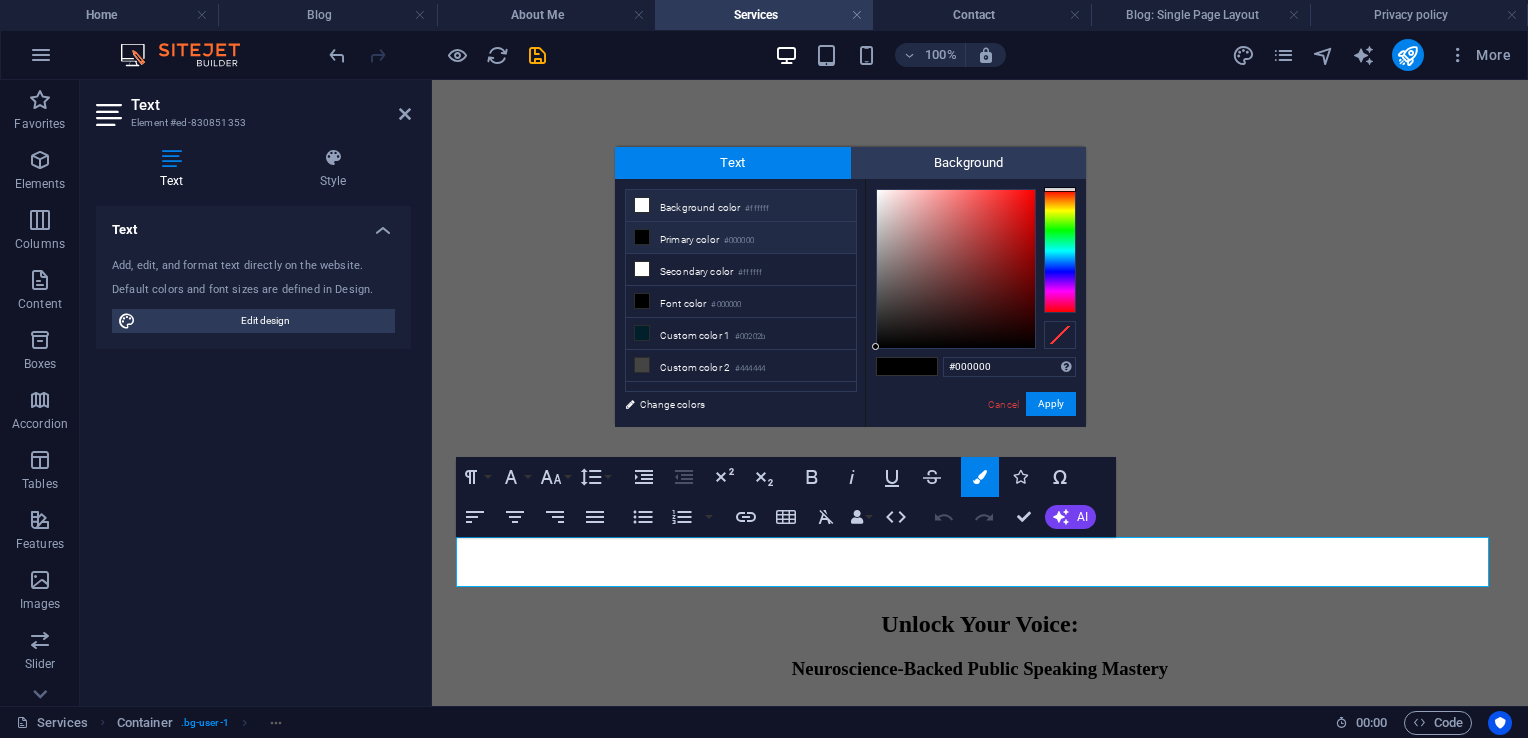click at bounding box center (642, 205) 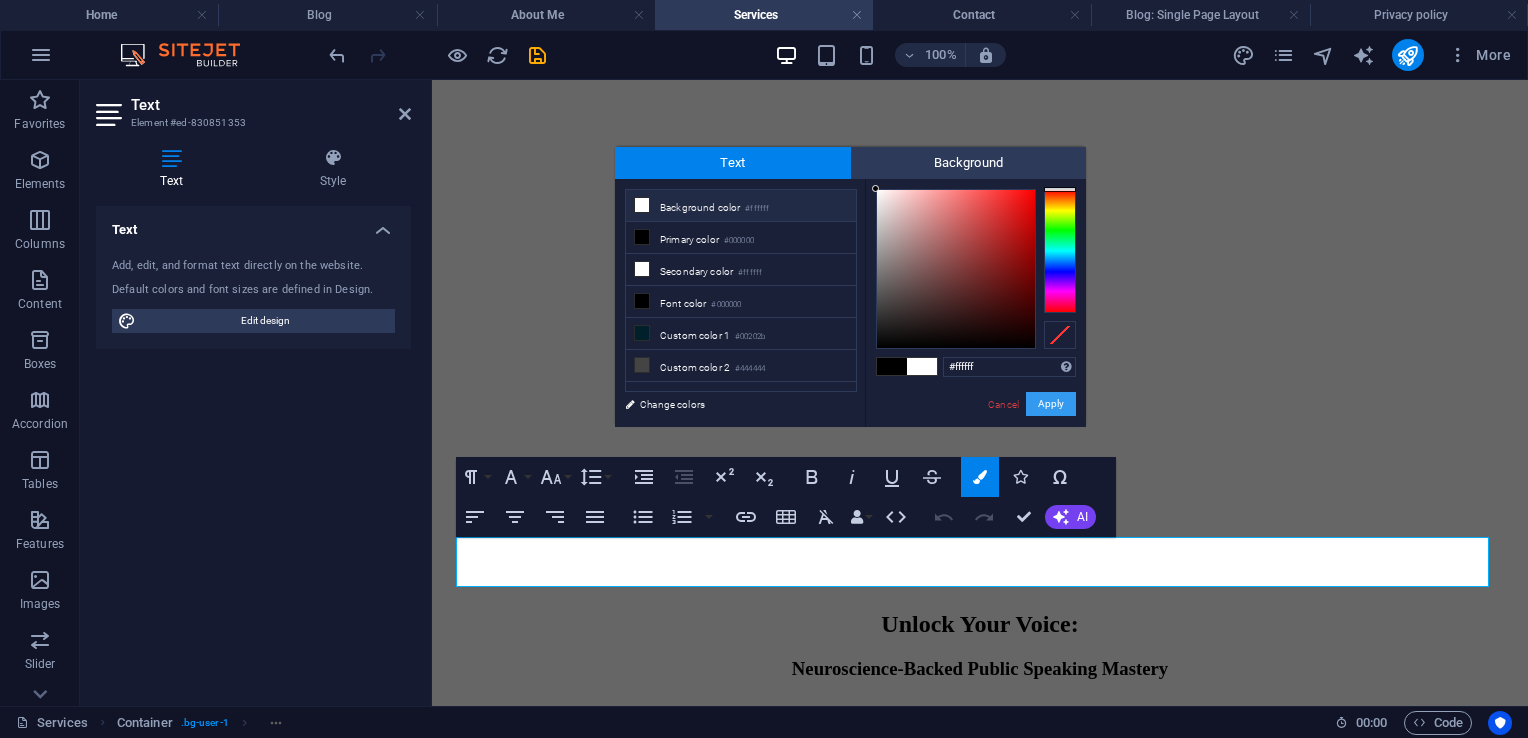 click on "Apply" at bounding box center (1051, 404) 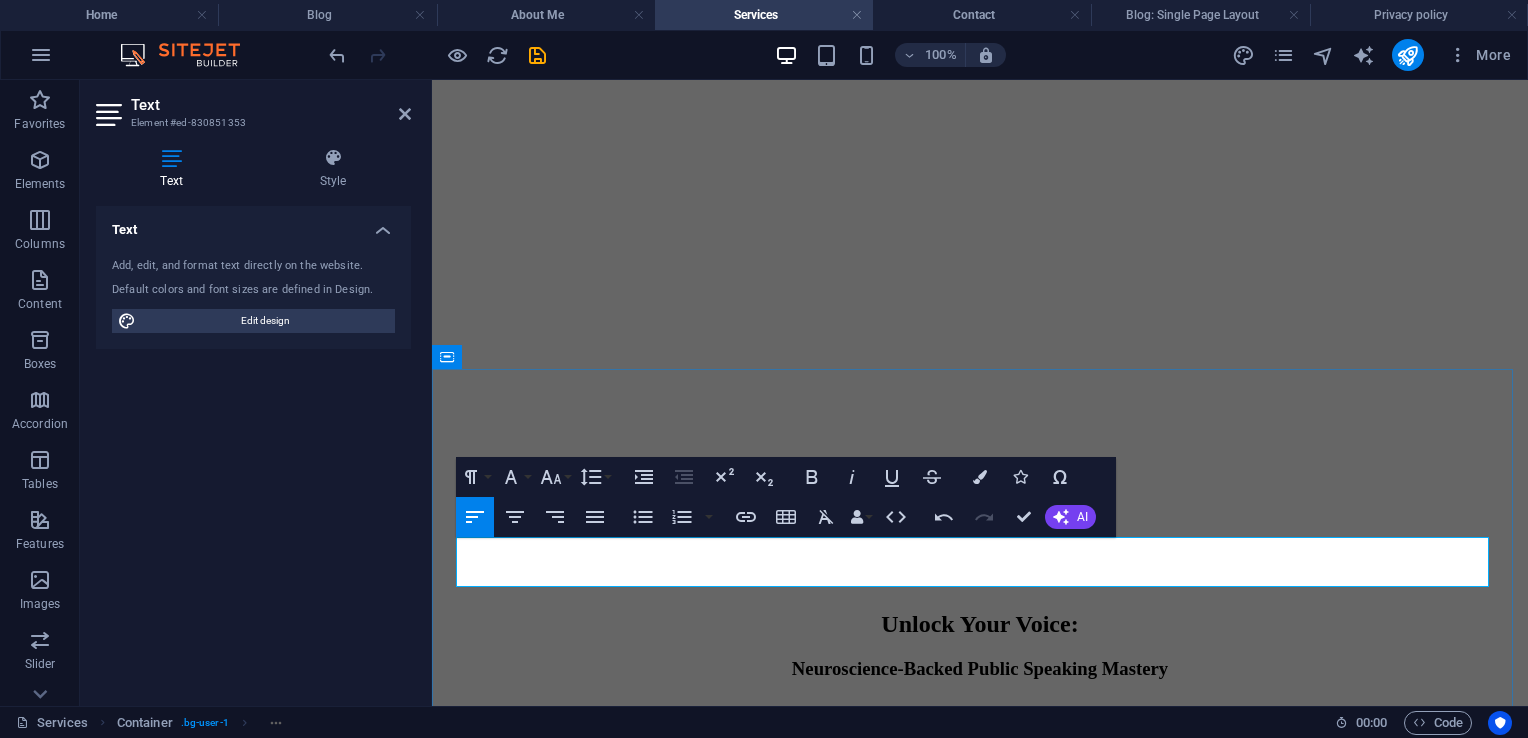 type 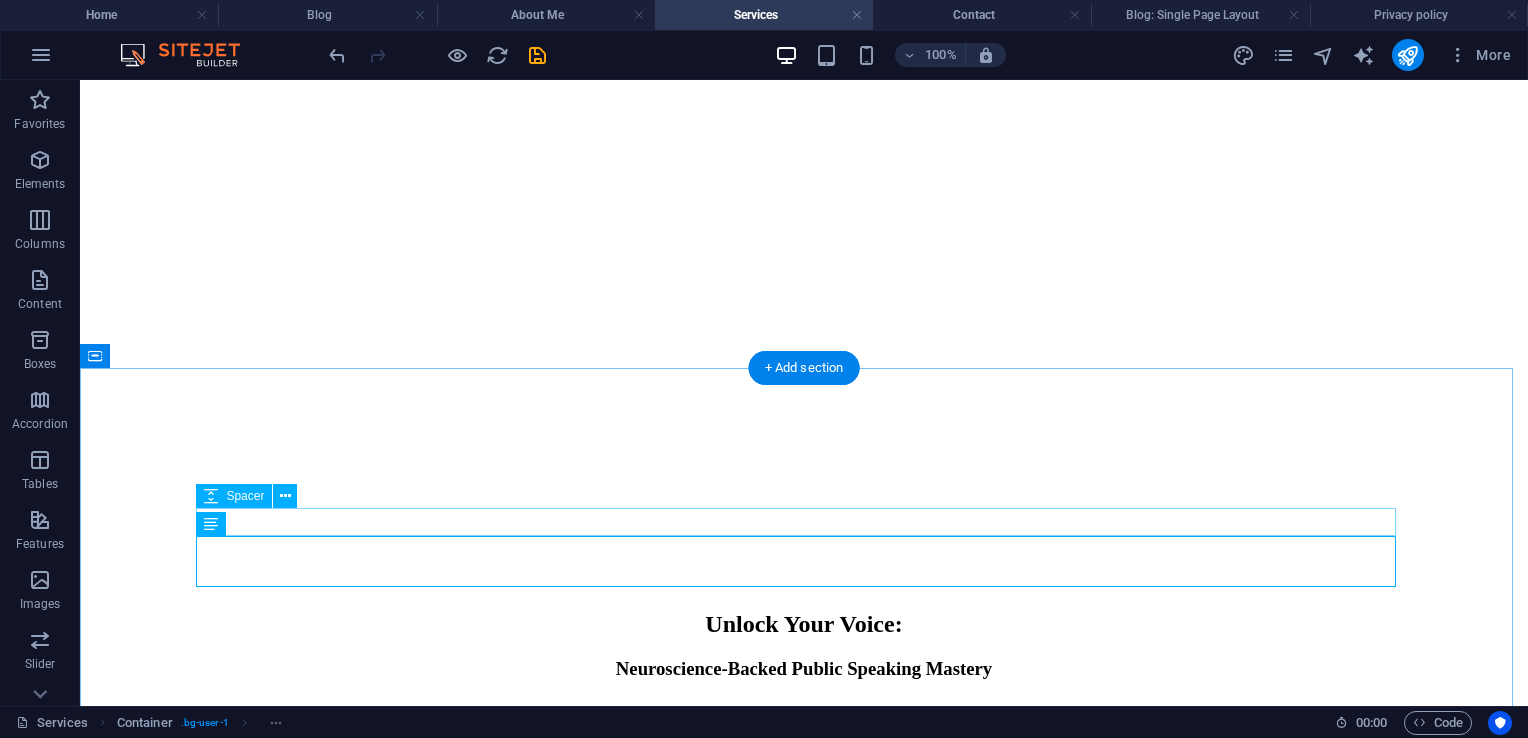 scroll, scrollTop: 3416, scrollLeft: 0, axis: vertical 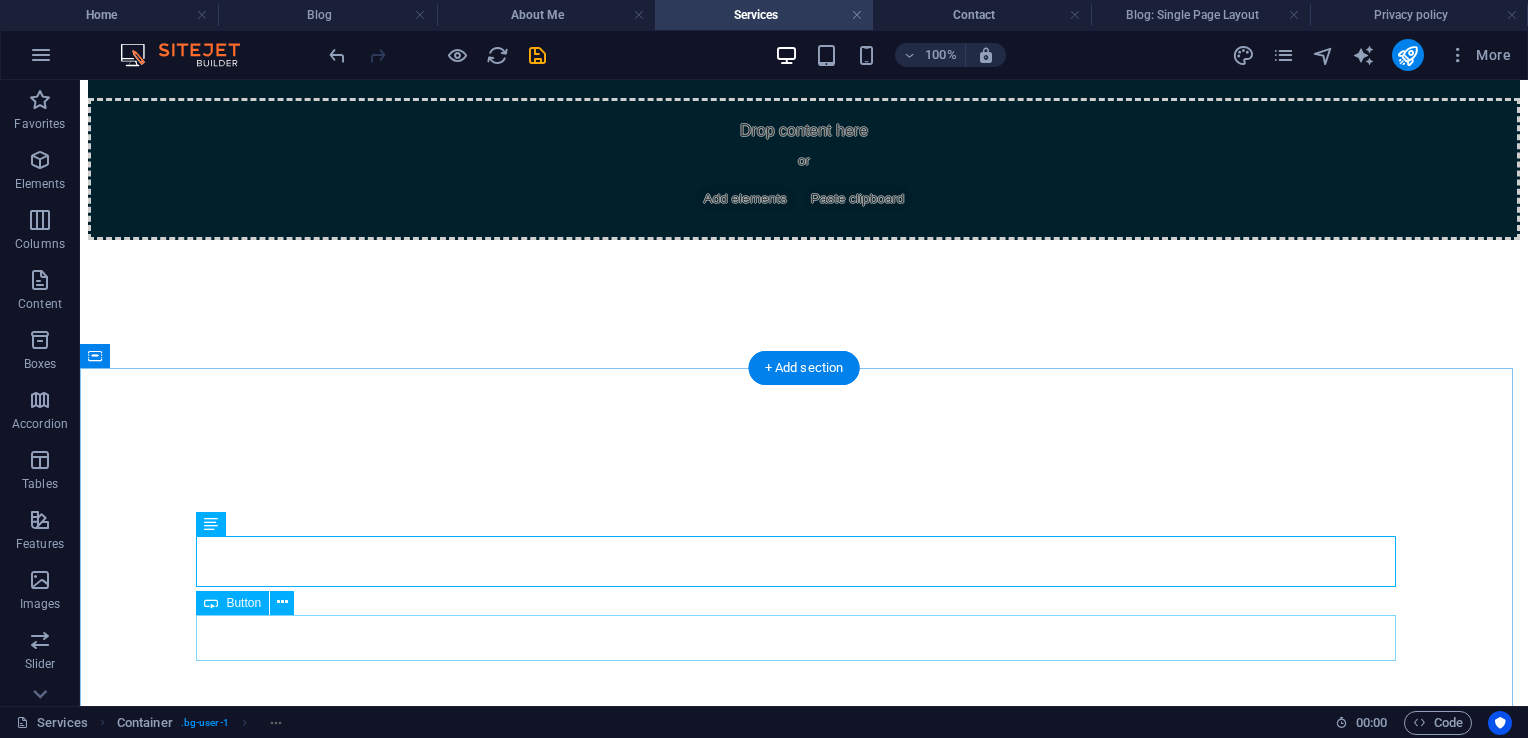 click on "Book Now" at bounding box center [804, 3154] 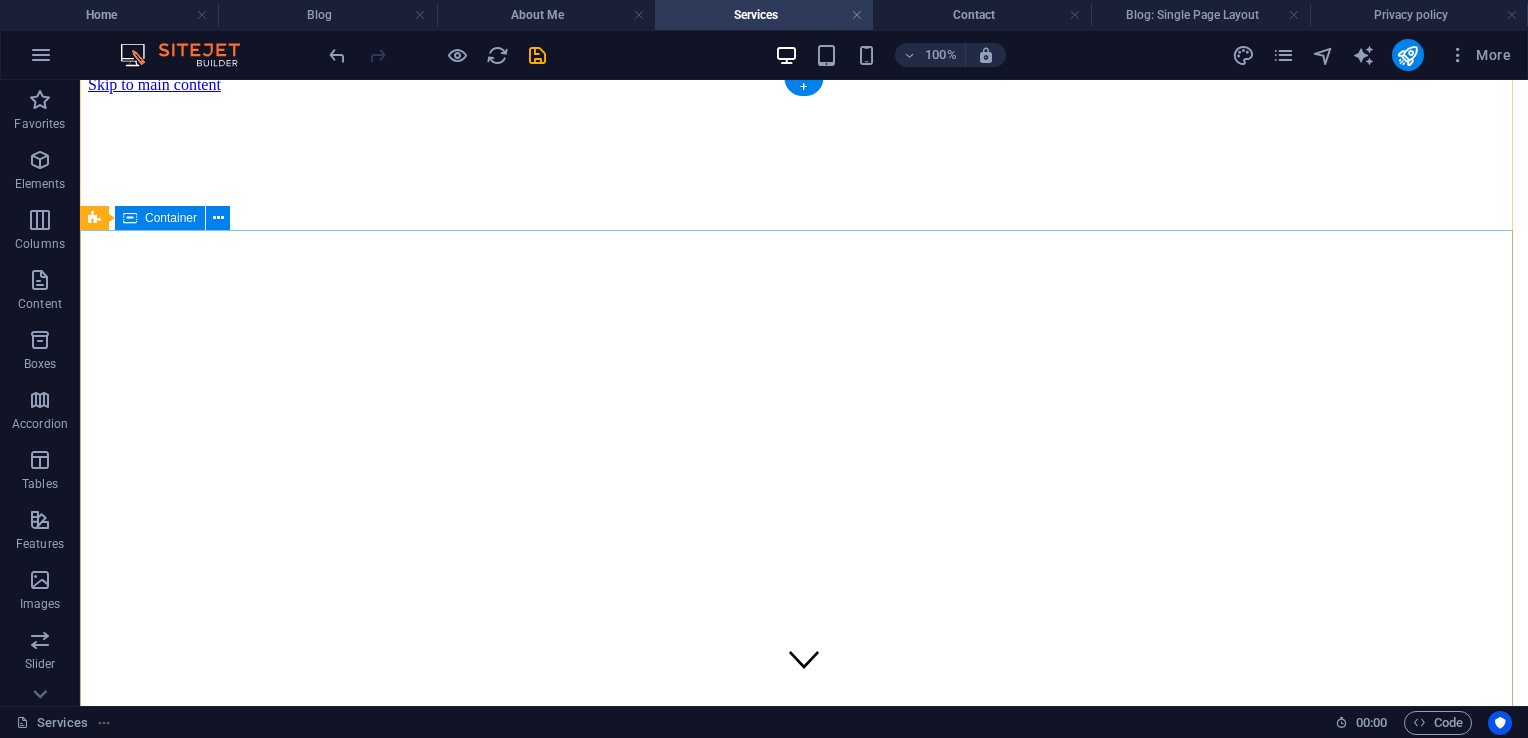 scroll, scrollTop: 0, scrollLeft: 0, axis: both 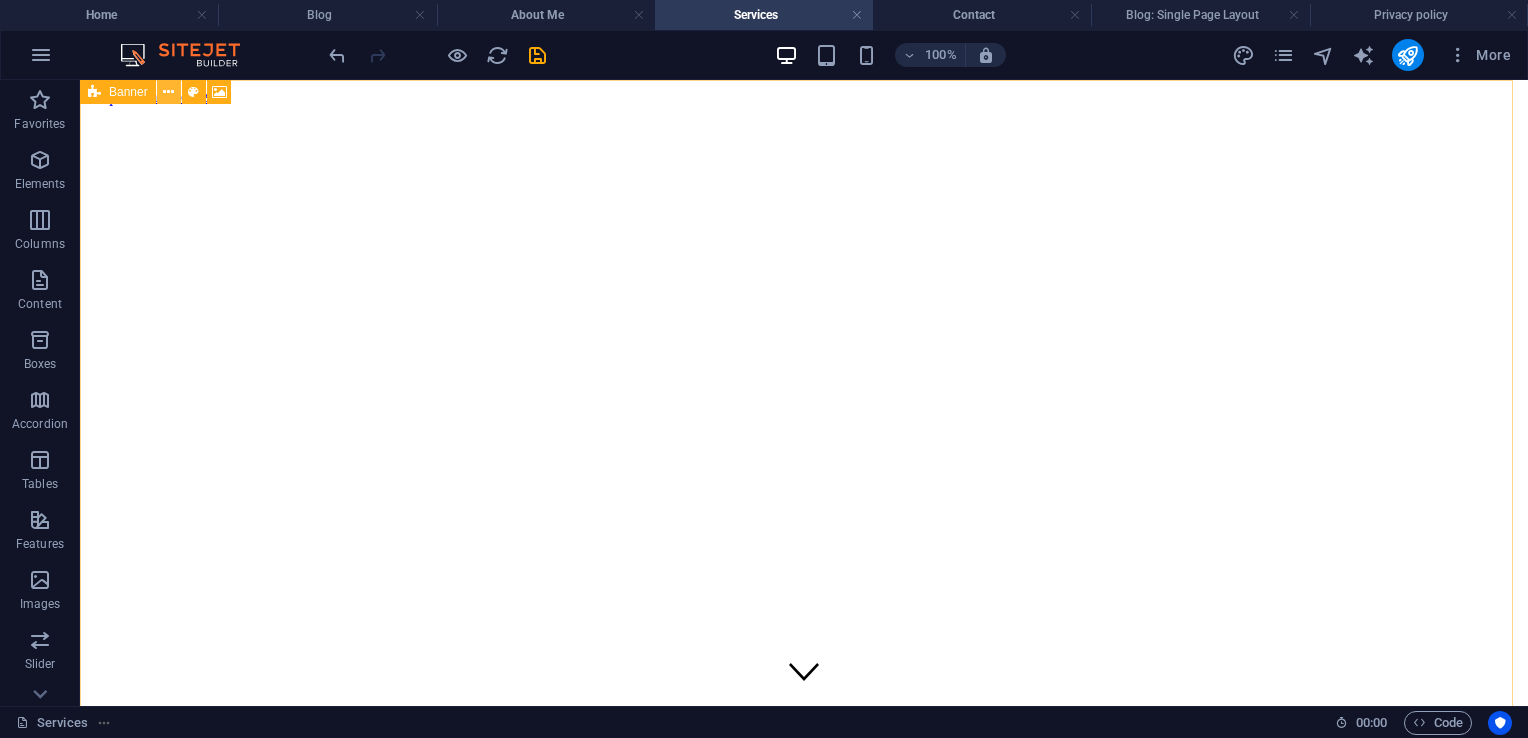 click at bounding box center (169, 92) 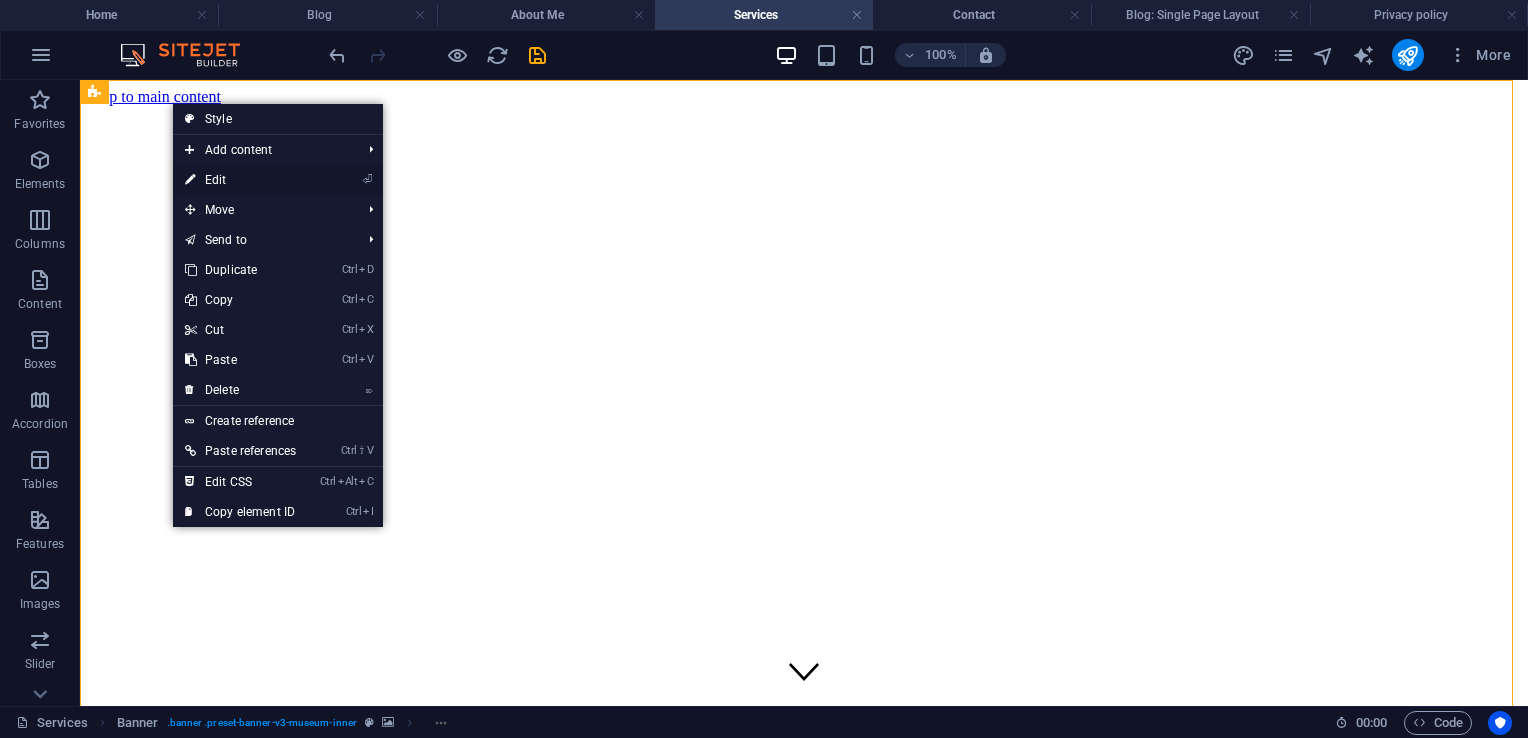 click on "⏎  Edit" at bounding box center (240, 180) 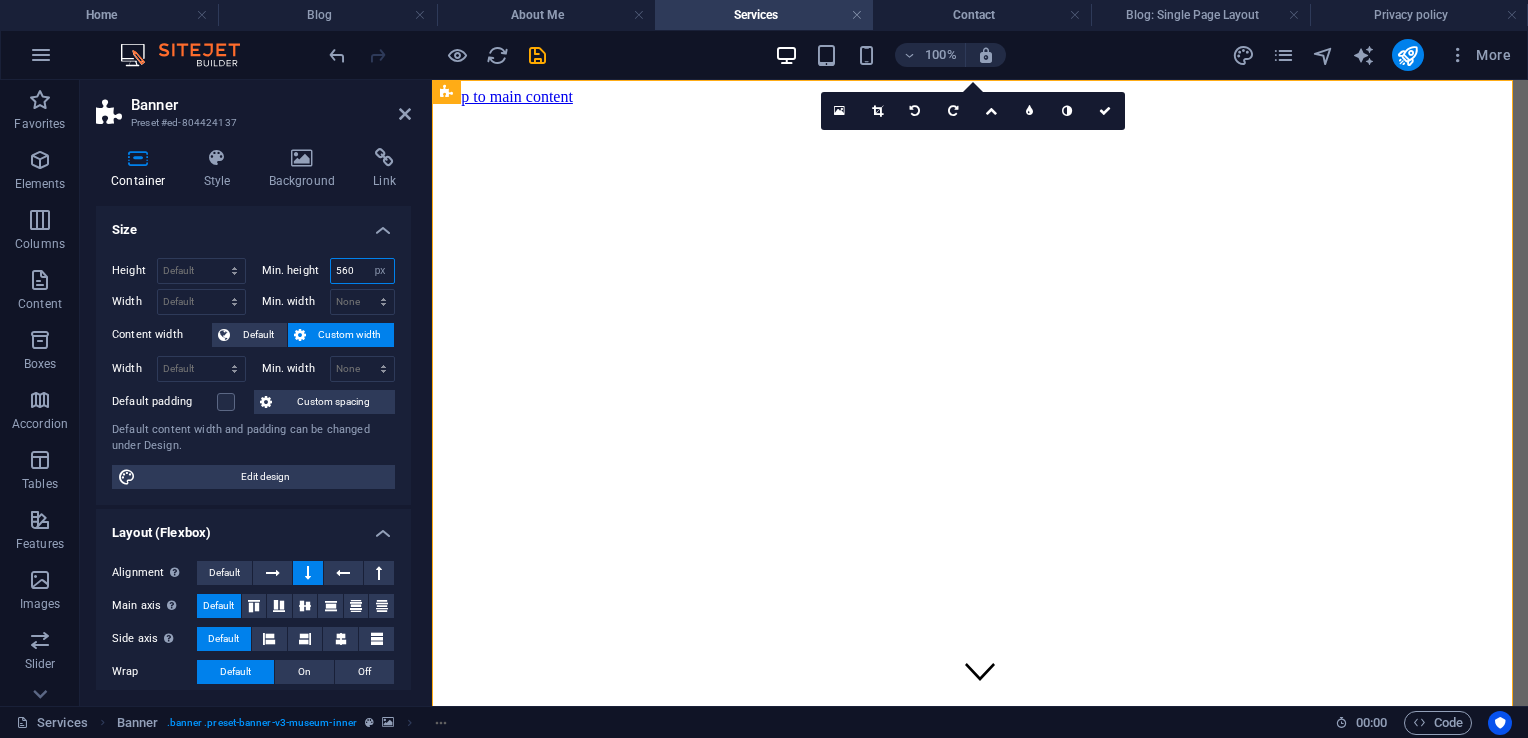 click on "560" at bounding box center [363, 271] 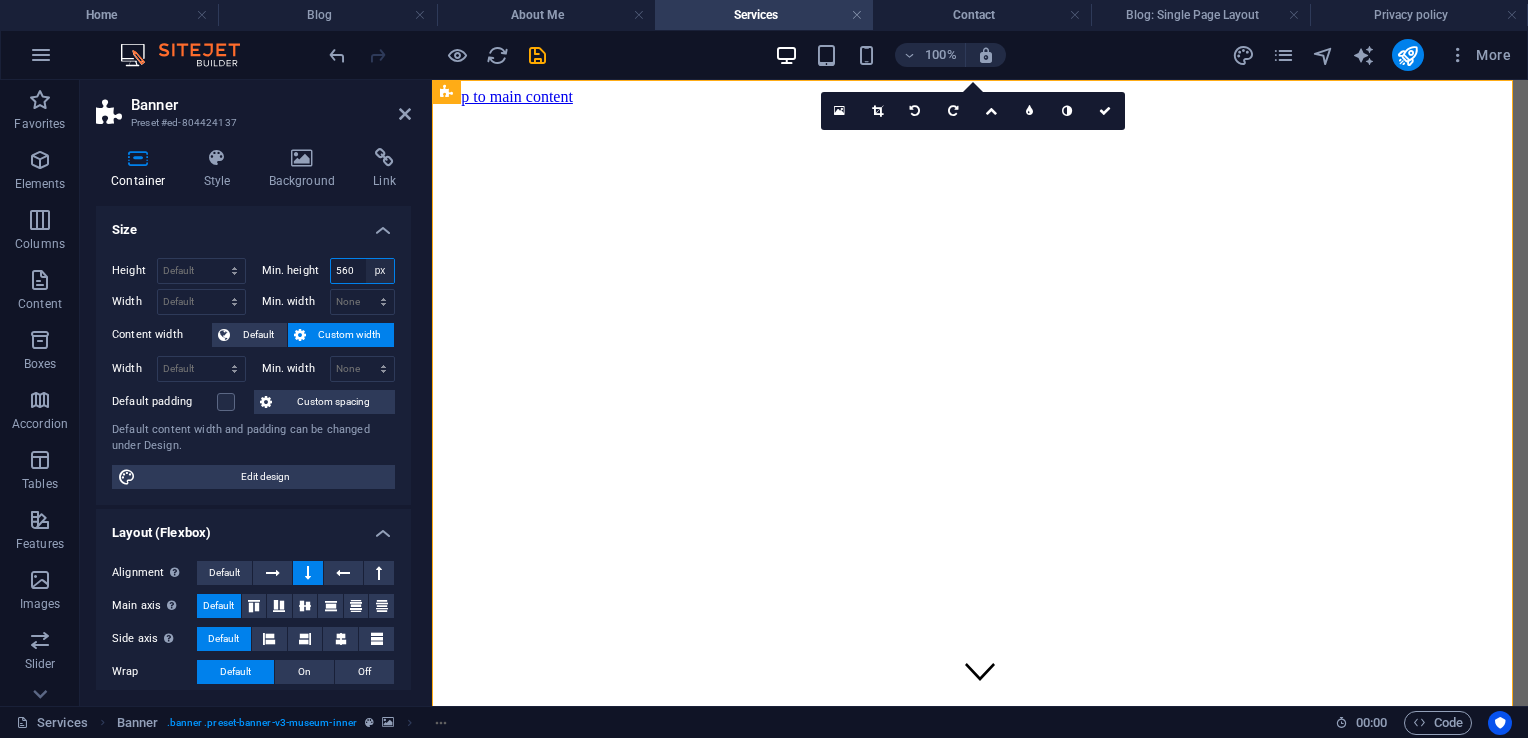 click on "None px rem % vh vw" at bounding box center (380, 271) 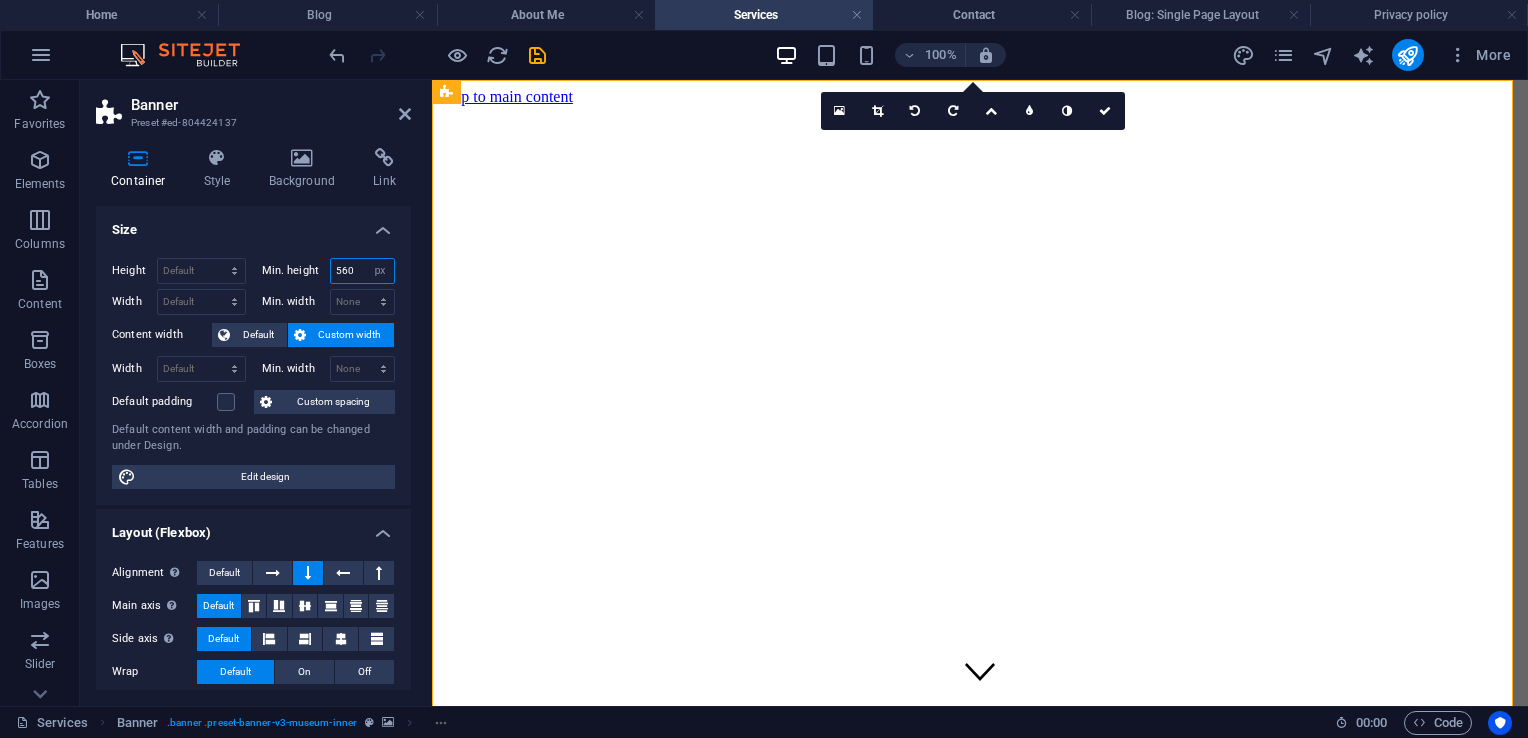select on "vb23adhbql4" 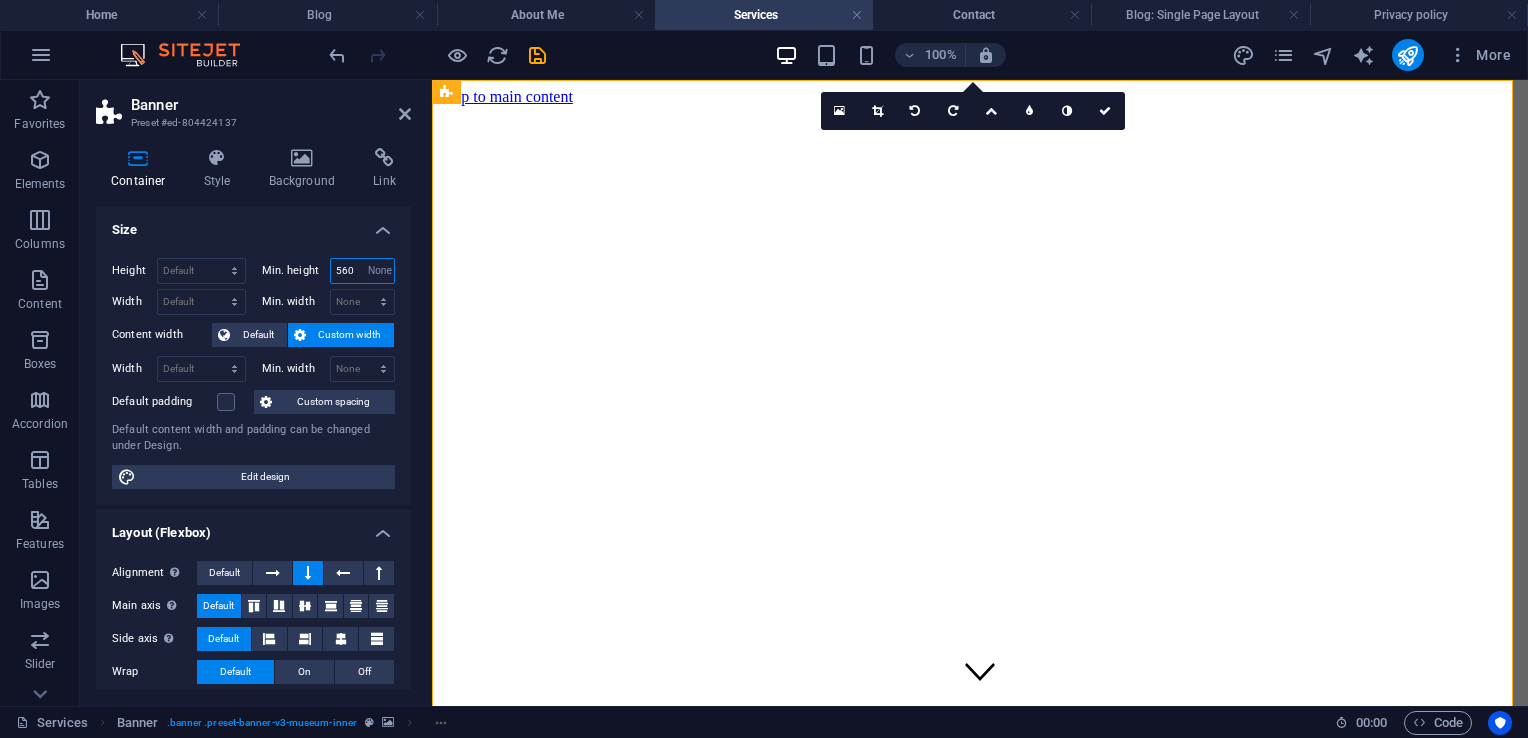 click on "None px rem % vh vw" at bounding box center (380, 271) 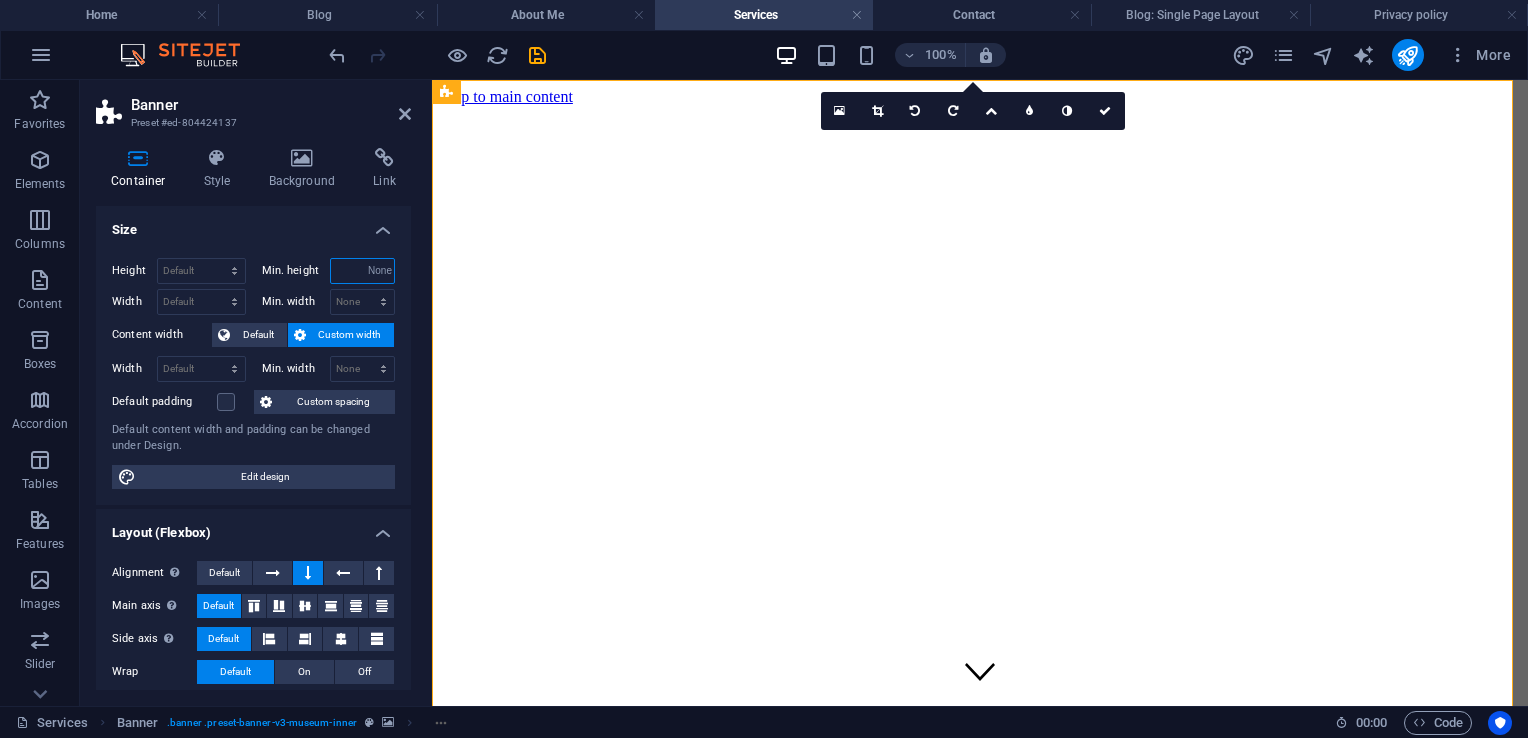 select on "DISABLED_OPTION_VALUE" 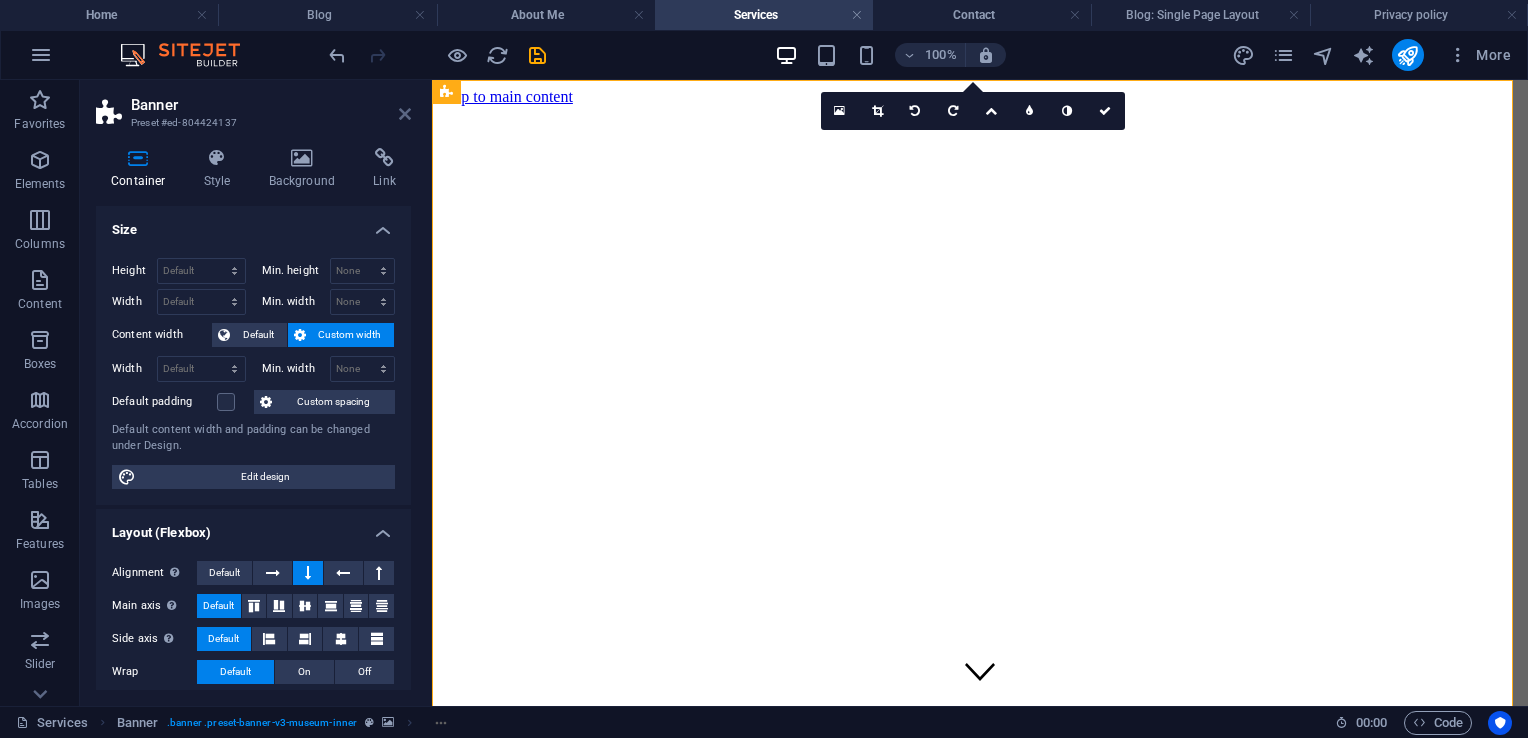 click at bounding box center [405, 114] 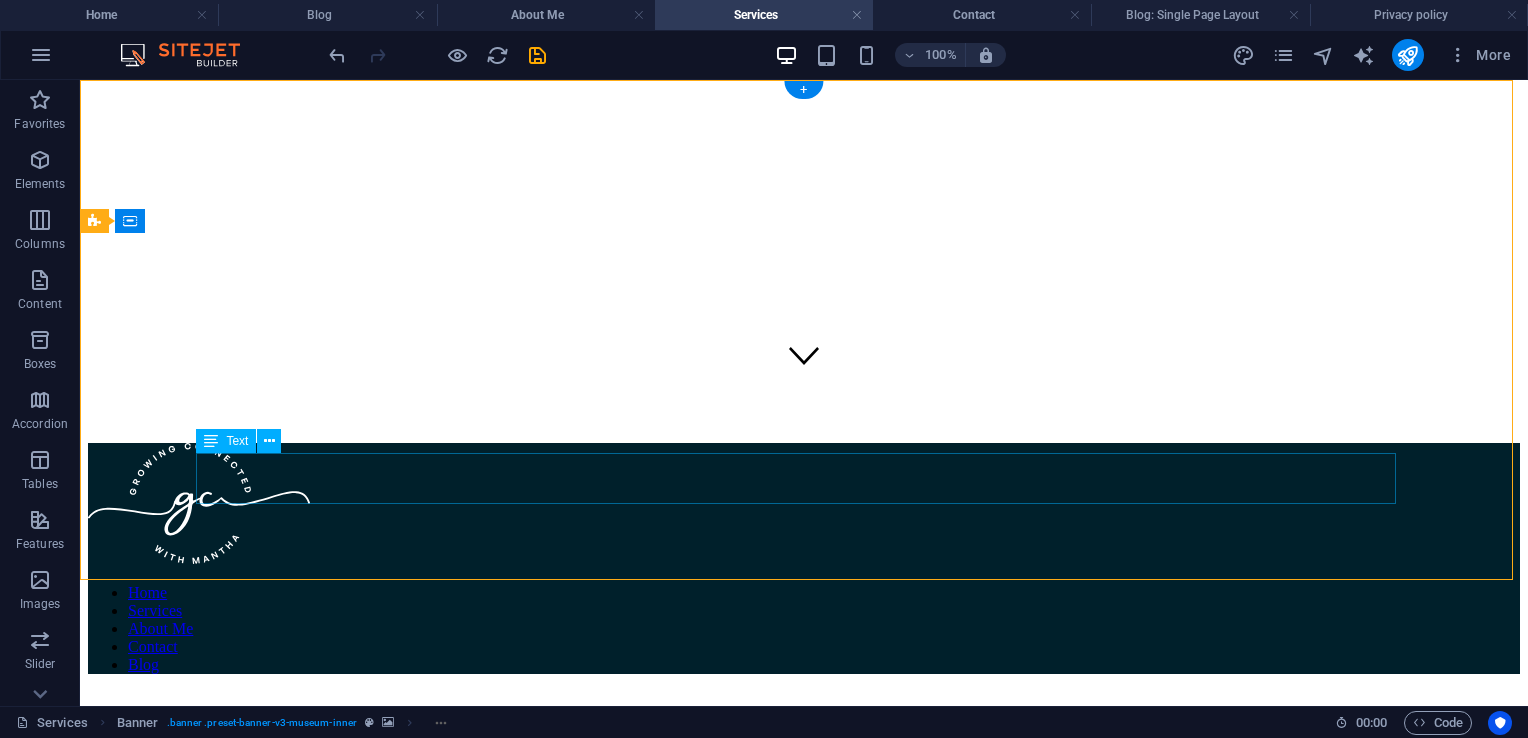 scroll, scrollTop: 0, scrollLeft: 0, axis: both 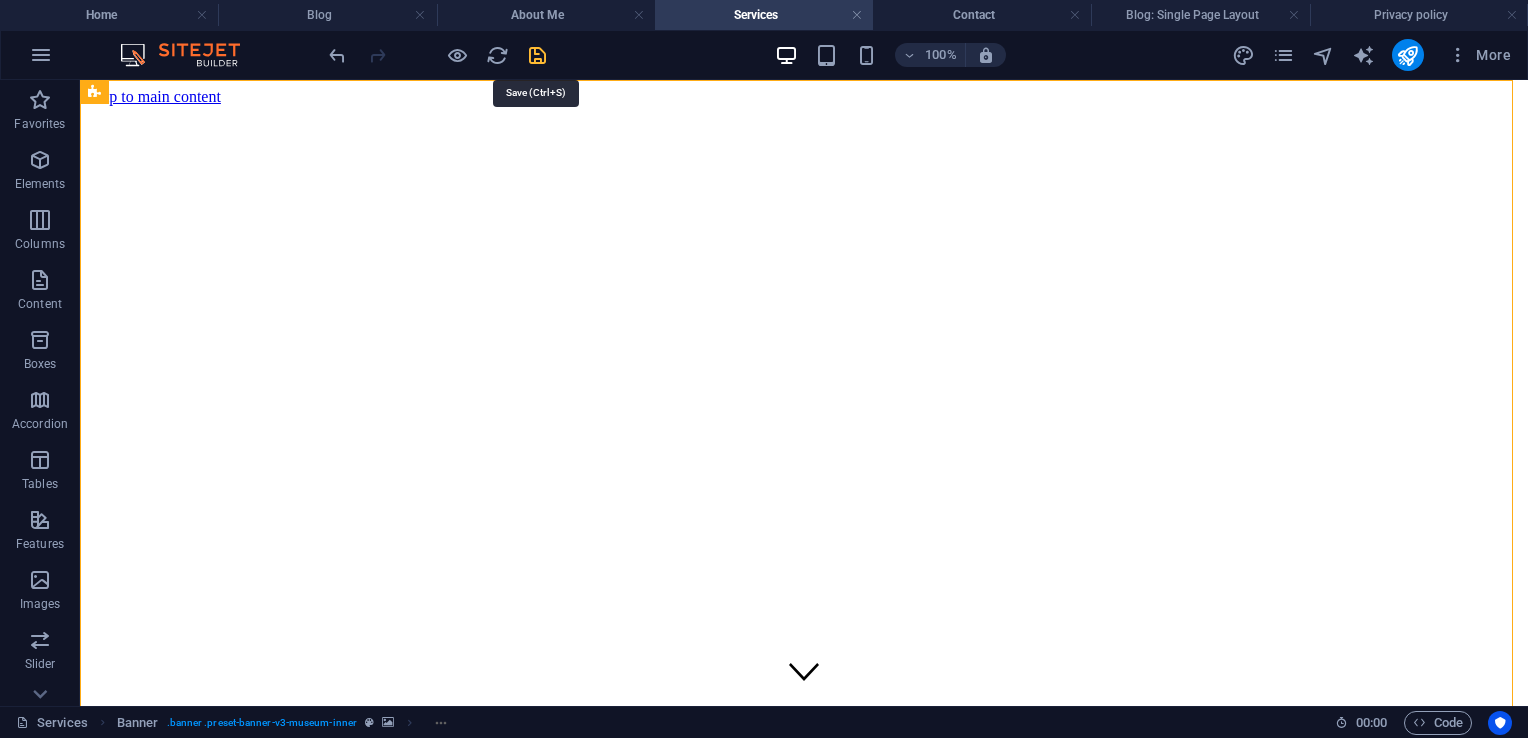 click at bounding box center (537, 55) 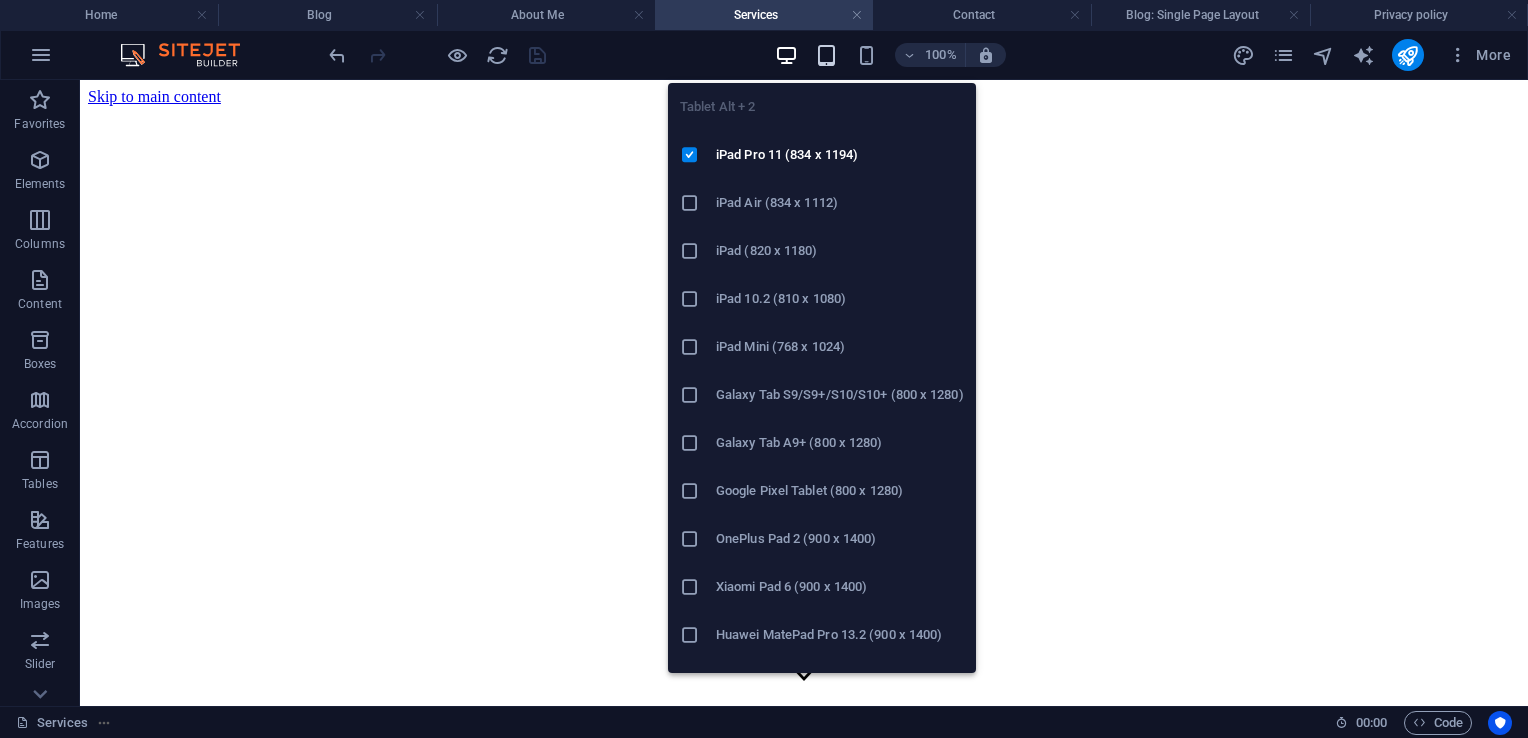 click at bounding box center [826, 55] 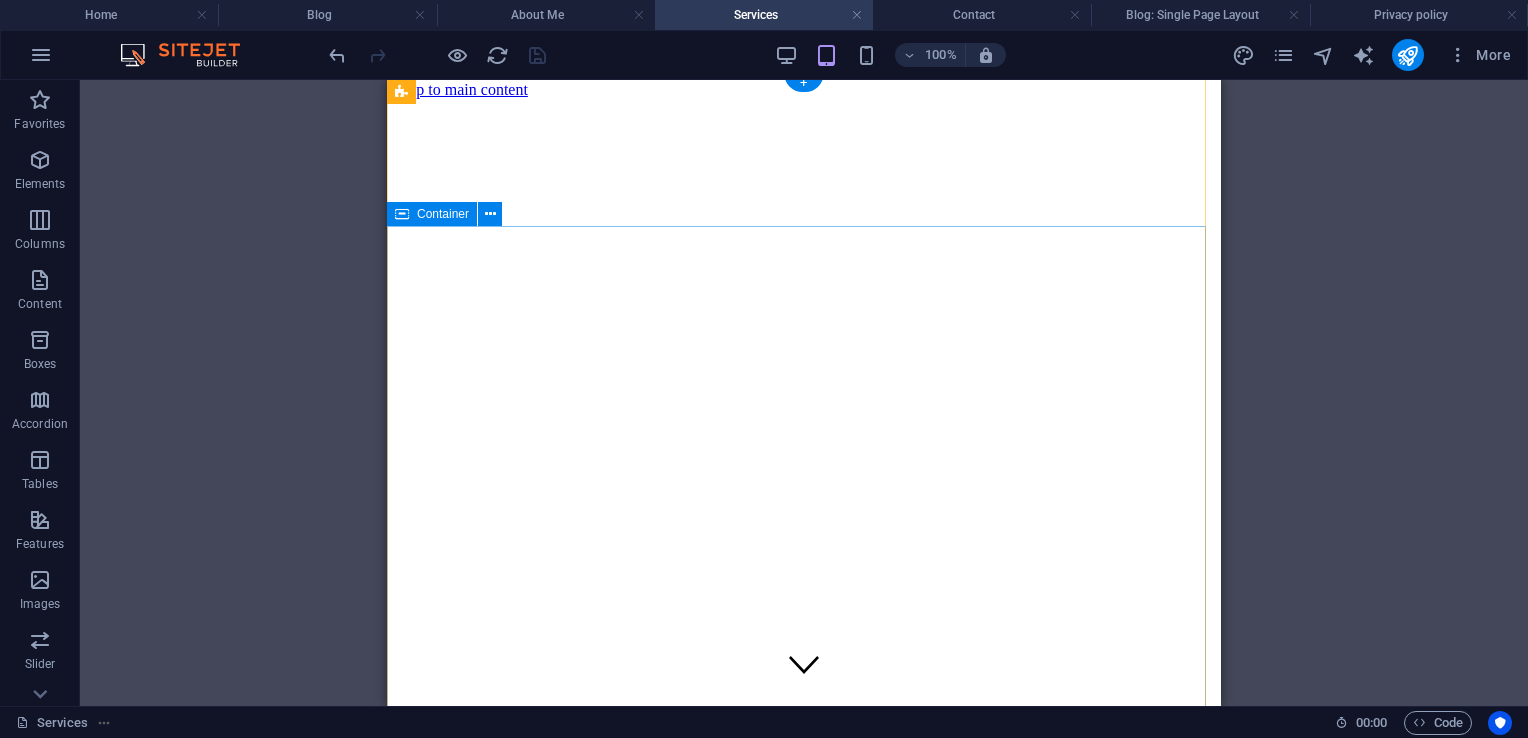 scroll, scrollTop: 0, scrollLeft: 0, axis: both 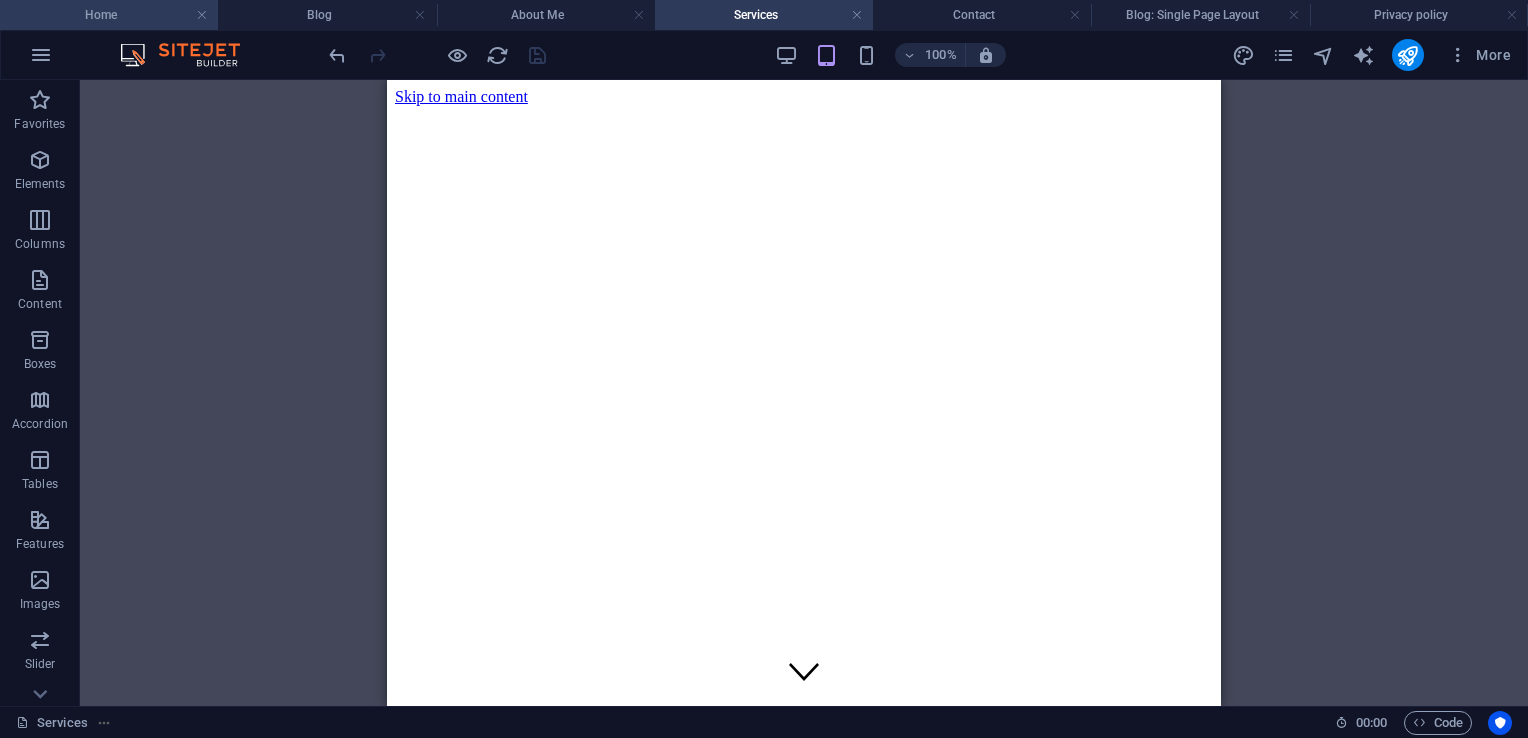 click on "Home" at bounding box center [109, 15] 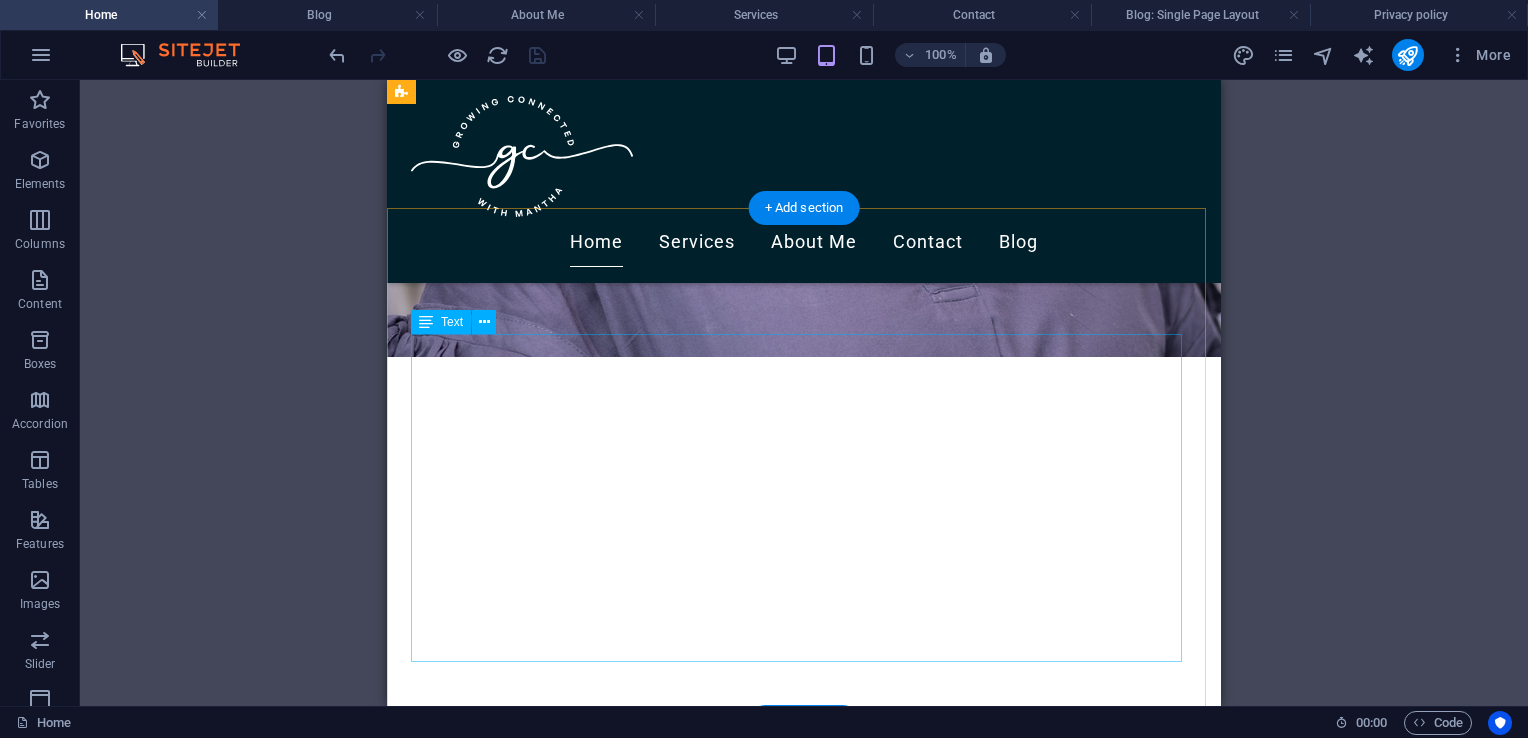 scroll, scrollTop: 572, scrollLeft: 0, axis: vertical 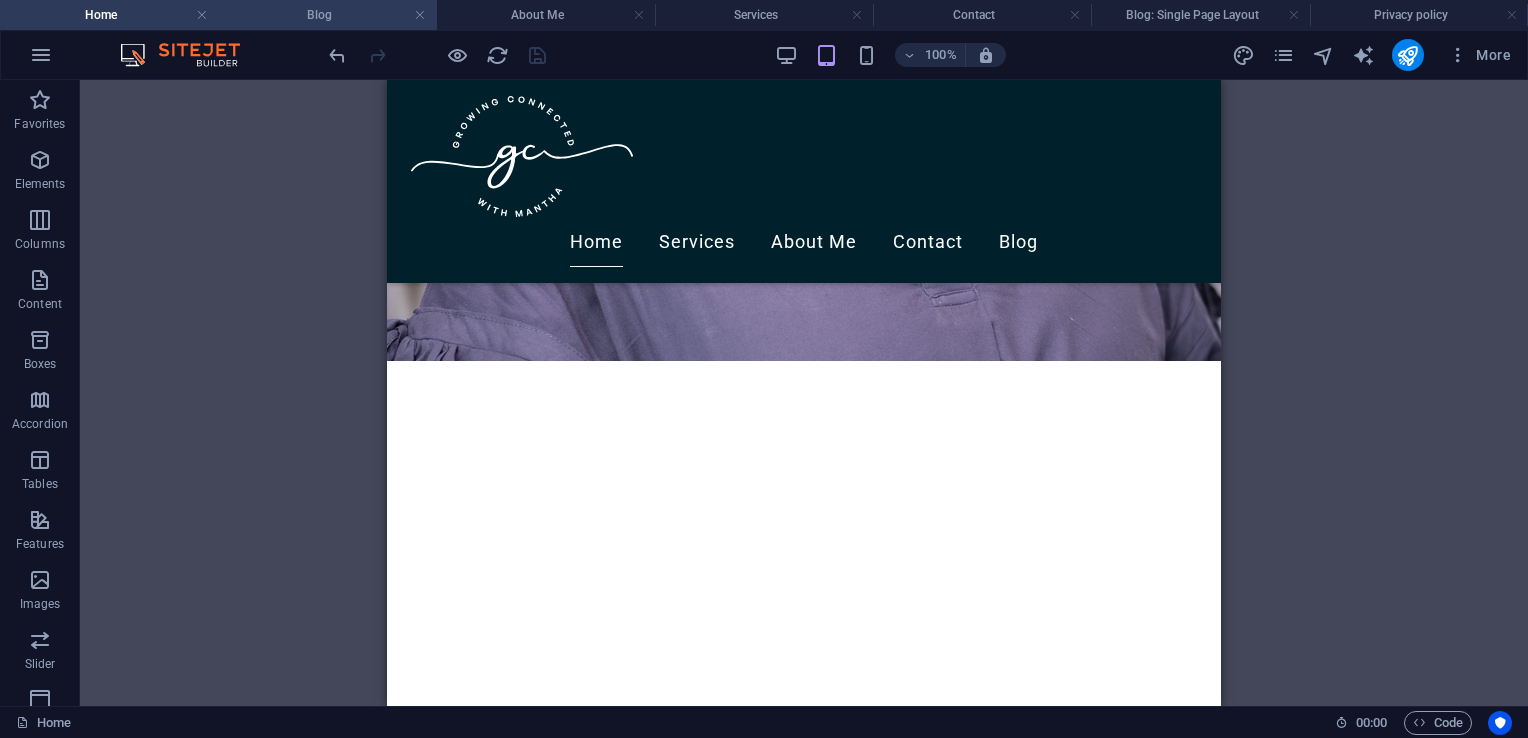 click on "Blog" at bounding box center (327, 15) 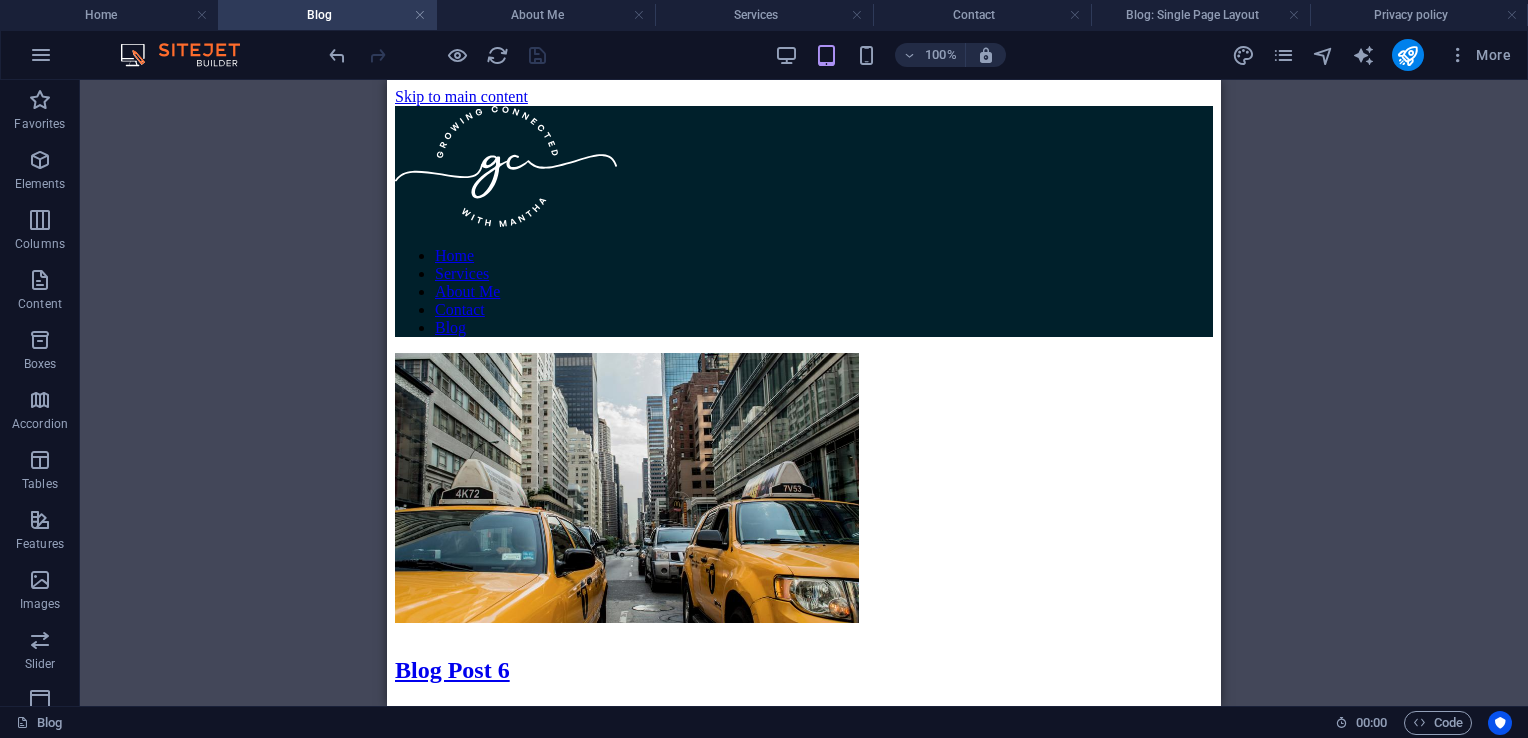 scroll, scrollTop: 839, scrollLeft: 0, axis: vertical 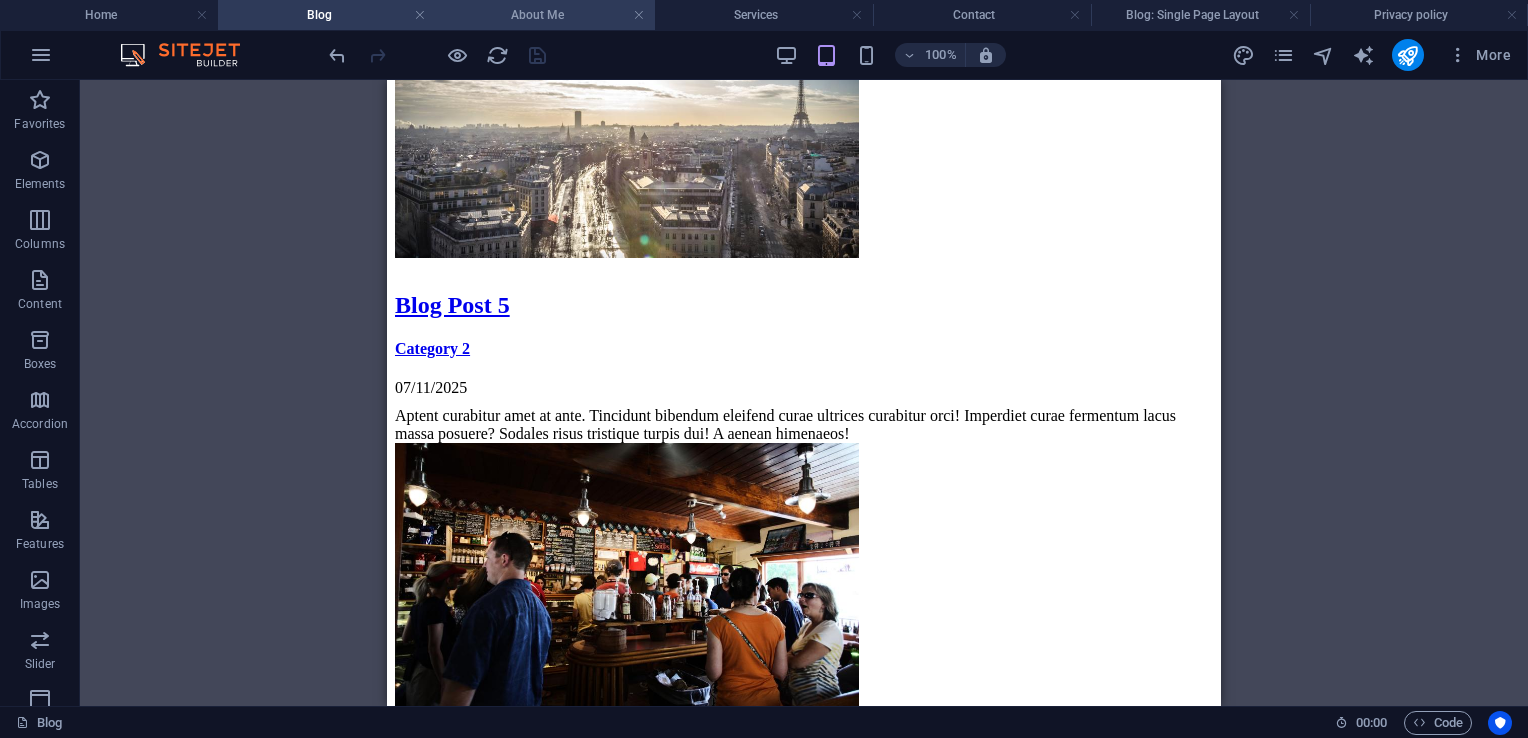 click on "About Me" at bounding box center (546, 15) 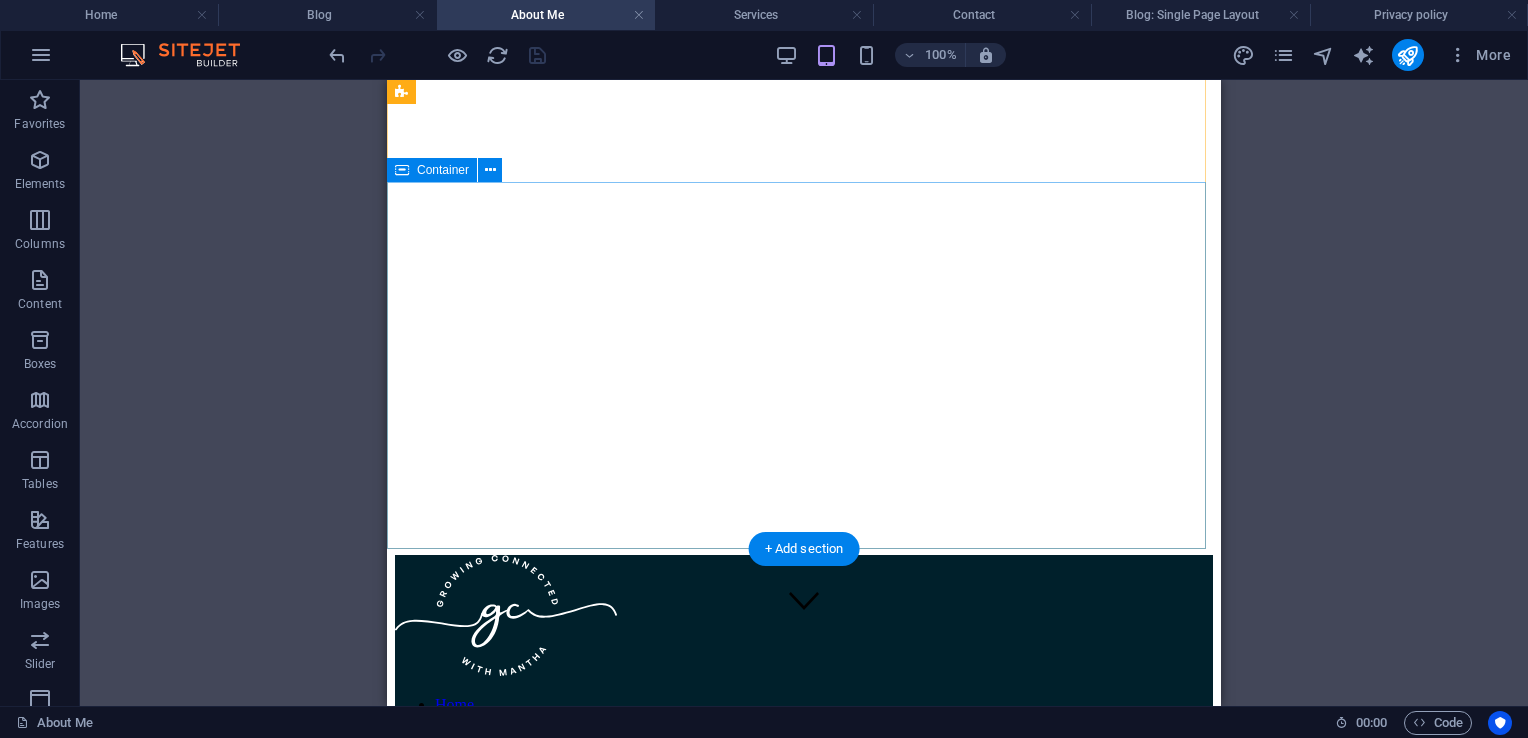 scroll, scrollTop: 0, scrollLeft: 0, axis: both 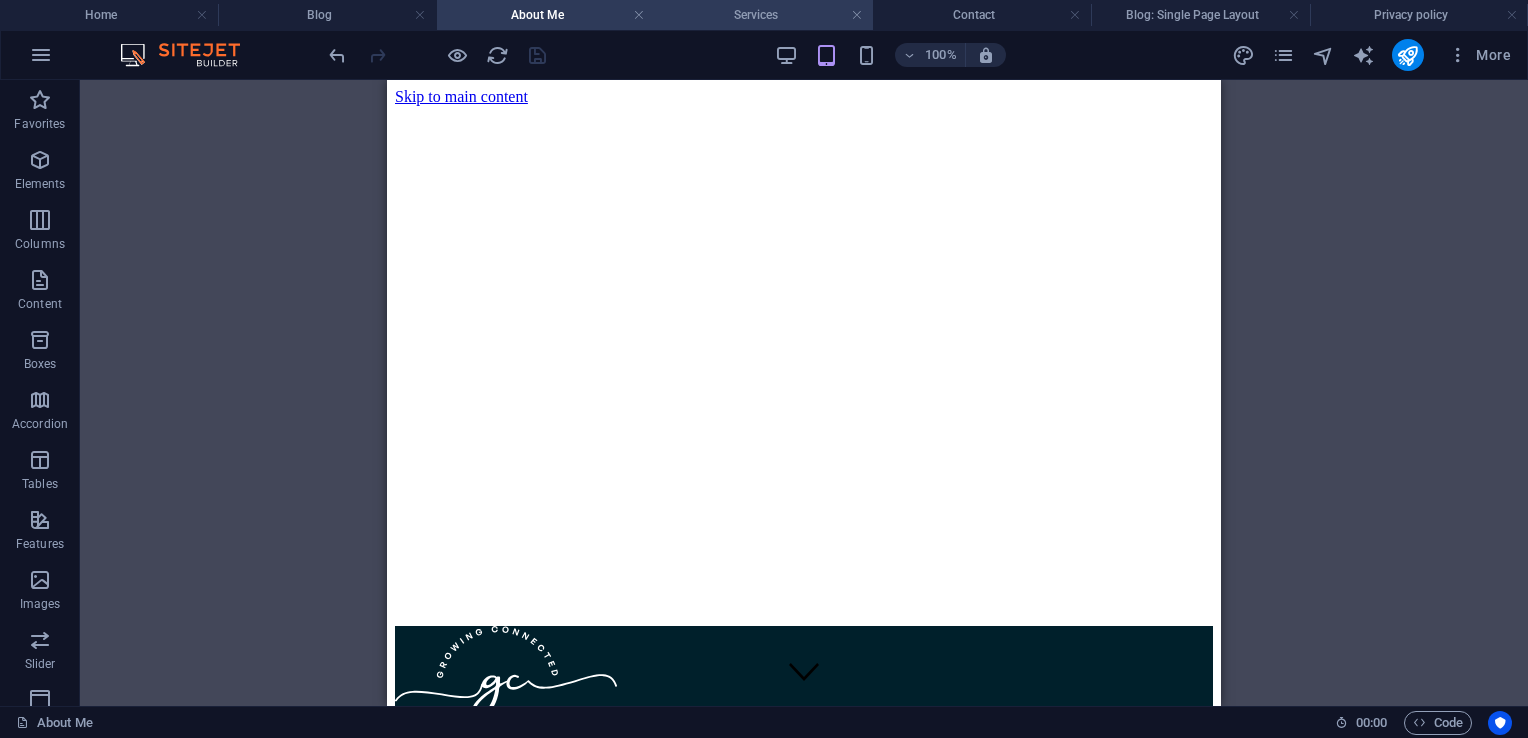 click on "Services" at bounding box center (764, 15) 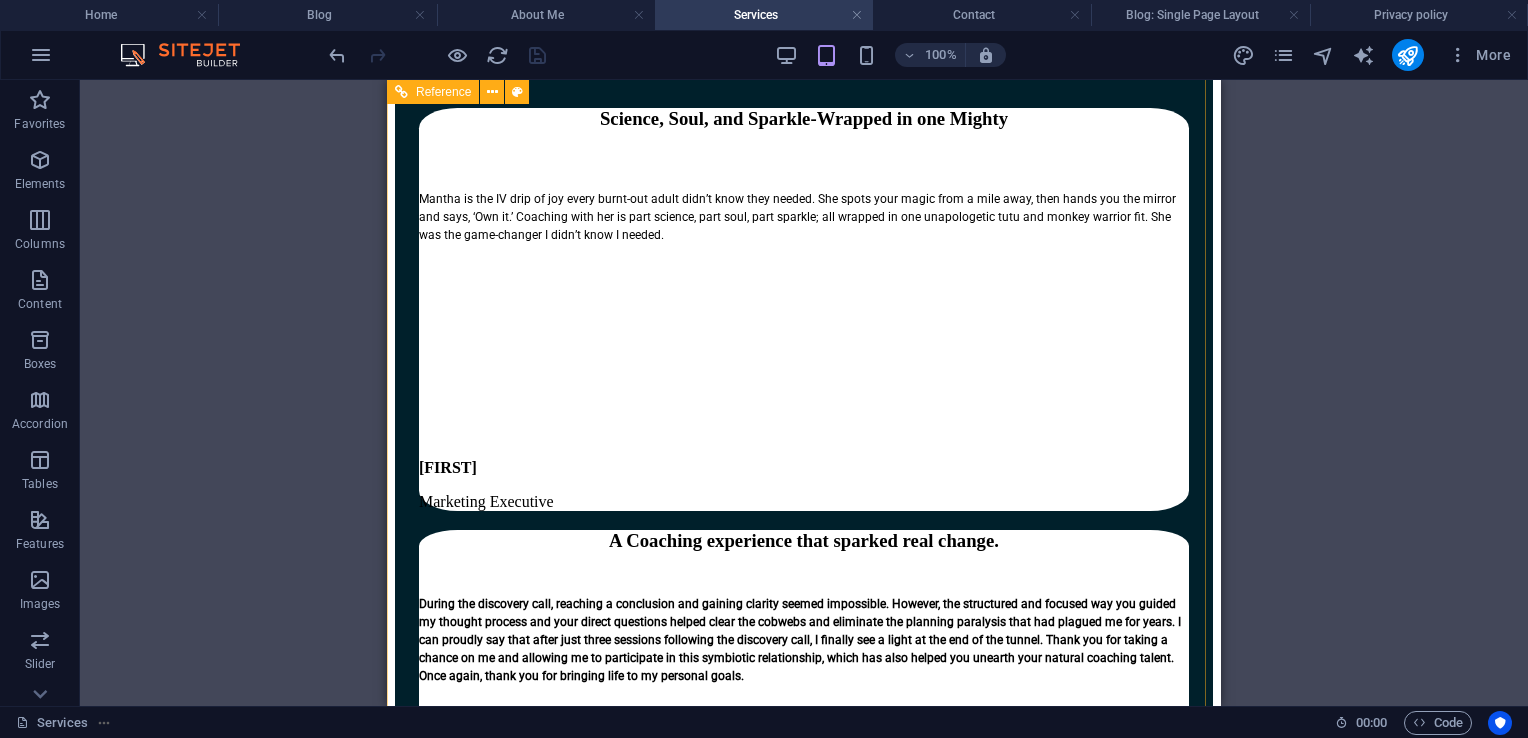 scroll, scrollTop: 5356, scrollLeft: 0, axis: vertical 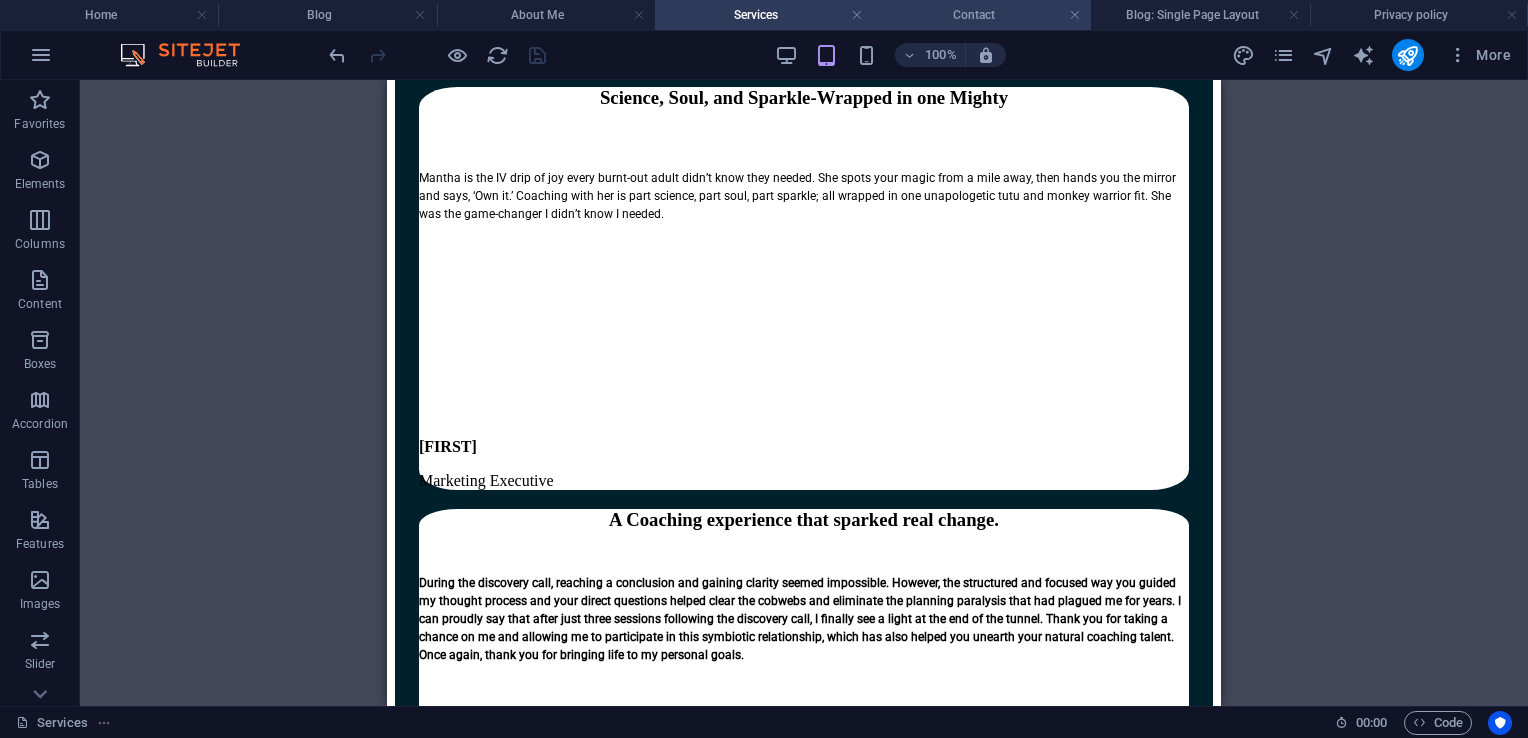 click on "Contact" at bounding box center (982, 15) 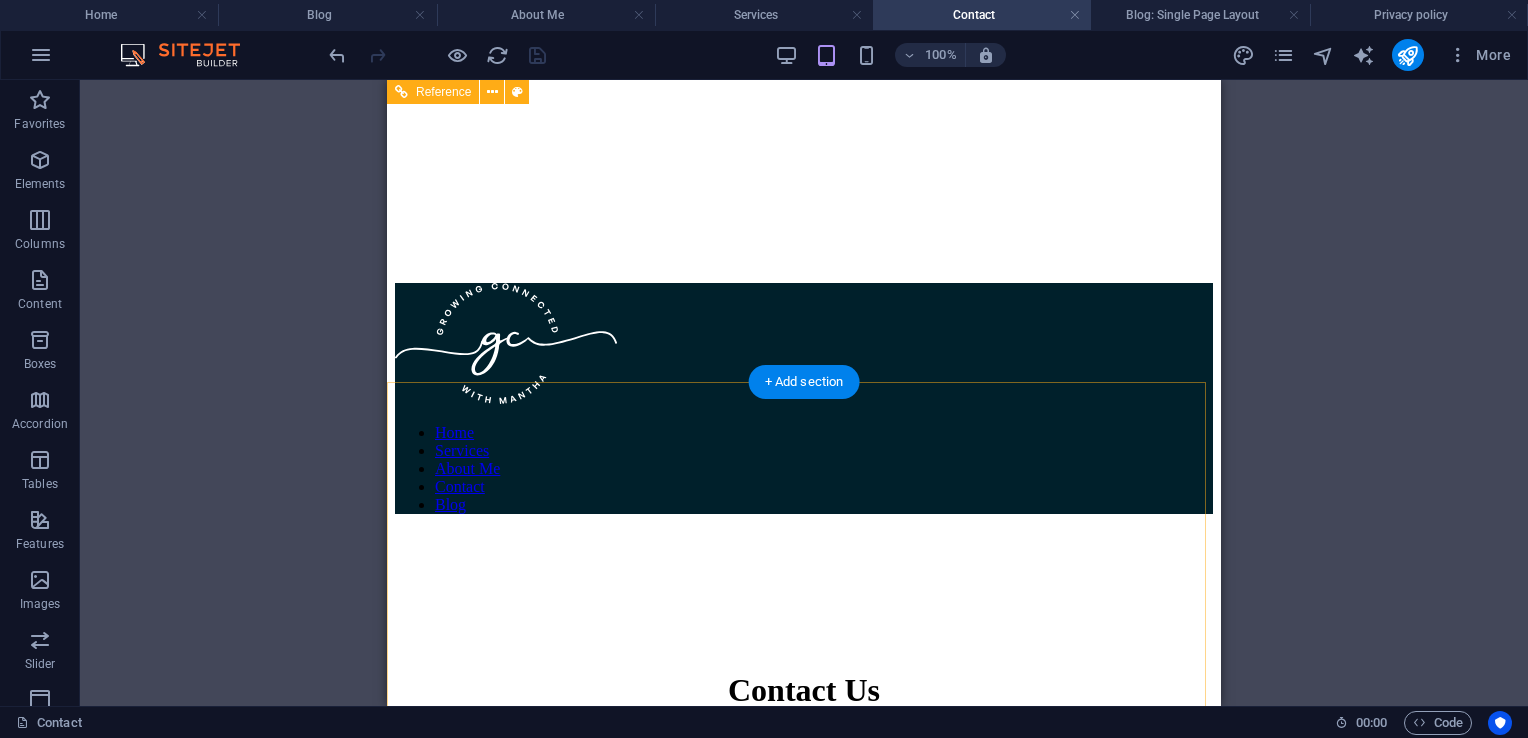 scroll, scrollTop: 0, scrollLeft: 0, axis: both 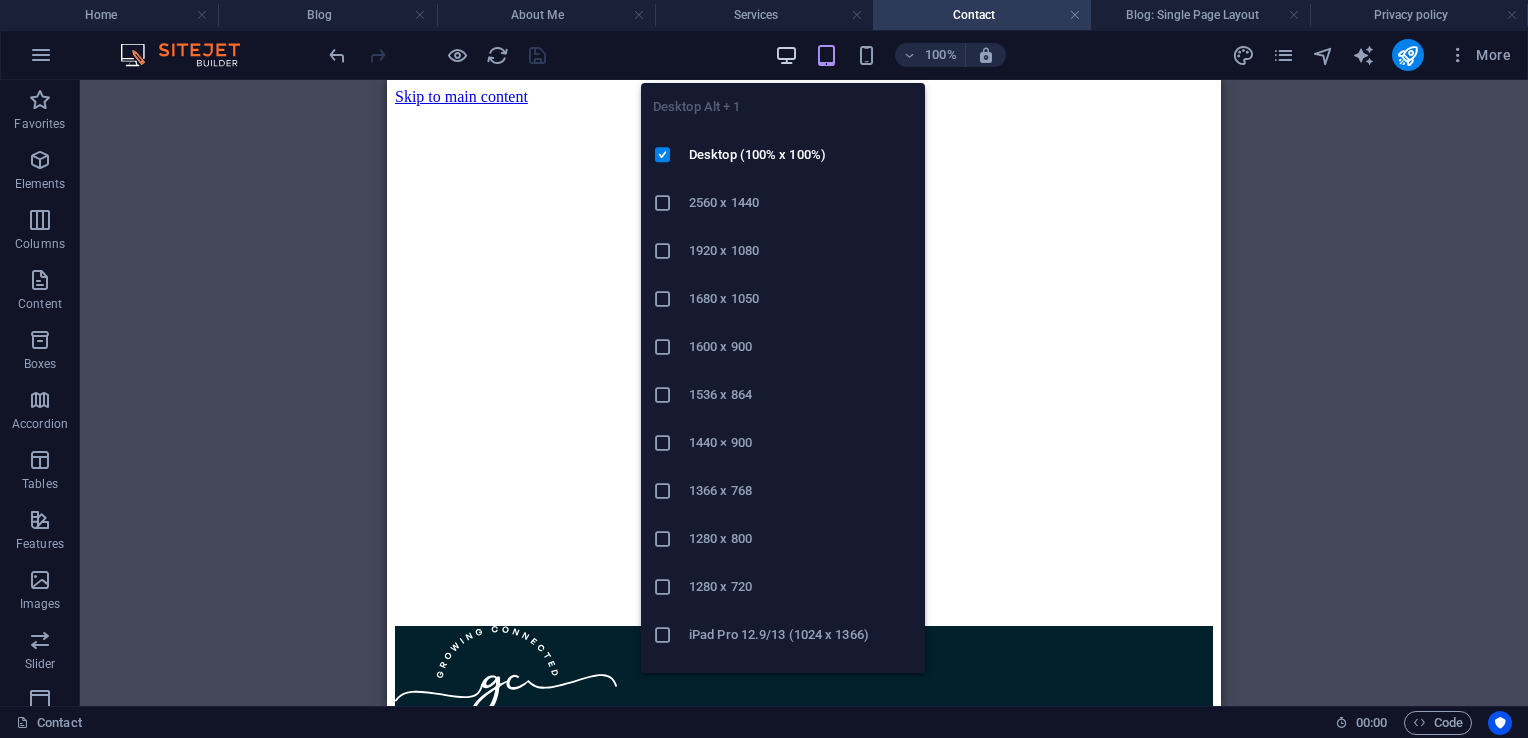 click at bounding box center [786, 55] 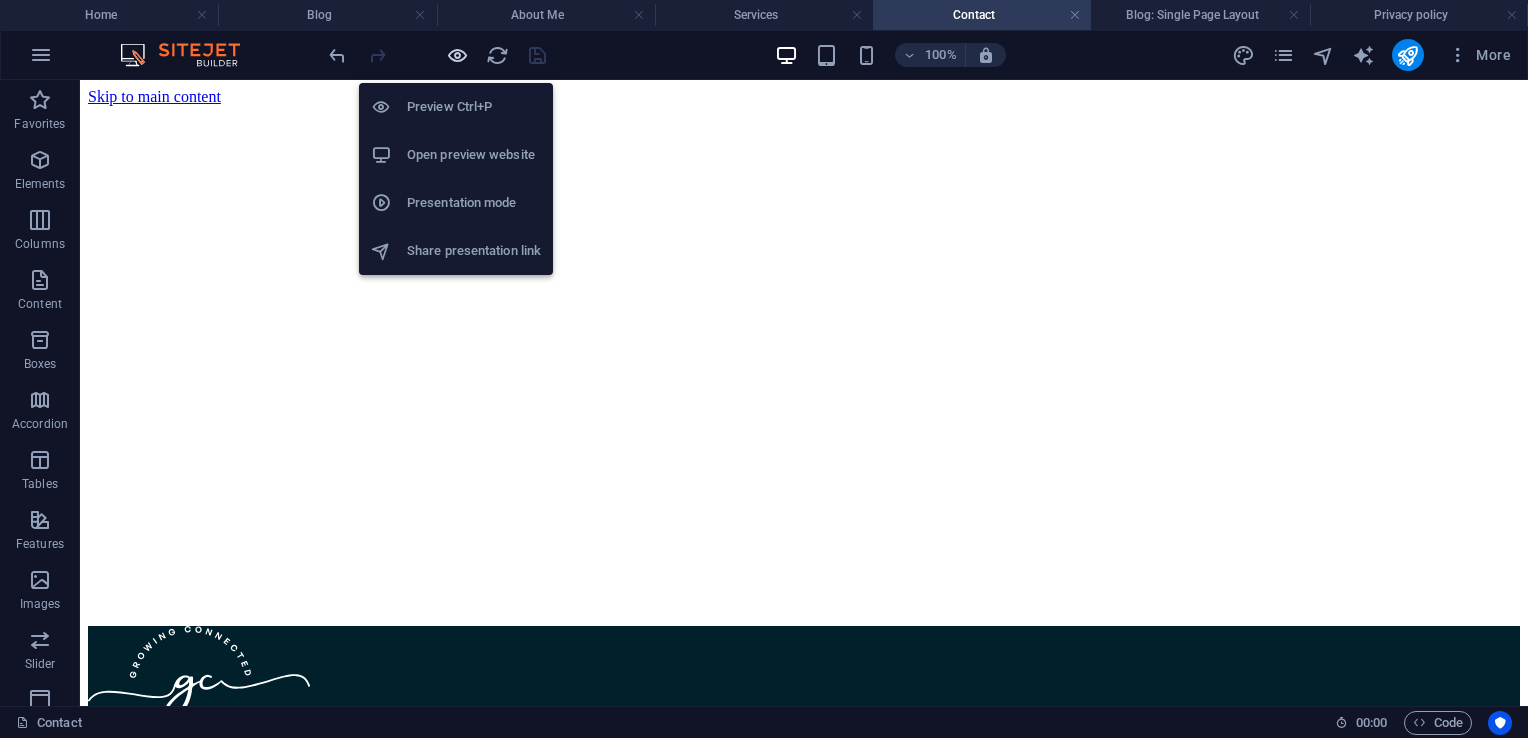 click at bounding box center [457, 55] 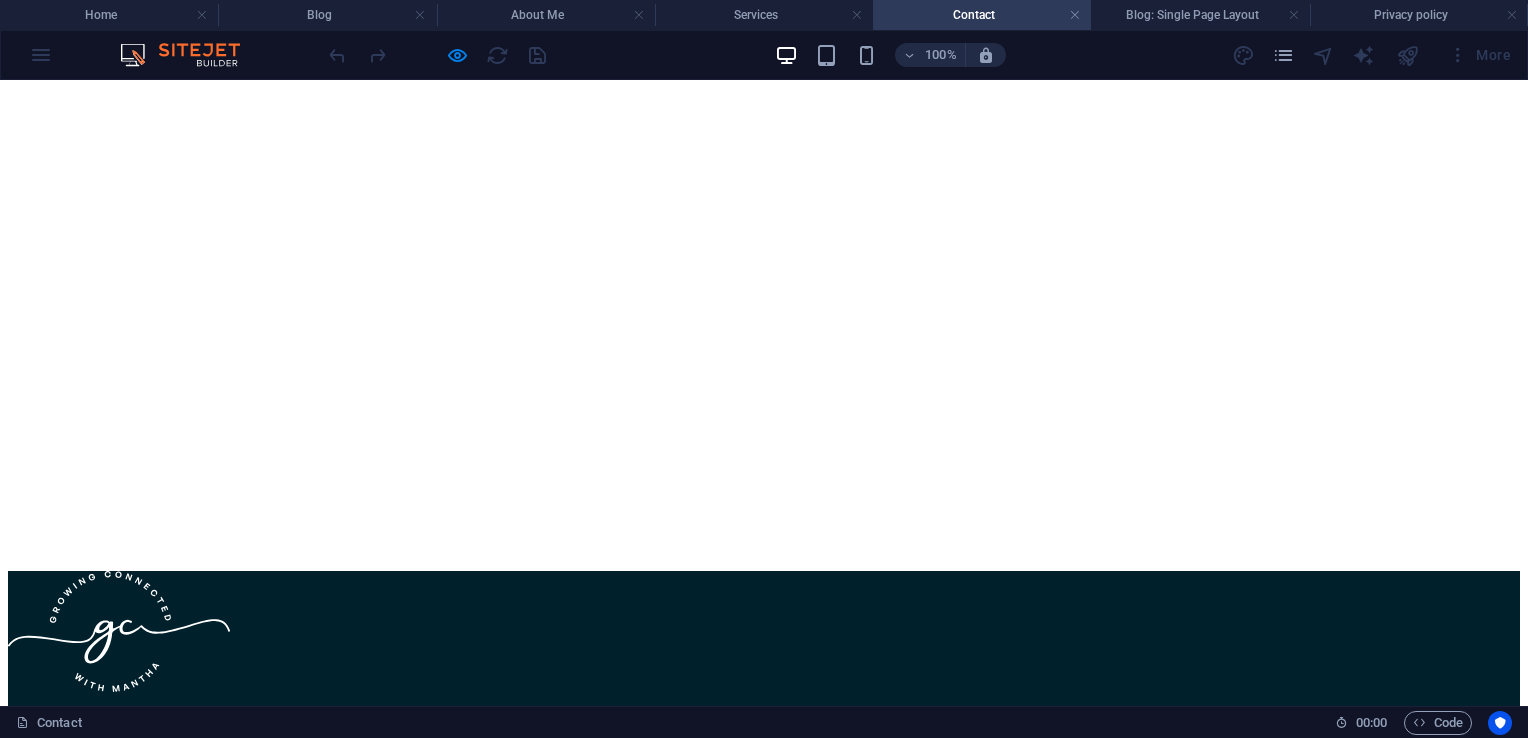 scroll, scrollTop: 0, scrollLeft: 0, axis: both 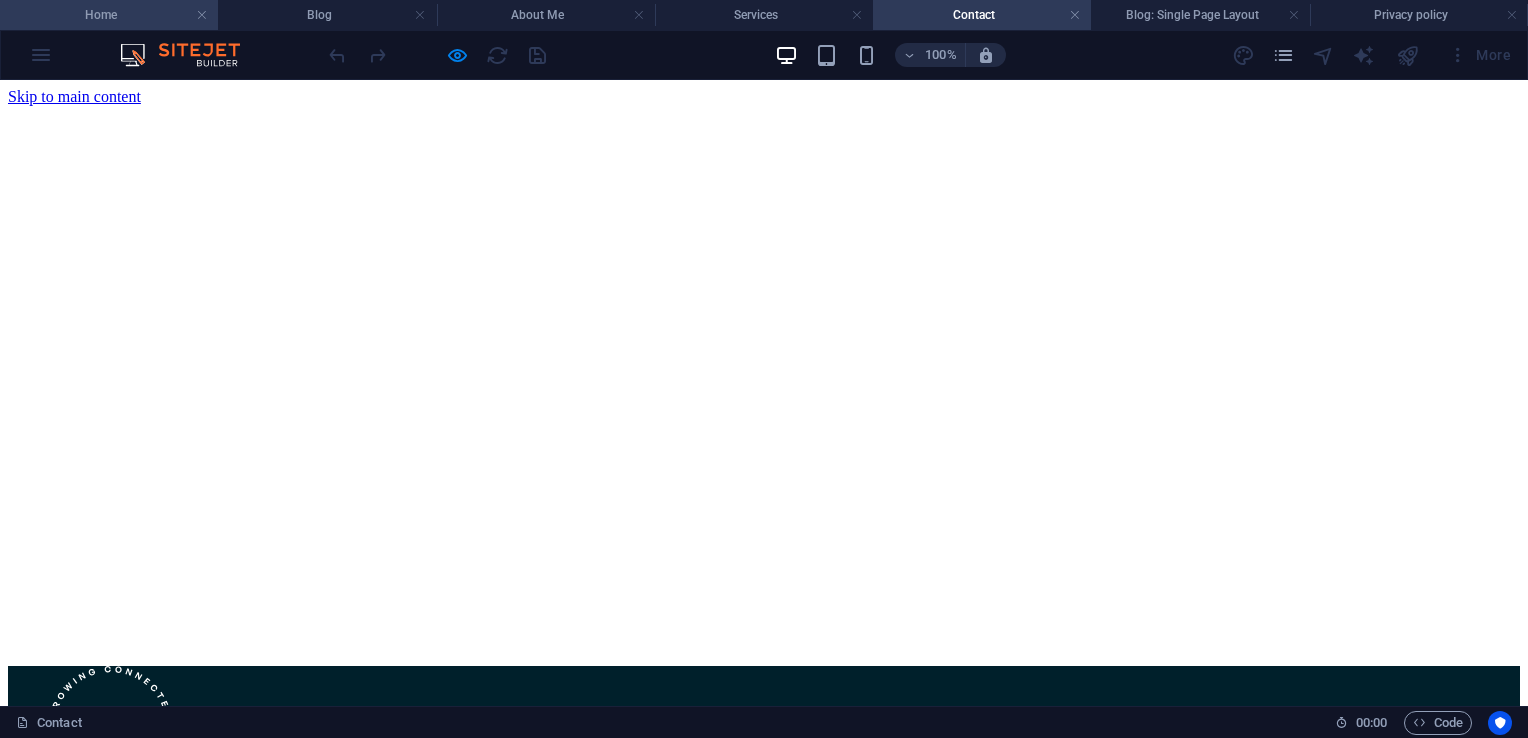 click on "Home" at bounding box center [109, 15] 